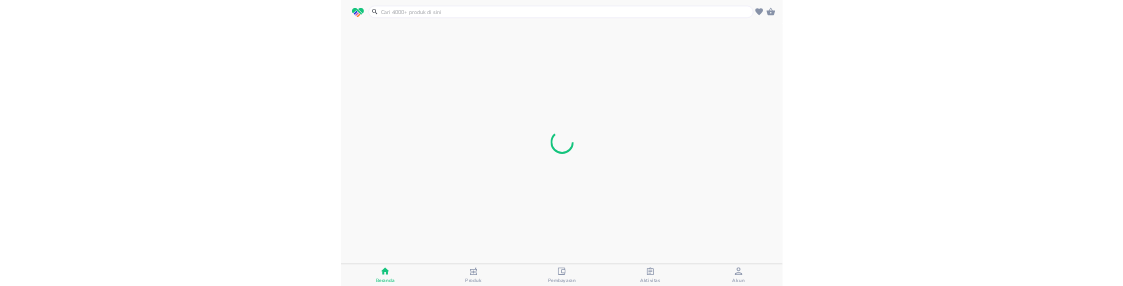 scroll, scrollTop: 0, scrollLeft: 0, axis: both 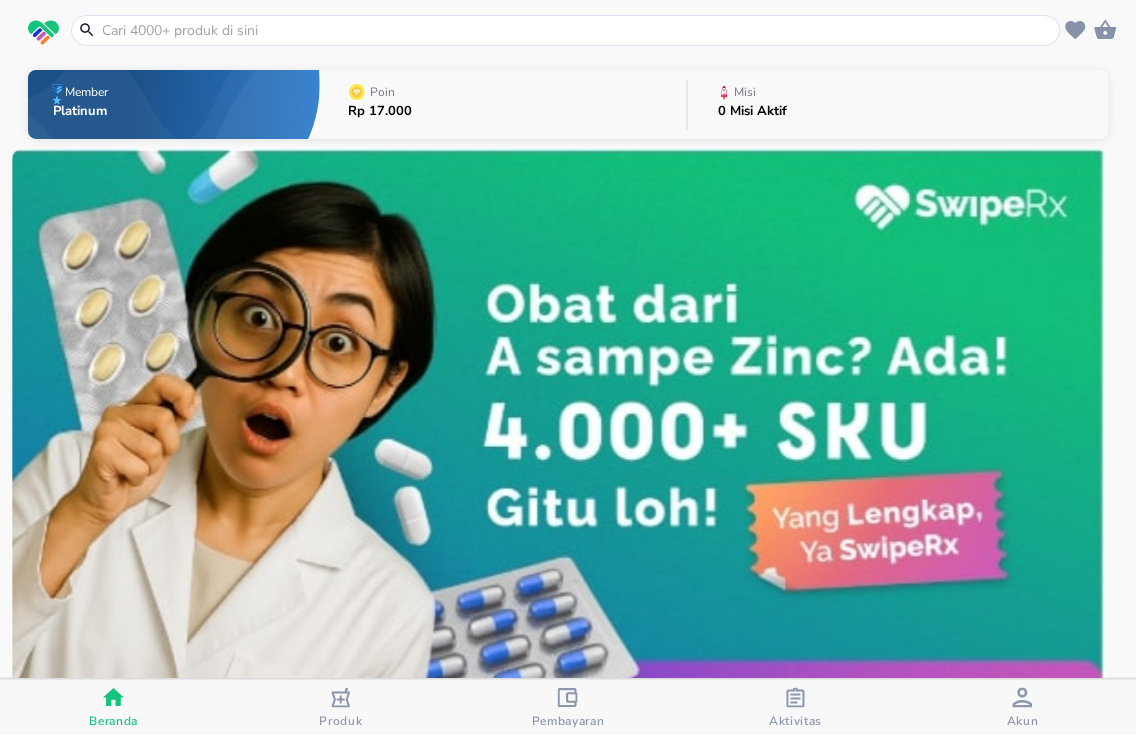 click at bounding box center (578, 30) 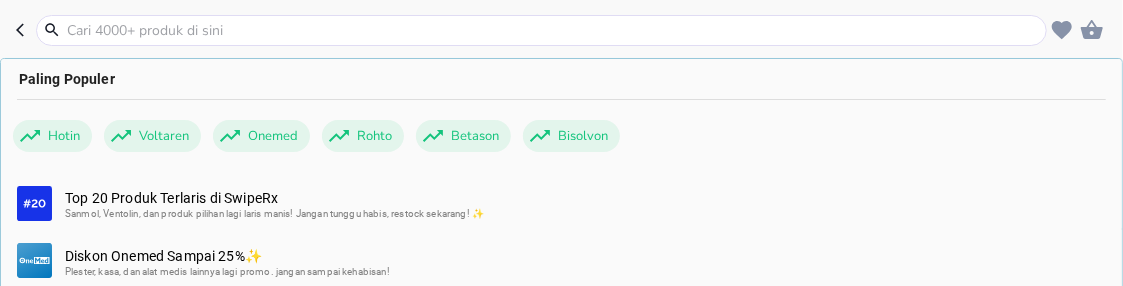 click at bounding box center [553, 30] 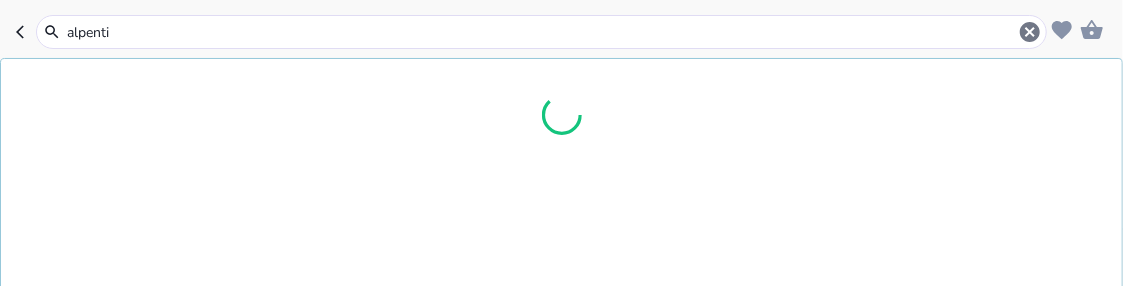 type on "alpentin" 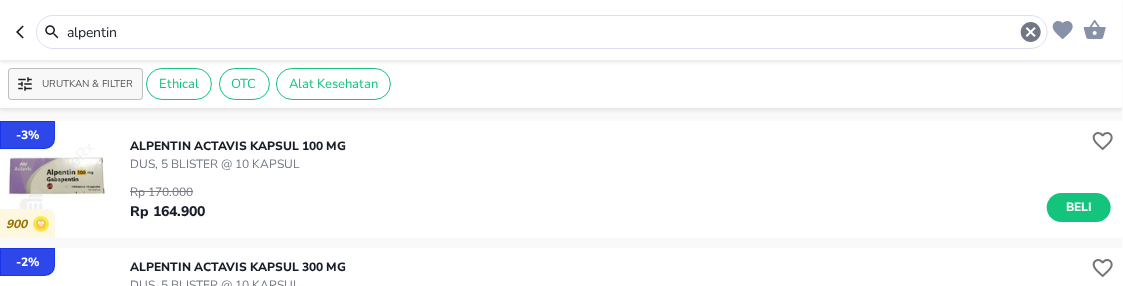 drag, startPoint x: 262, startPoint y: 24, endPoint x: -9, endPoint y: -126, distance: 309.74344 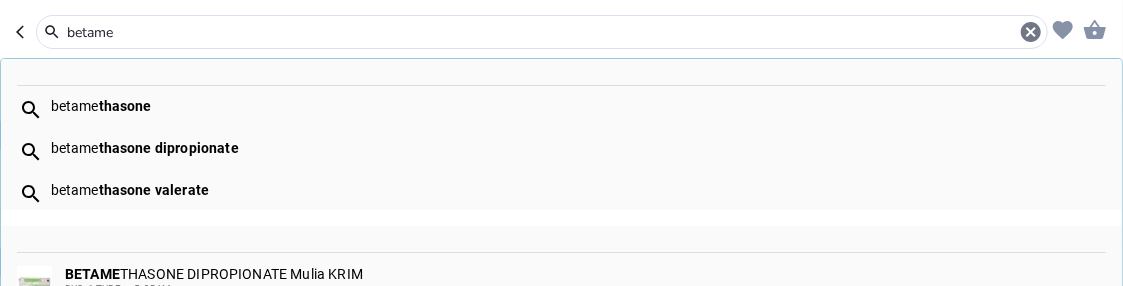 click on "thasone" at bounding box center [125, 106] 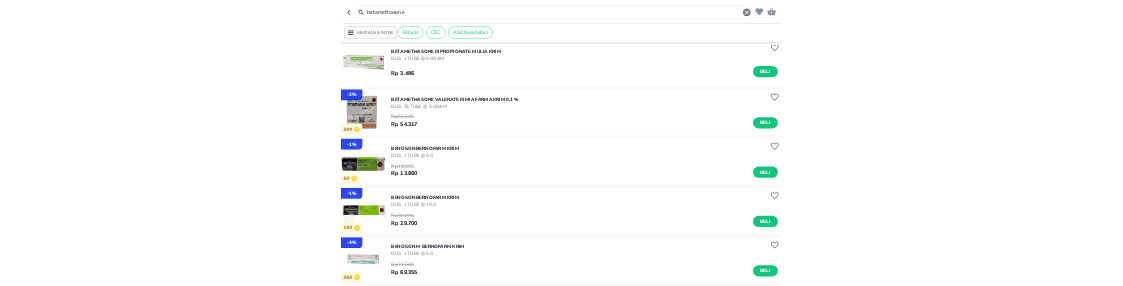 scroll, scrollTop: 0, scrollLeft: 0, axis: both 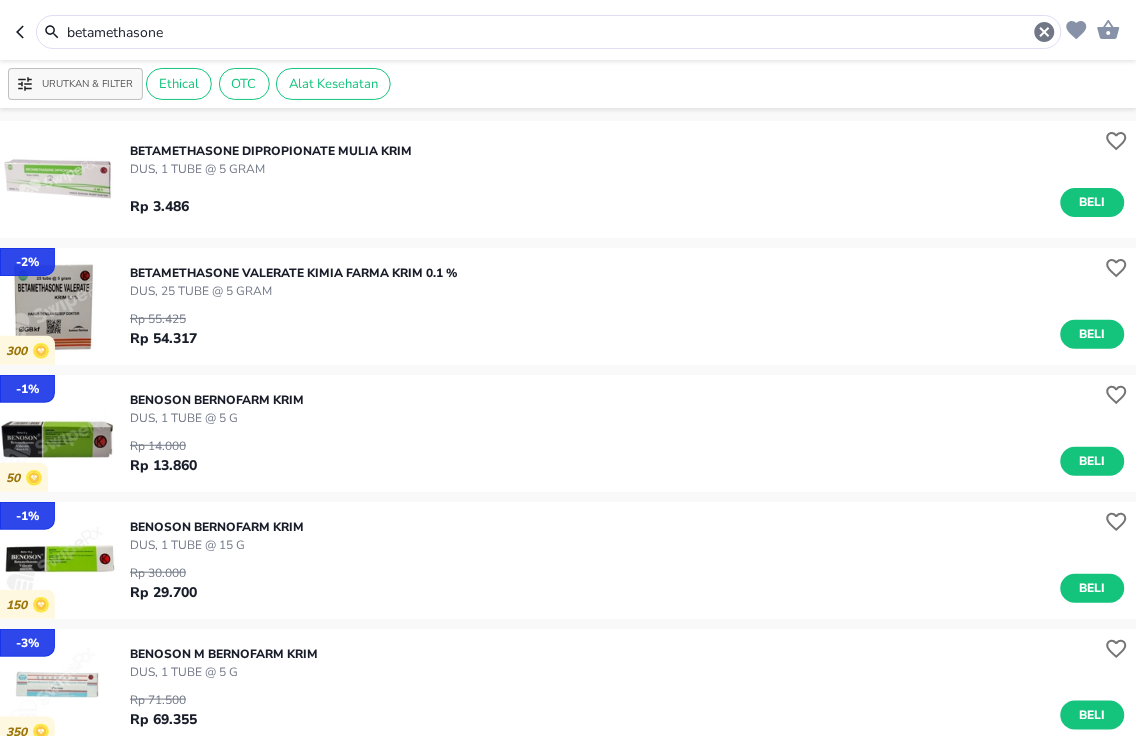 click on "betamethasone" at bounding box center (549, 32) 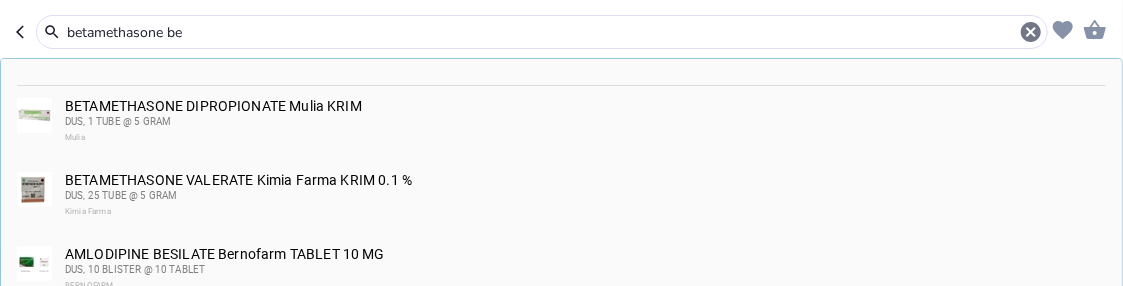 drag, startPoint x: 218, startPoint y: 23, endPoint x: -9, endPoint y: -126, distance: 271.53268 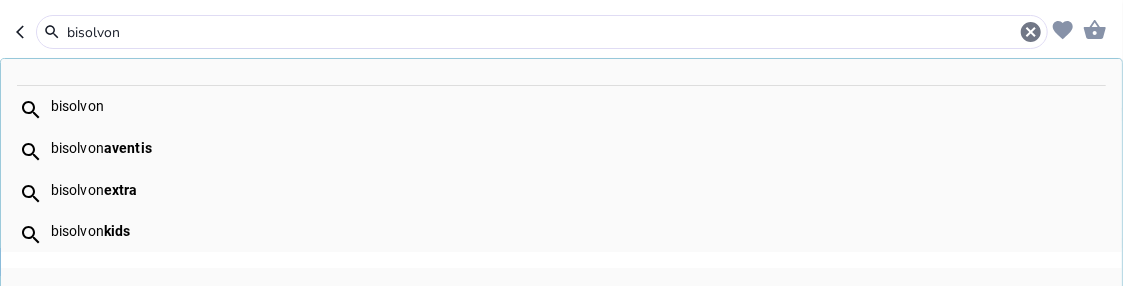 type on "bisolvon" 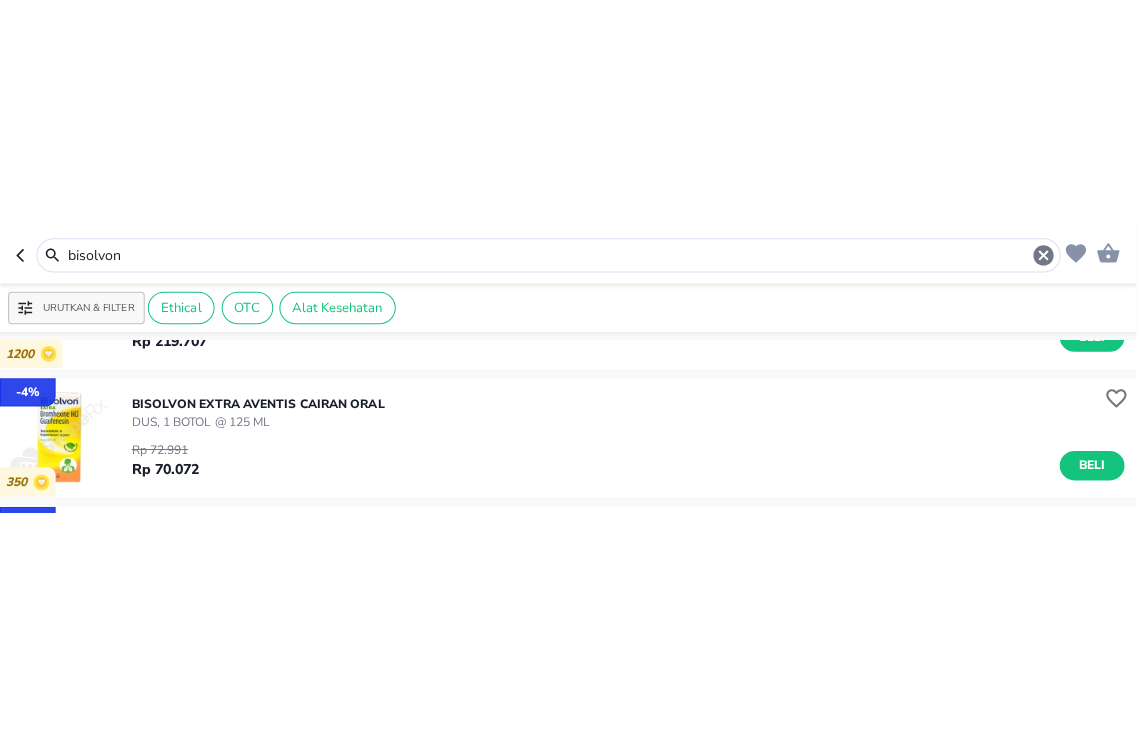 scroll, scrollTop: 111, scrollLeft: 0, axis: vertical 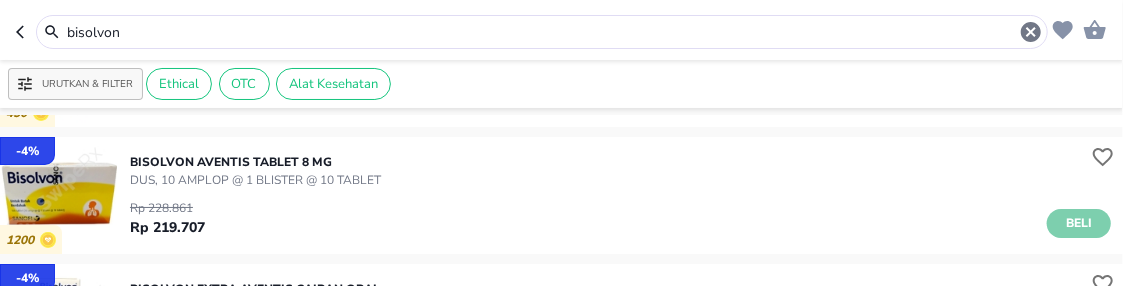 click on "Beli" at bounding box center (1079, 223) 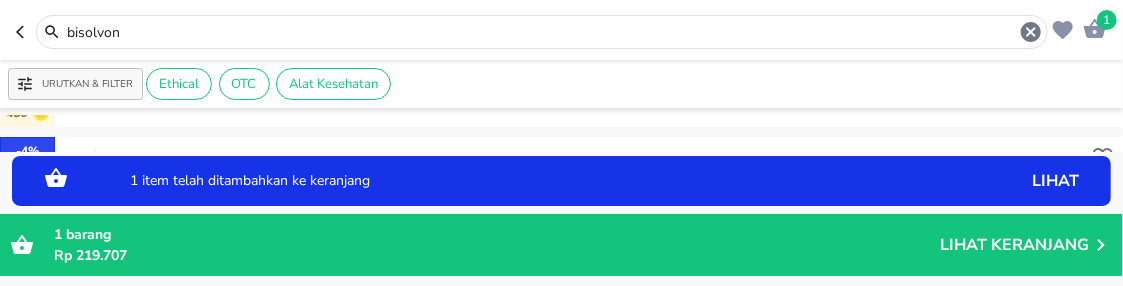 drag, startPoint x: 366, startPoint y: 38, endPoint x: -9, endPoint y: -112, distance: 403.88736 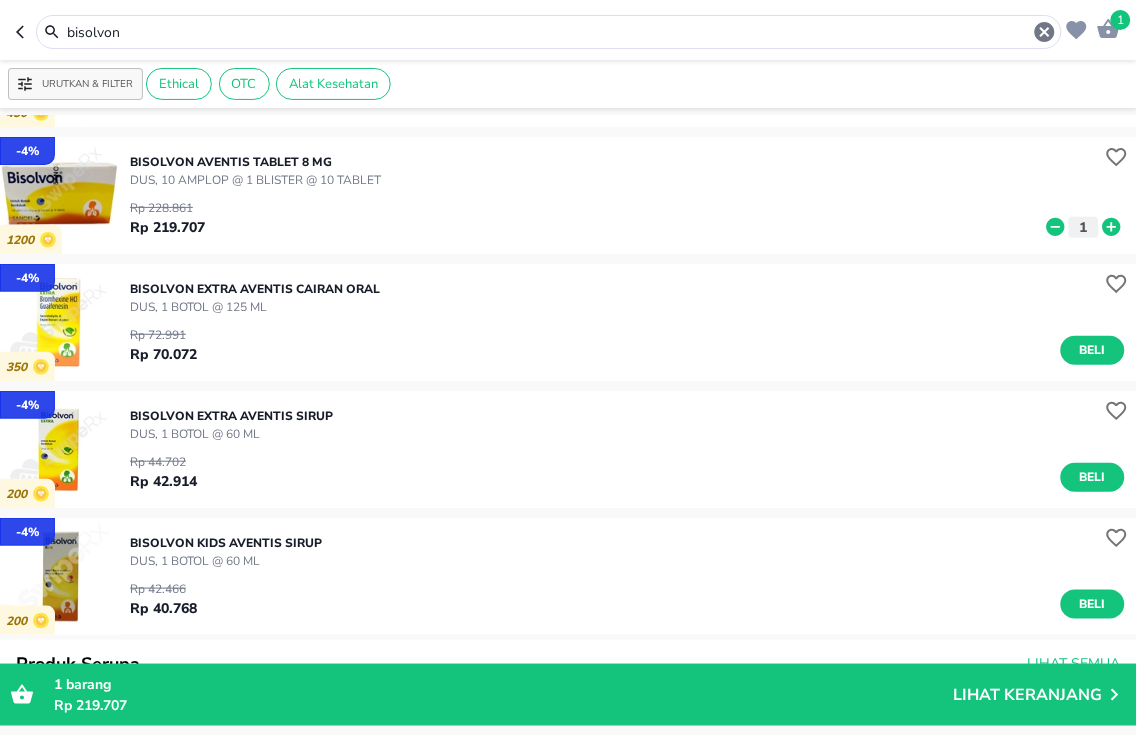 scroll, scrollTop: 222, scrollLeft: 0, axis: vertical 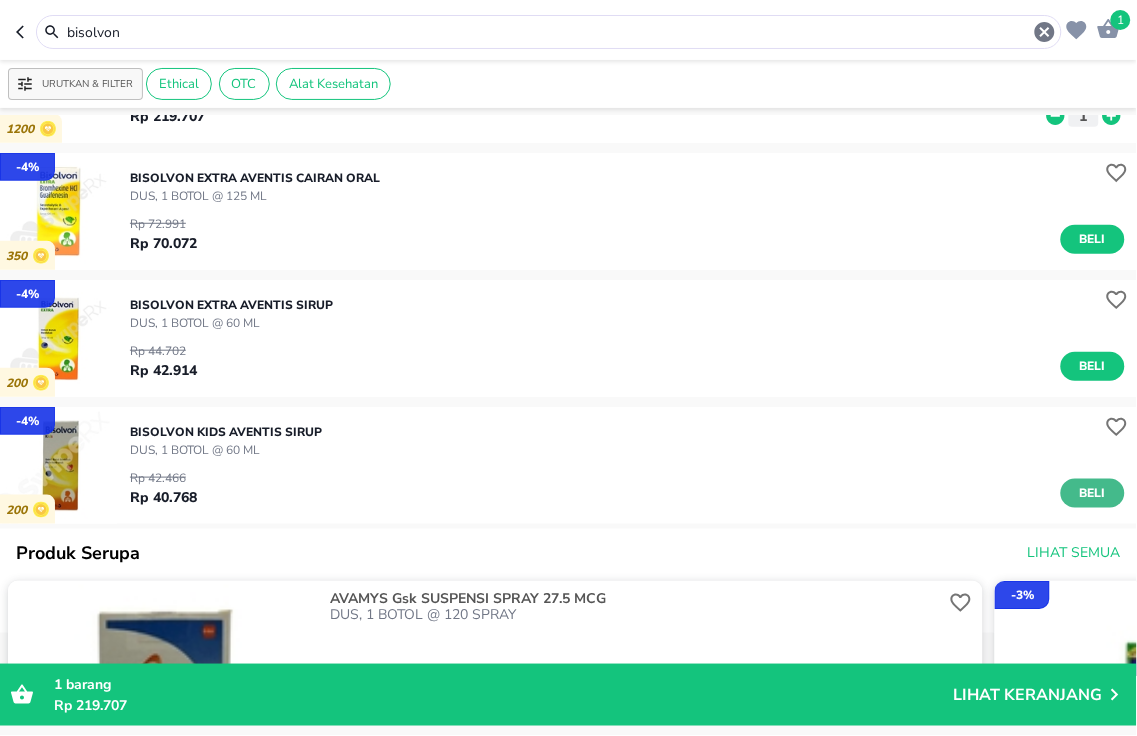 click on "Beli" at bounding box center [1093, 493] 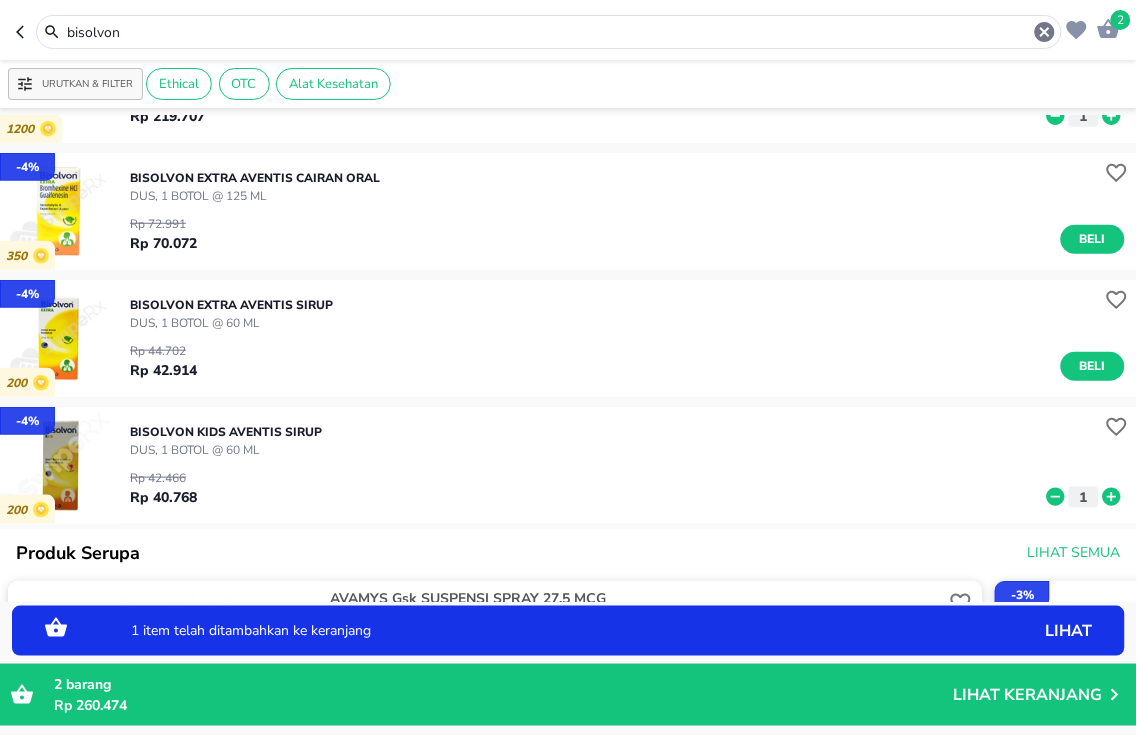click 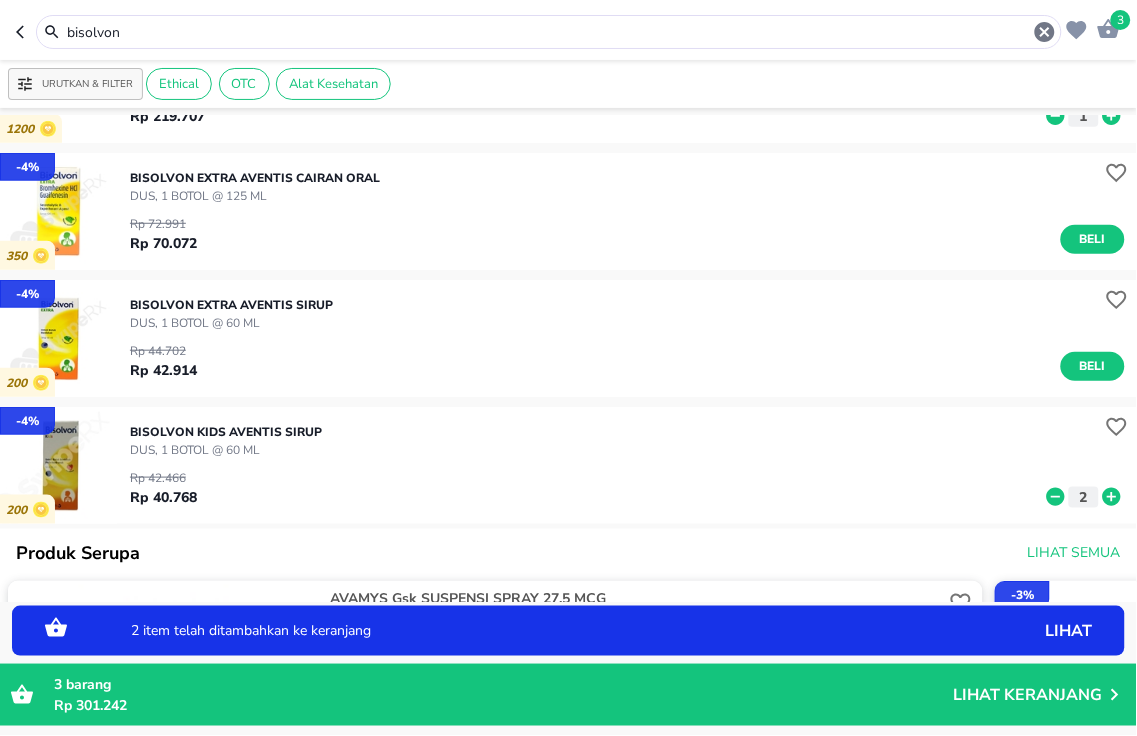 click 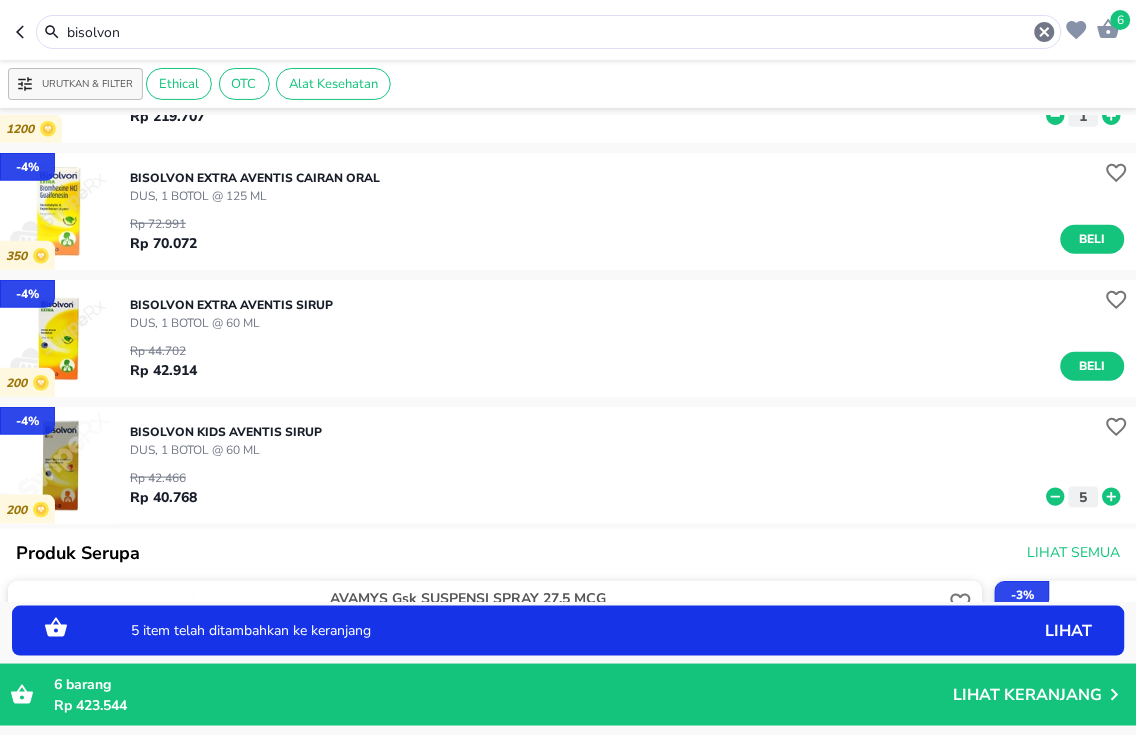 click 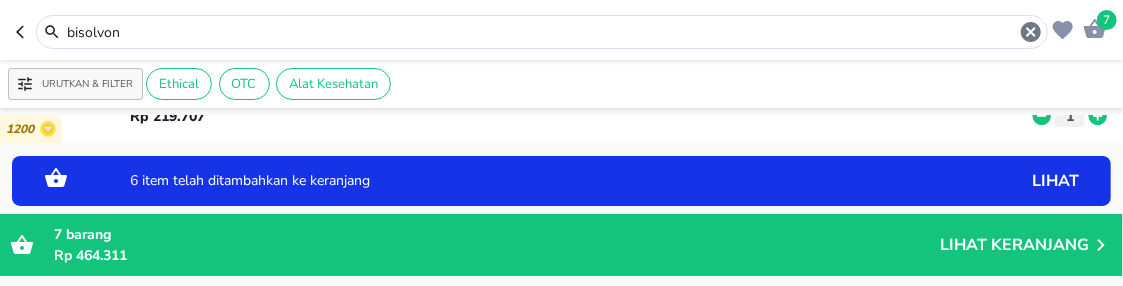 drag, startPoint x: 134, startPoint y: 31, endPoint x: -9, endPoint y: -35, distance: 157.49603 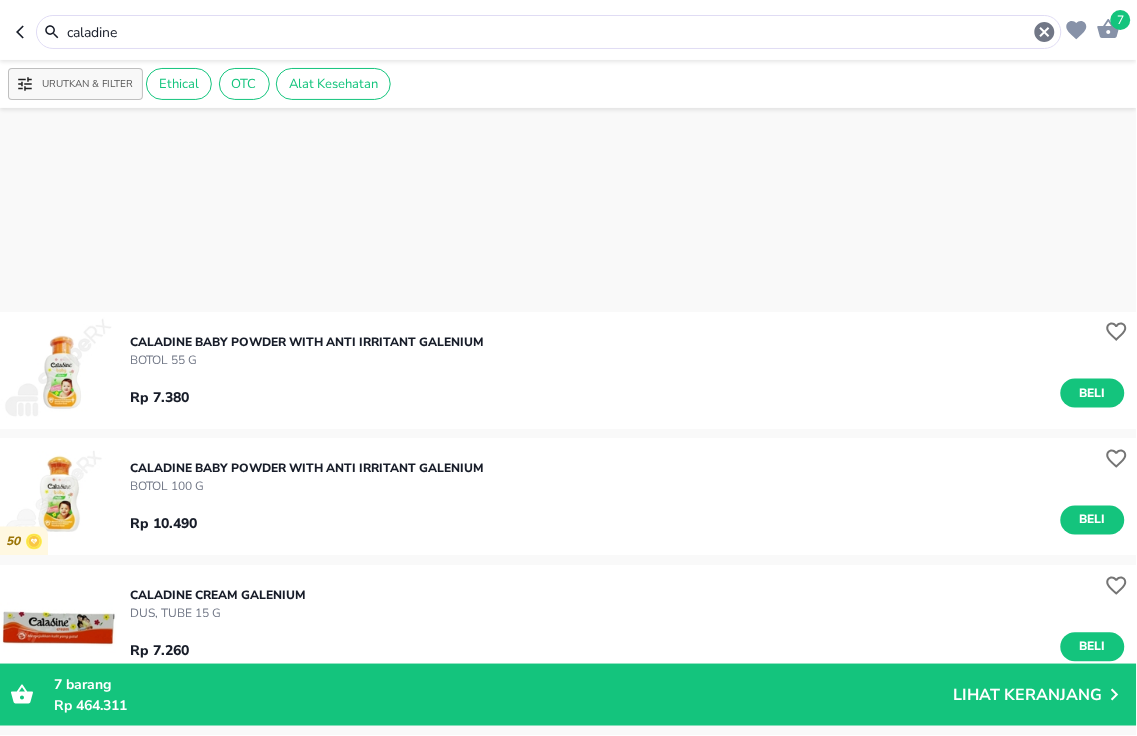 scroll, scrollTop: 888, scrollLeft: 0, axis: vertical 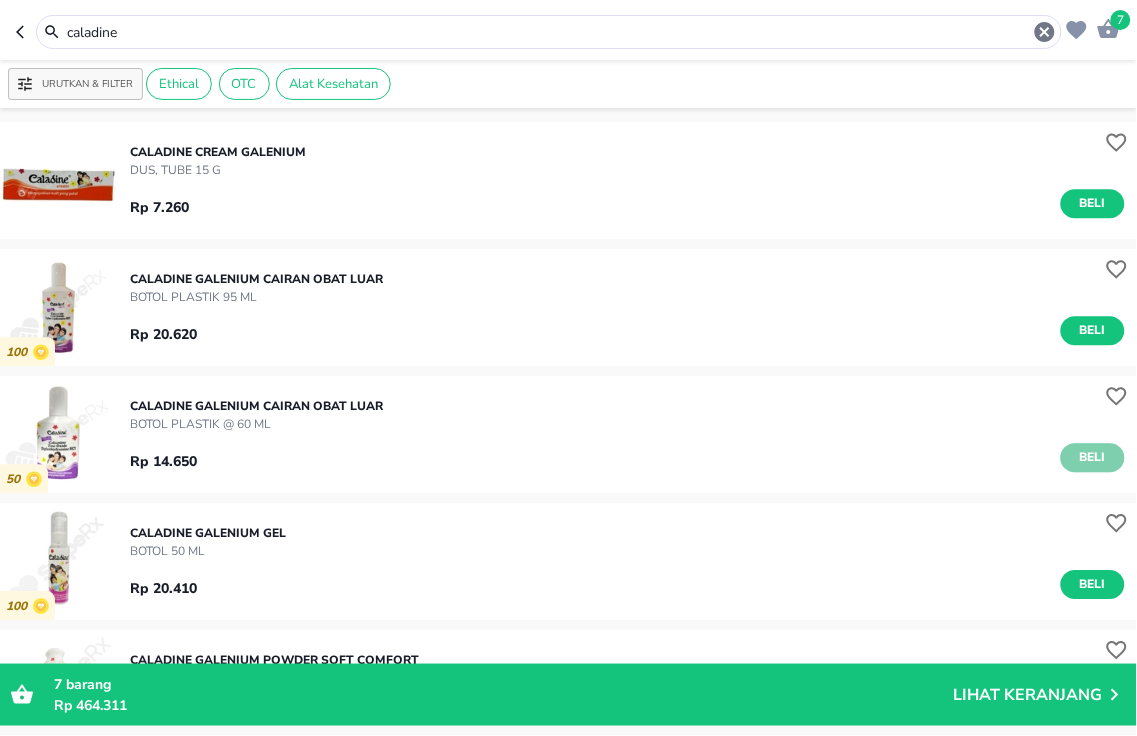 click on "Beli" at bounding box center (1093, 457) 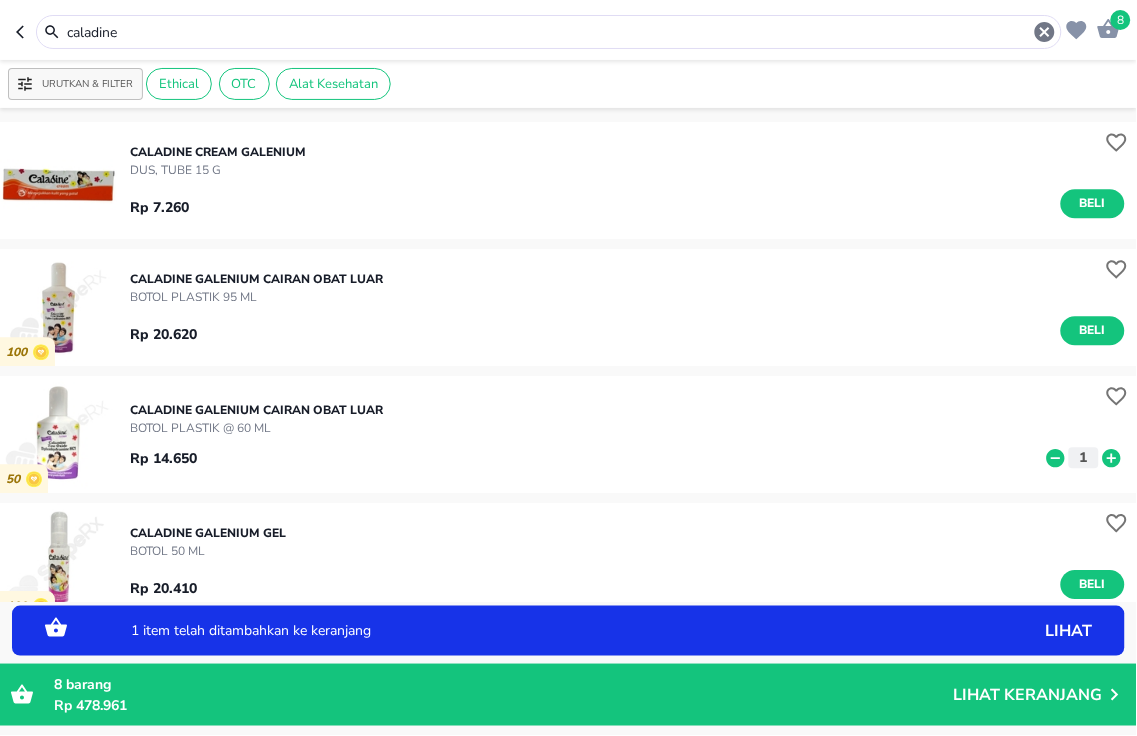 click 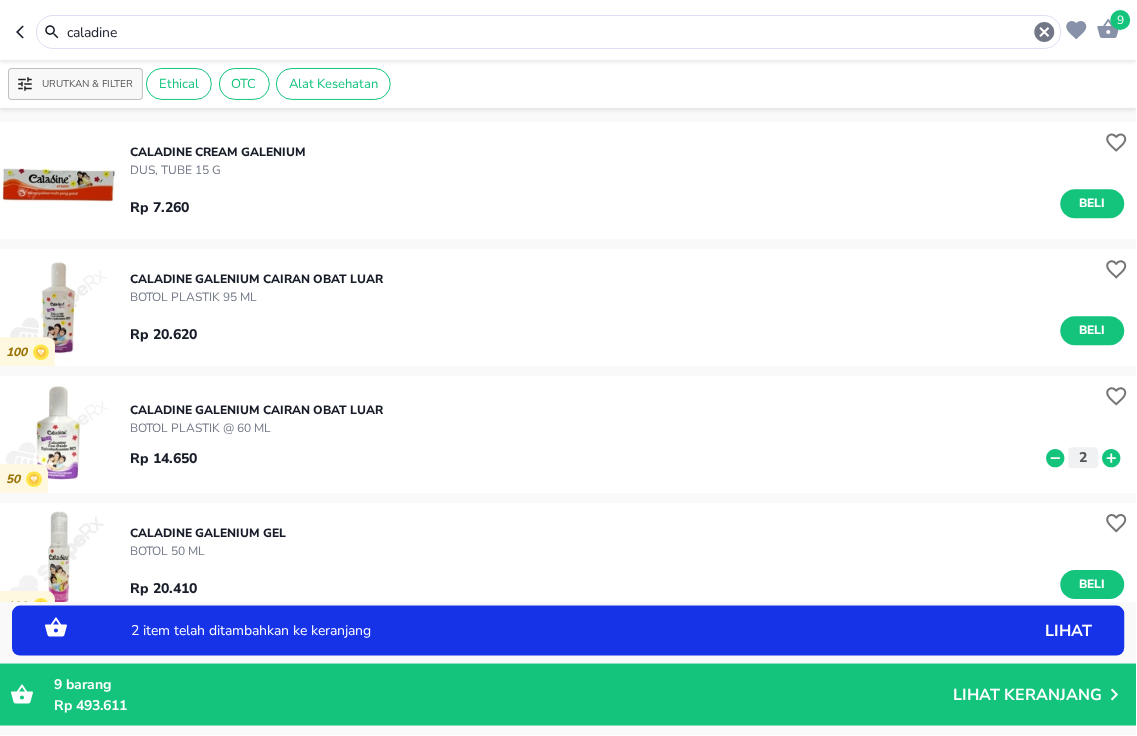 click 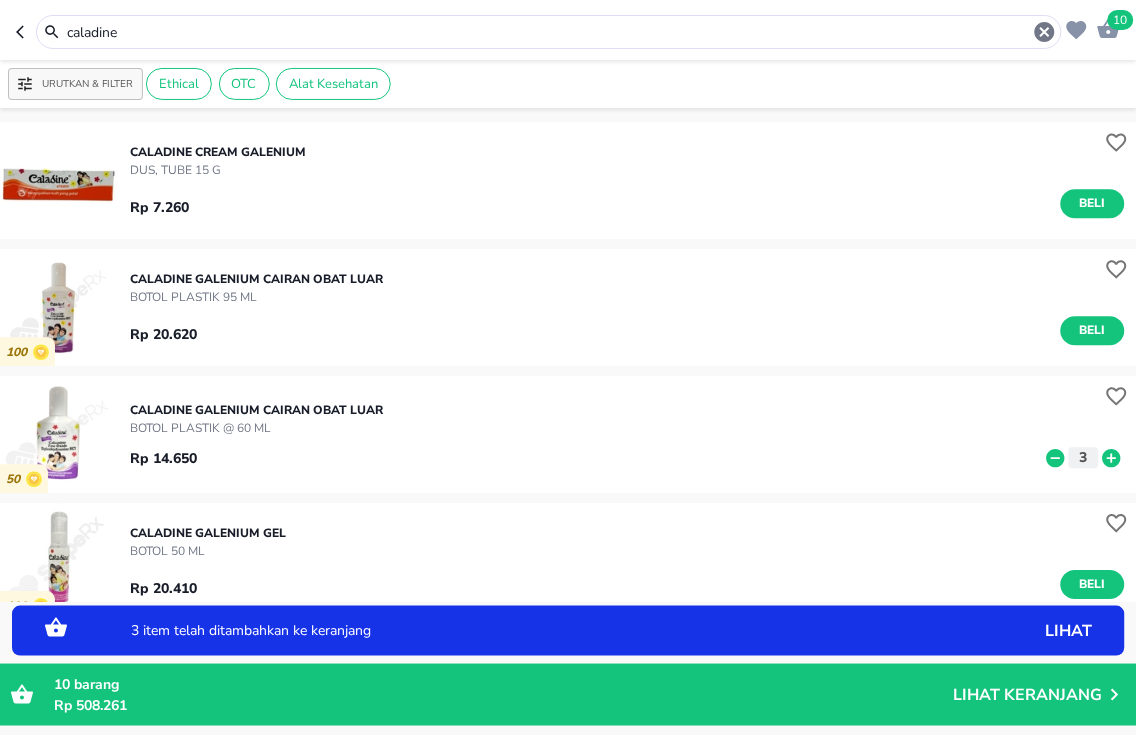 click 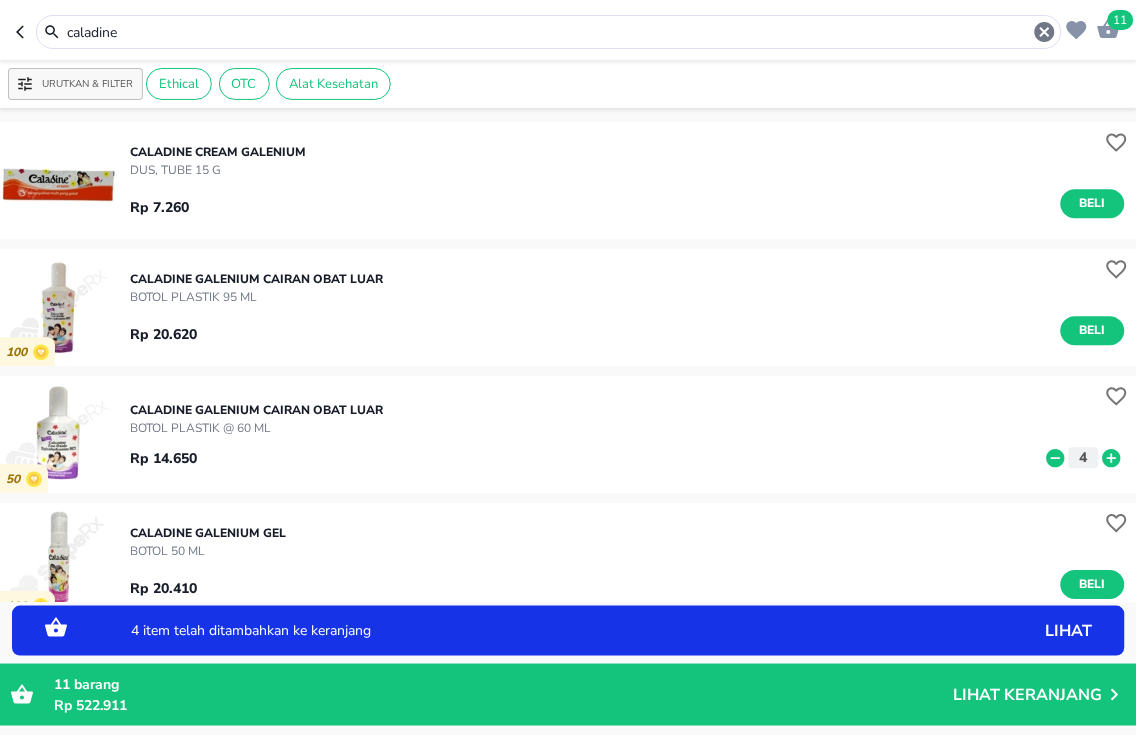 click 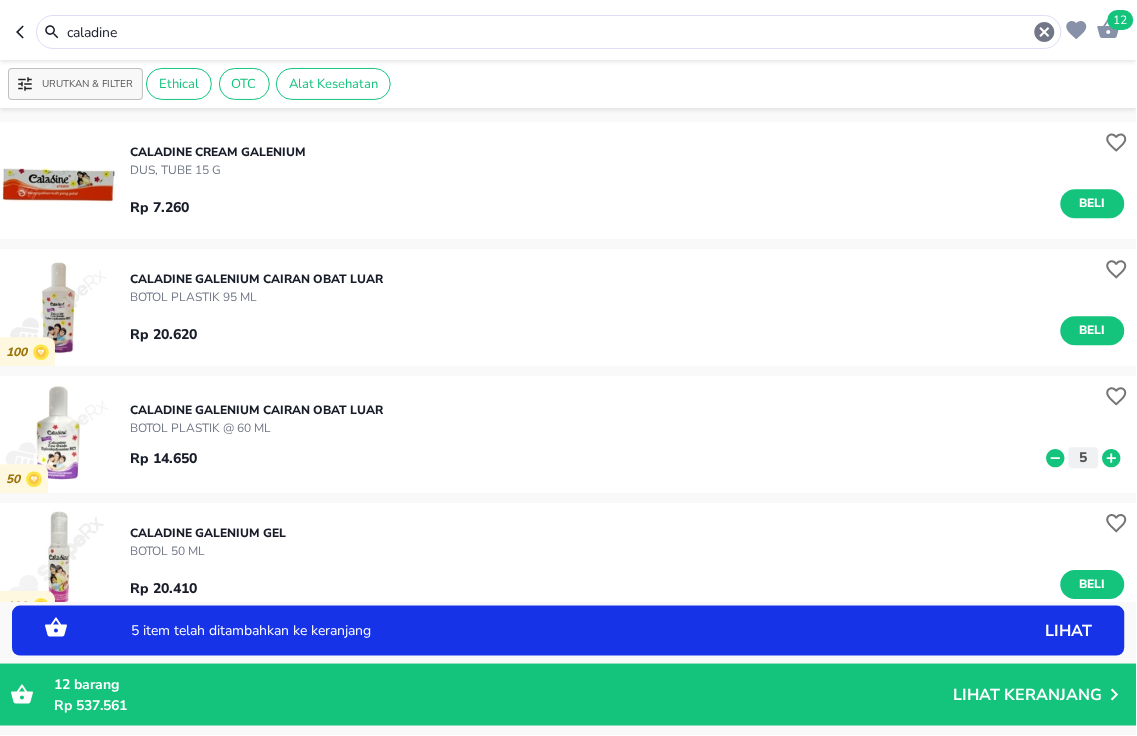 click 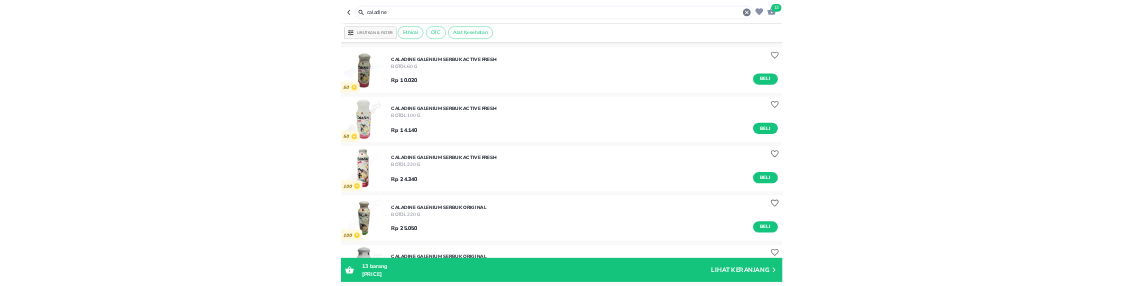 scroll, scrollTop: 1888, scrollLeft: 0, axis: vertical 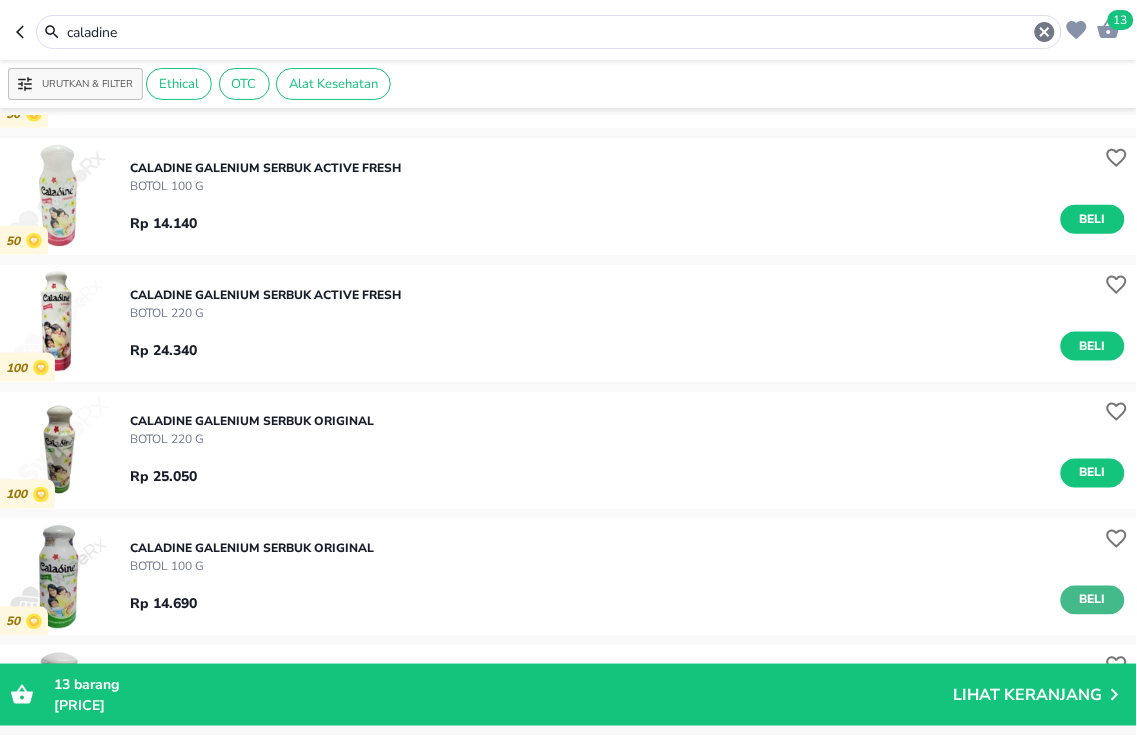 click on "Beli" at bounding box center [1093, 600] 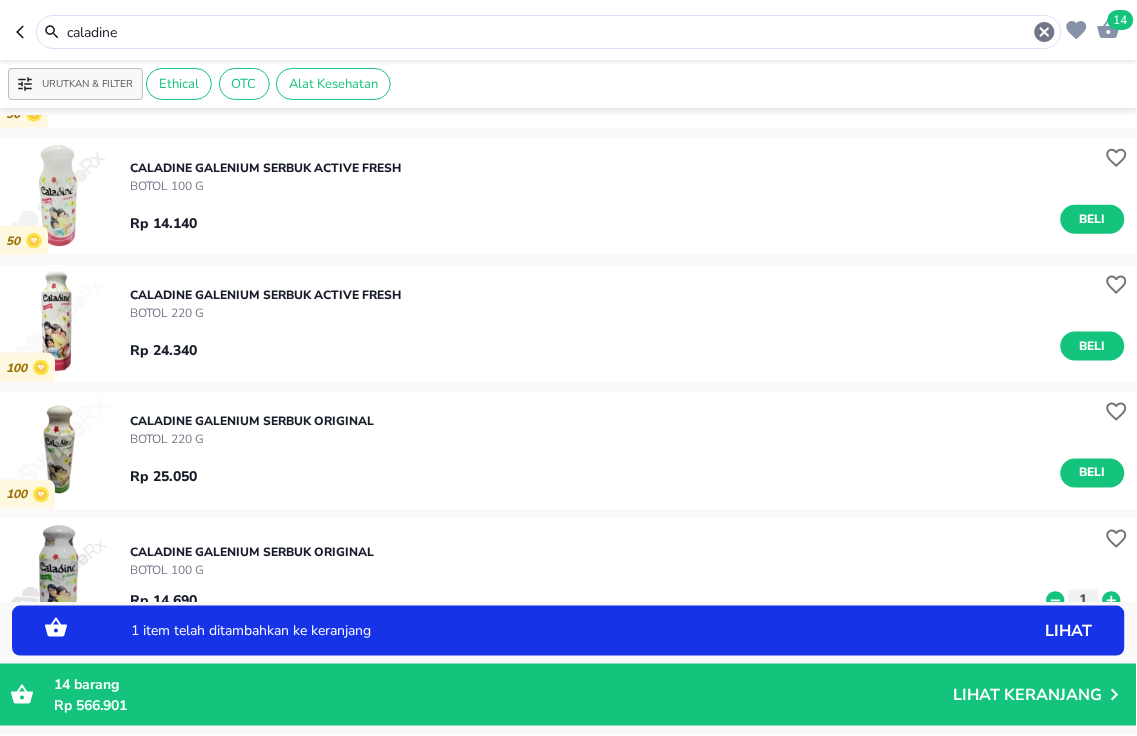 click 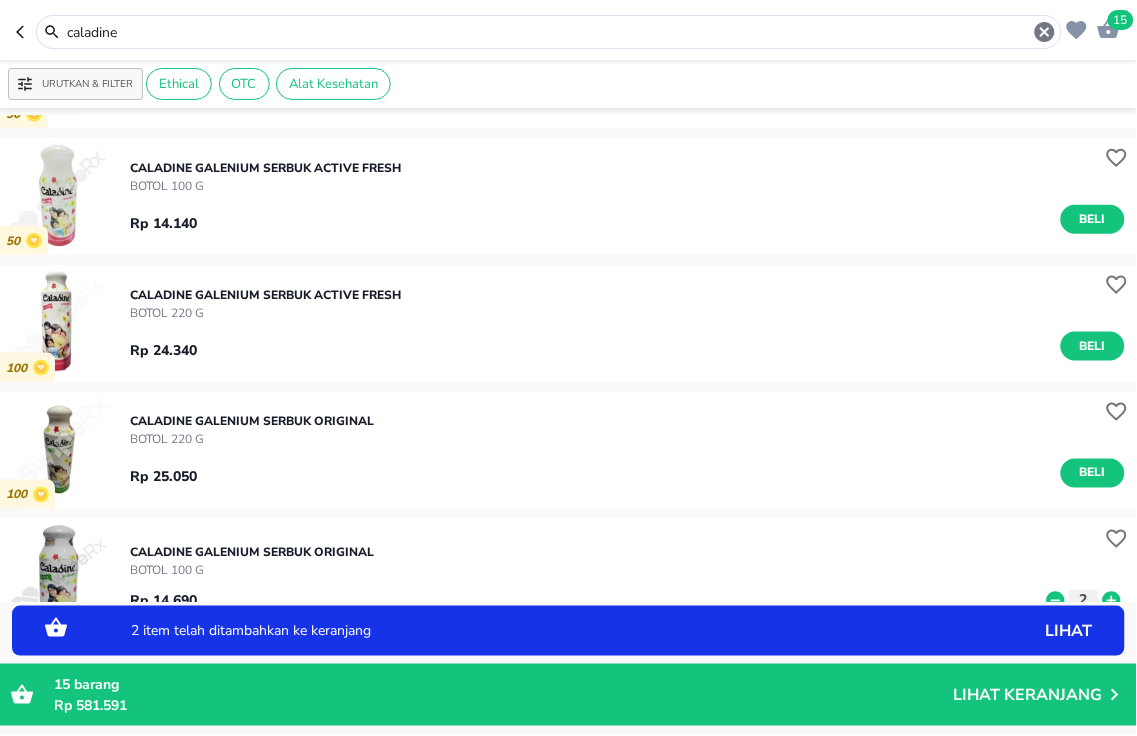 click 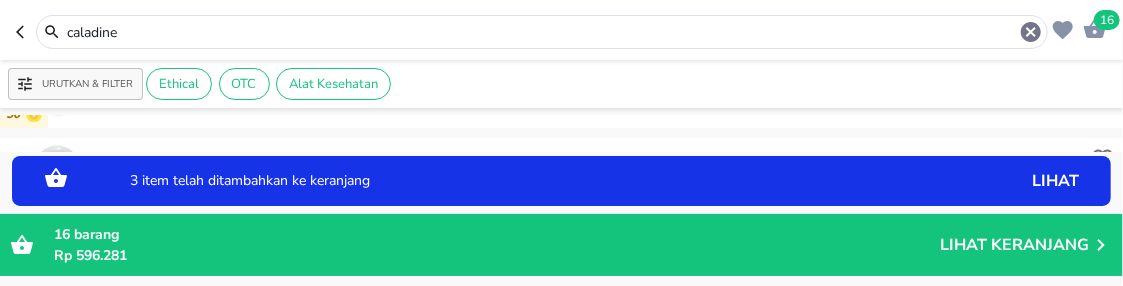 drag, startPoint x: 131, startPoint y: 33, endPoint x: -9, endPoint y: -38, distance: 156.97452 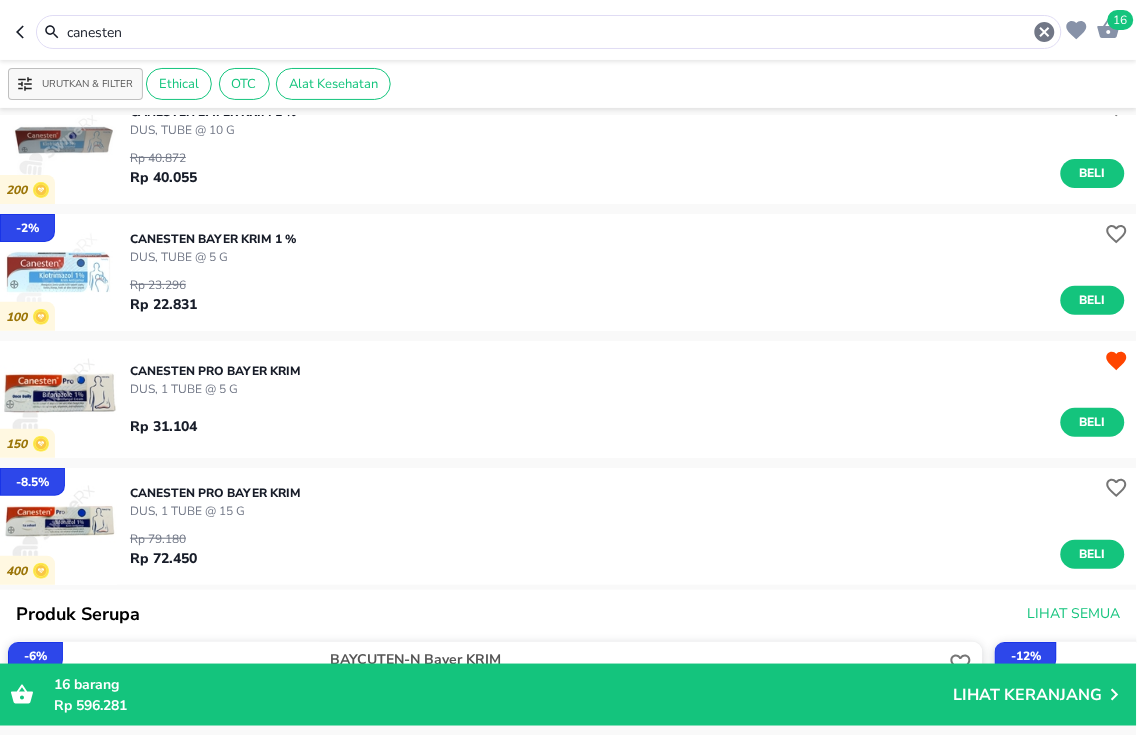 scroll, scrollTop: 0, scrollLeft: 0, axis: both 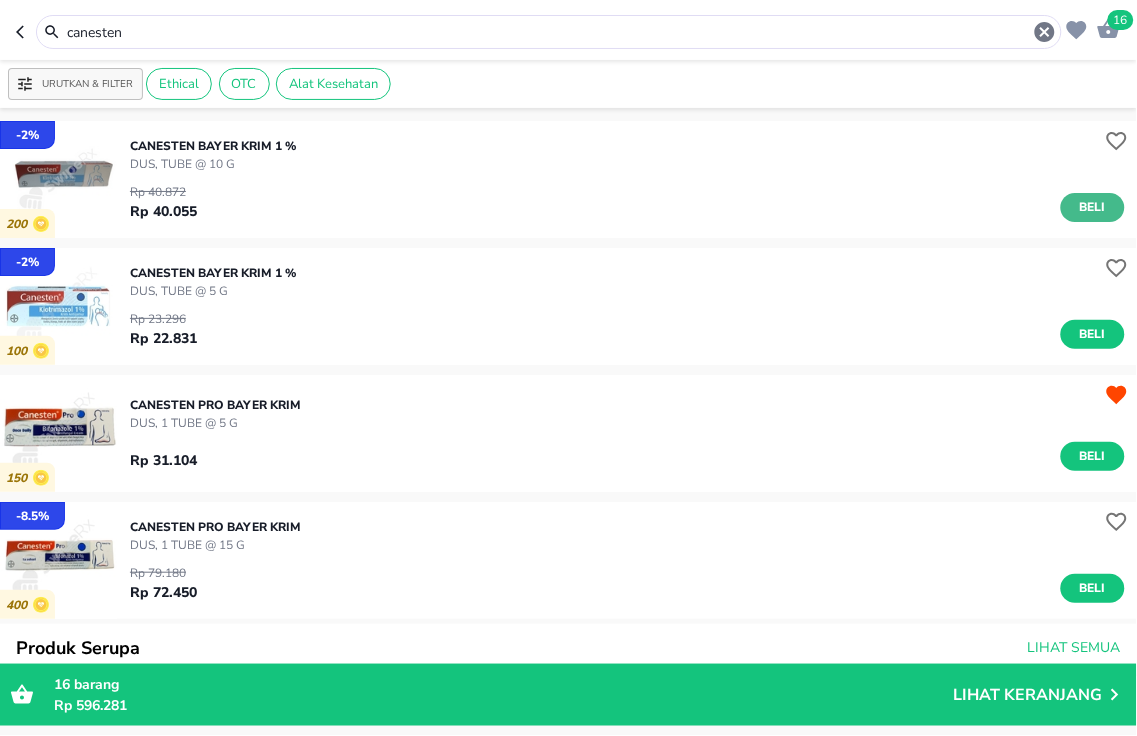 click on "Beli" at bounding box center (1093, 207) 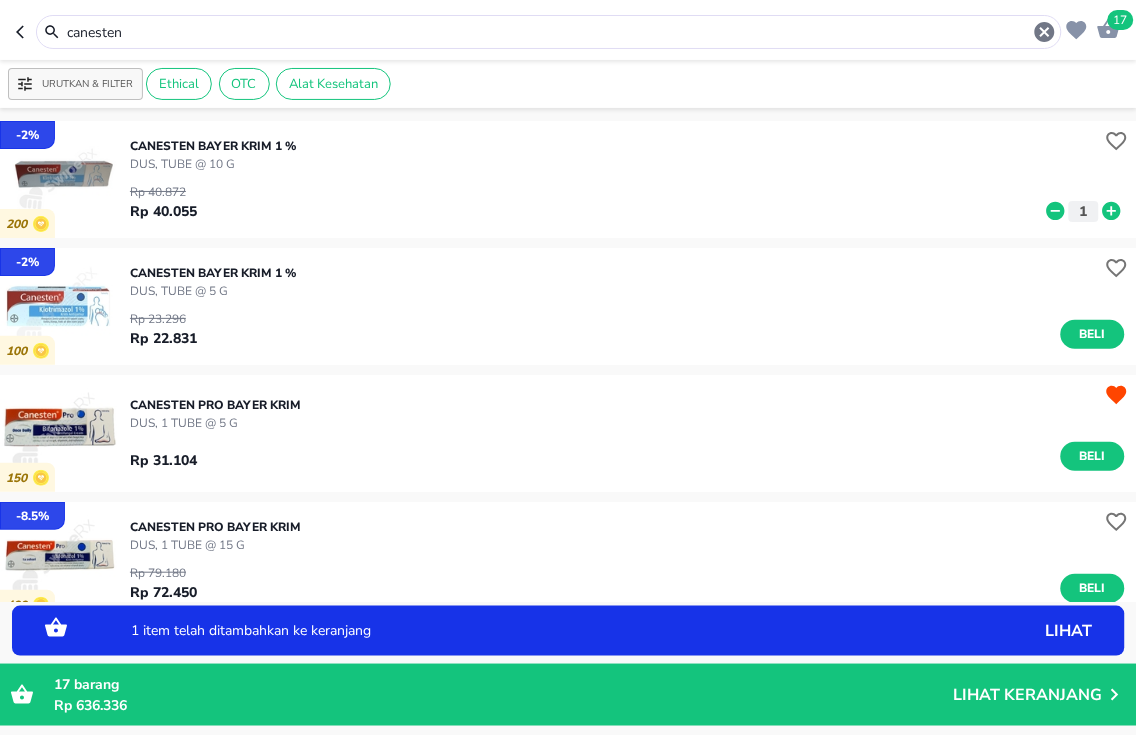 click 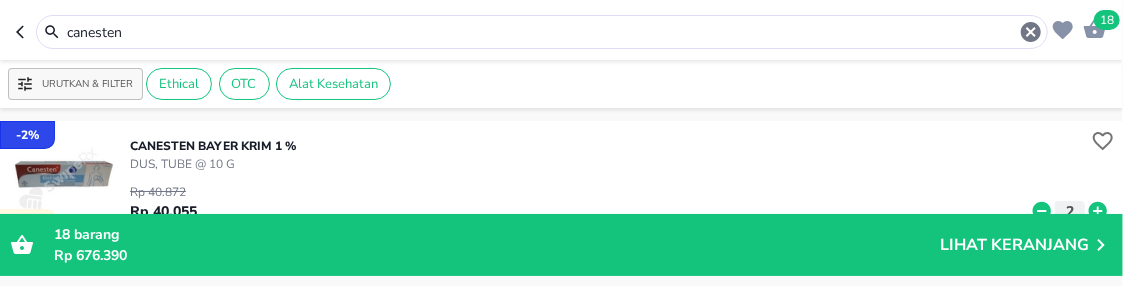 drag, startPoint x: 148, startPoint y: 36, endPoint x: -9, endPoint y: -122, distance: 222.73976 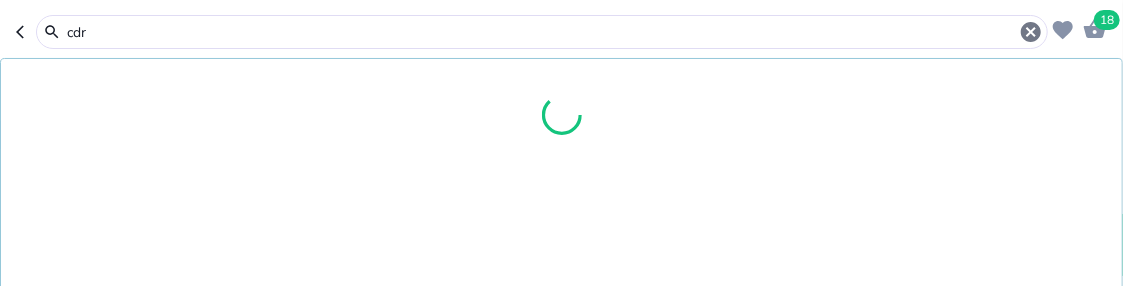 type on "cdr" 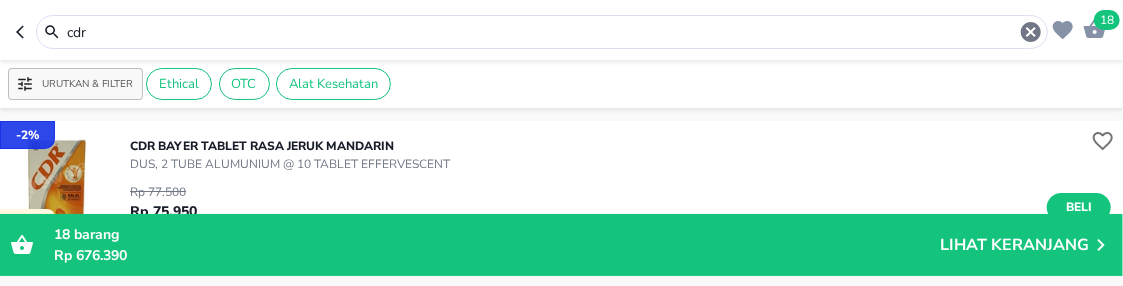 click on "18" at bounding box center (1107, 20) 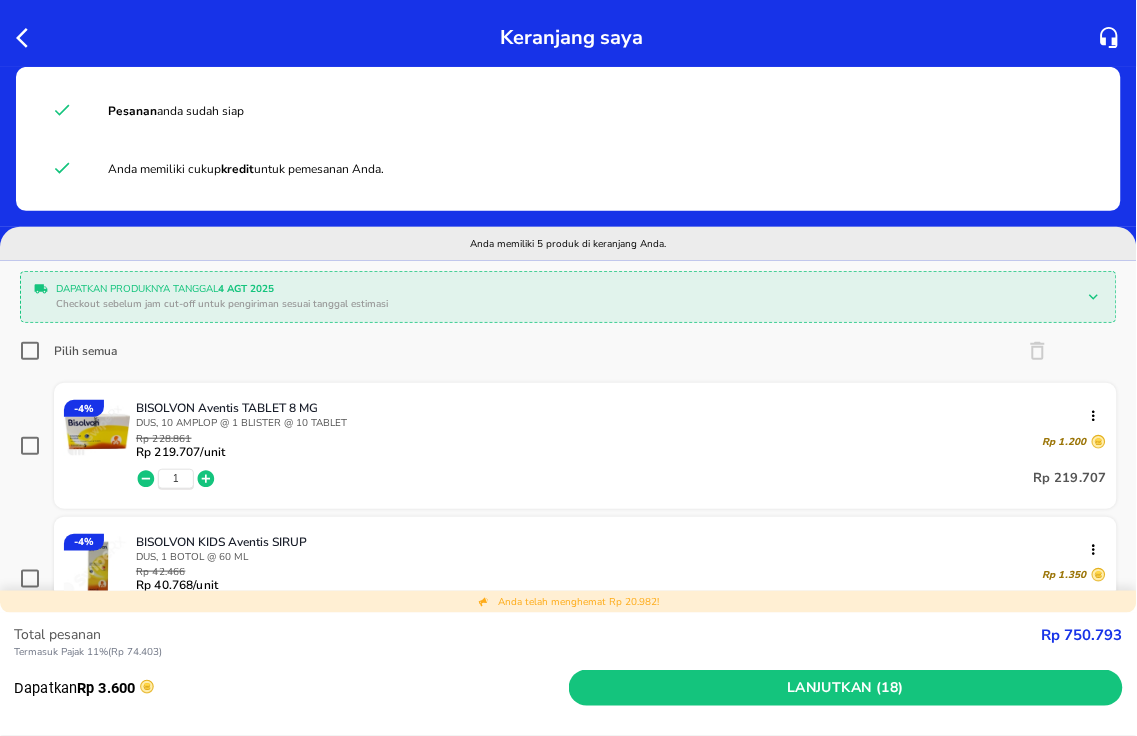 scroll, scrollTop: 444, scrollLeft: 0, axis: vertical 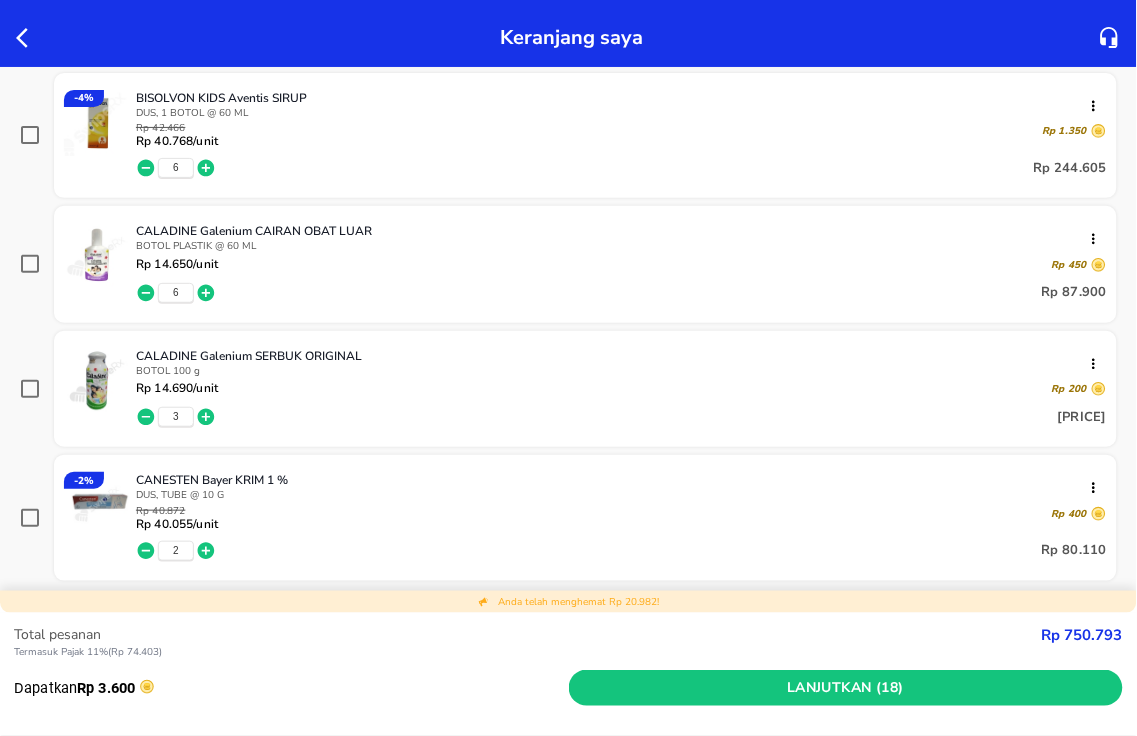 click 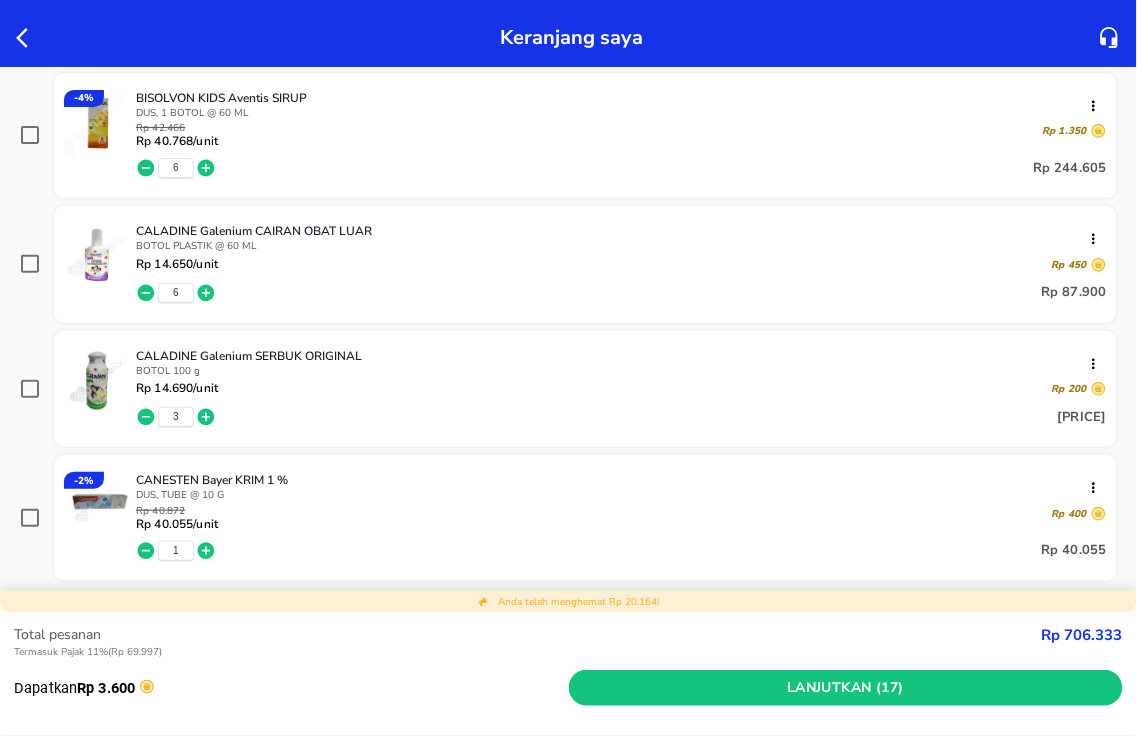 click 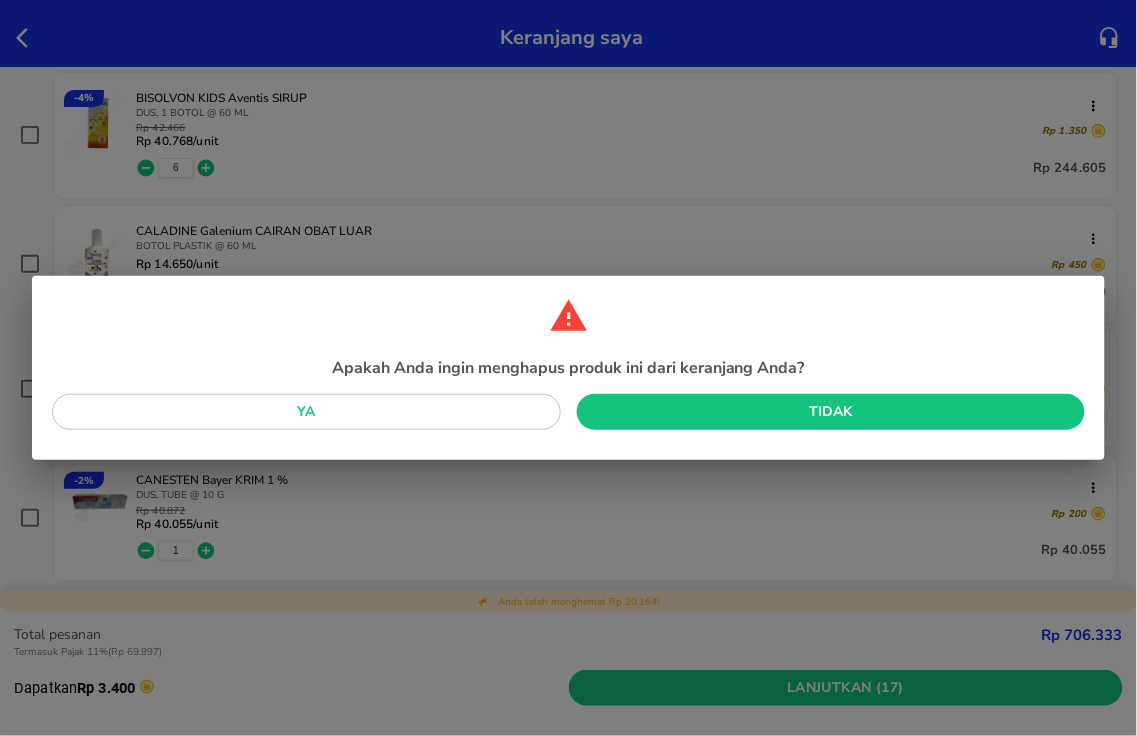 click on "Ya" at bounding box center (306, 412) 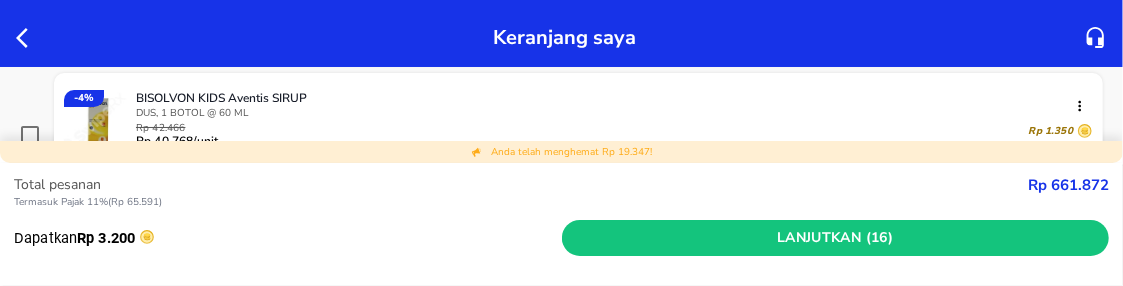 click 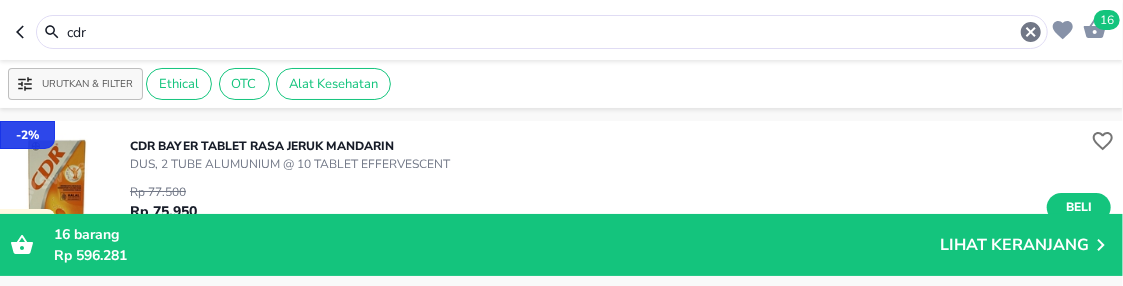 click on "Halo Apotek K24 [PERSON], selamat datang! 16 cdr Urutkan & Filter Ethical OTC Alat Kesehatan - 2 % 400 CDR Bayer TABLET RASA JERUK MANDARIN DUS, 2 TUBE ALUMUNIUM @ 10 TABLET EFFERVESCENT Rp 77.500 Rp 75.950 Beli End of Result ‌ ‌ ‌ ‌ ‌ ‌ ‌ ‌ ‌ Anda telah sampai bagian akhir halaman ini. Tidak menemukan produk yang anda cari? BERITAHU KAMI DISINI 16 barang Rp 596.281 Lihat Keranjang" at bounding box center [561, 0] 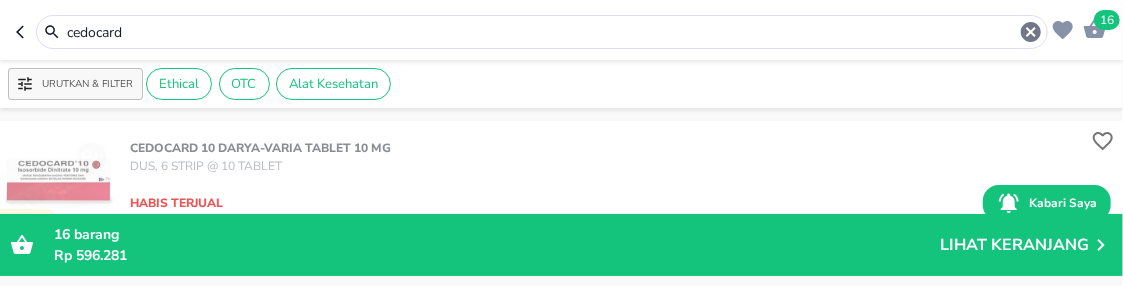drag, startPoint x: 203, startPoint y: 41, endPoint x: -9, endPoint y: -126, distance: 269.8759 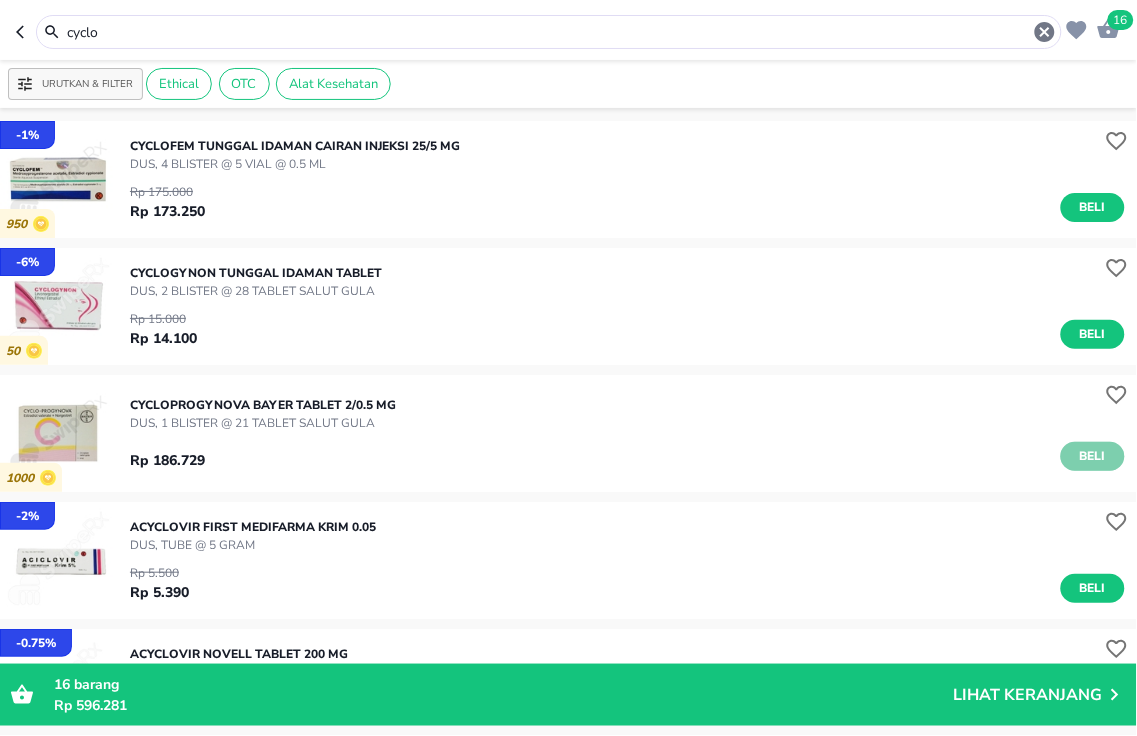 click on "Beli" at bounding box center (1093, 456) 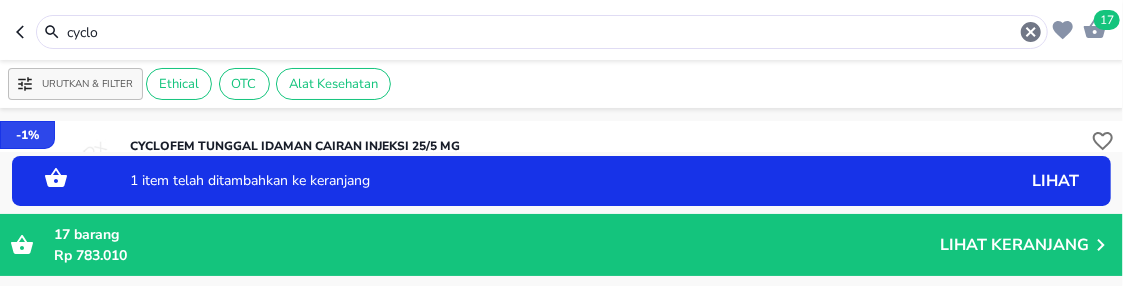 drag, startPoint x: 163, startPoint y: 34, endPoint x: -9, endPoint y: -57, distance: 194.58931 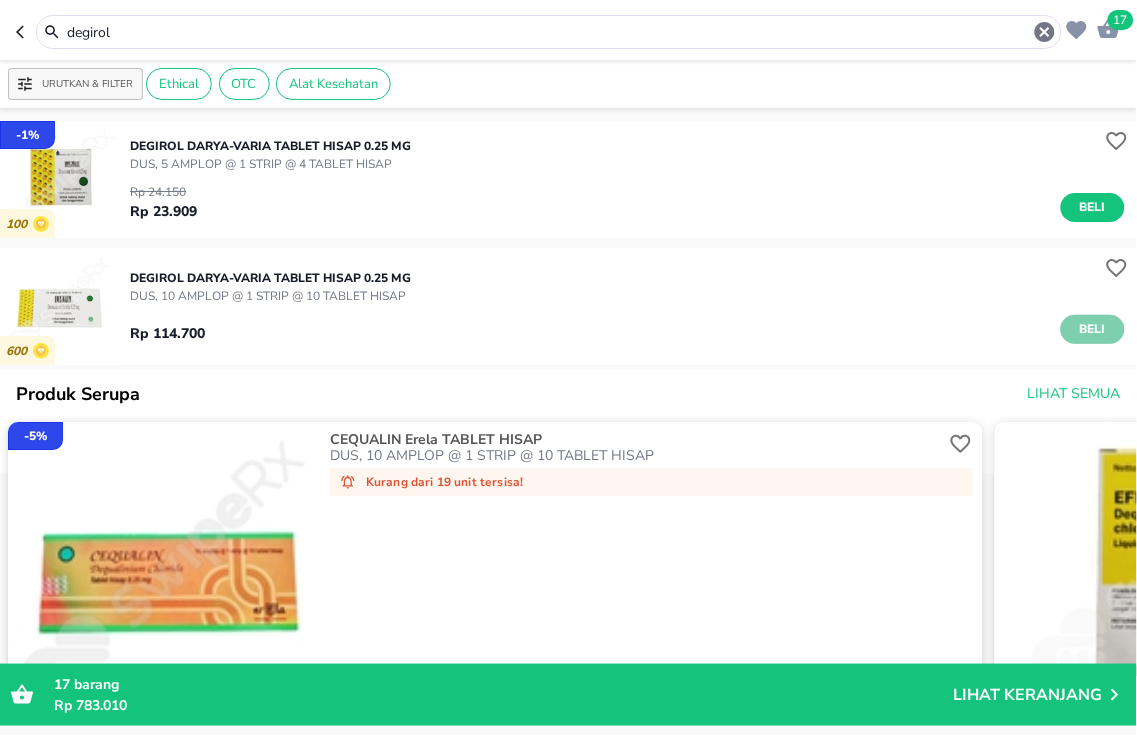 click on "Beli" at bounding box center [1093, 329] 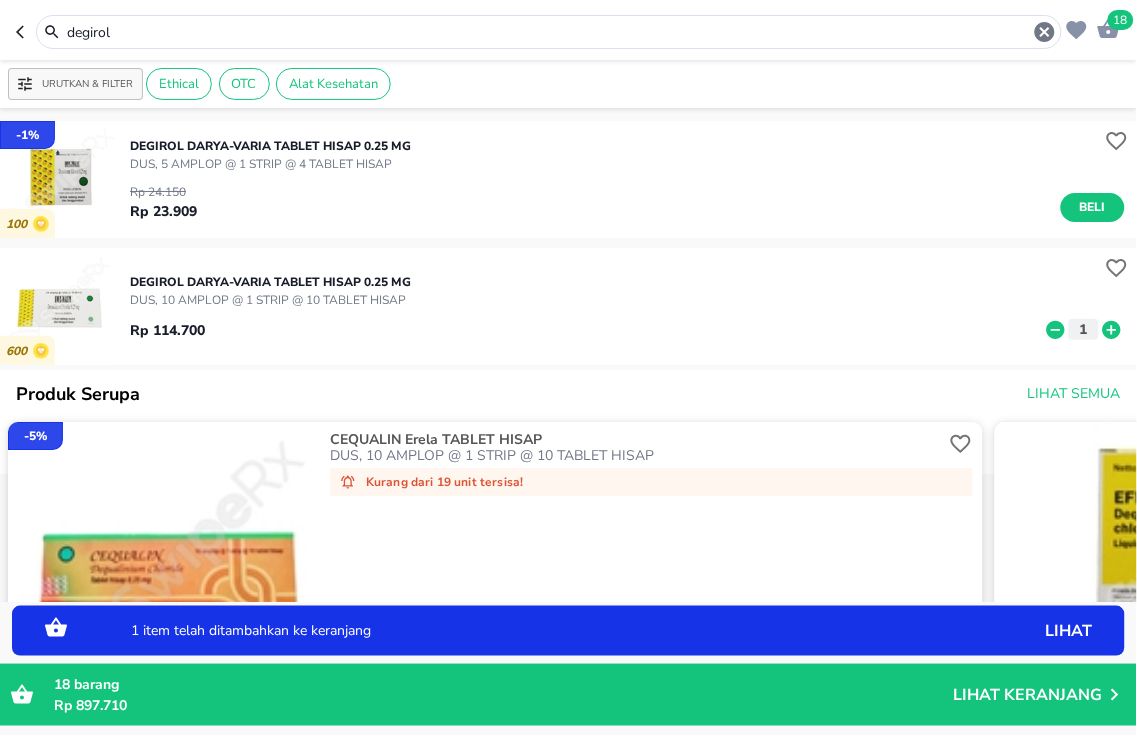 click 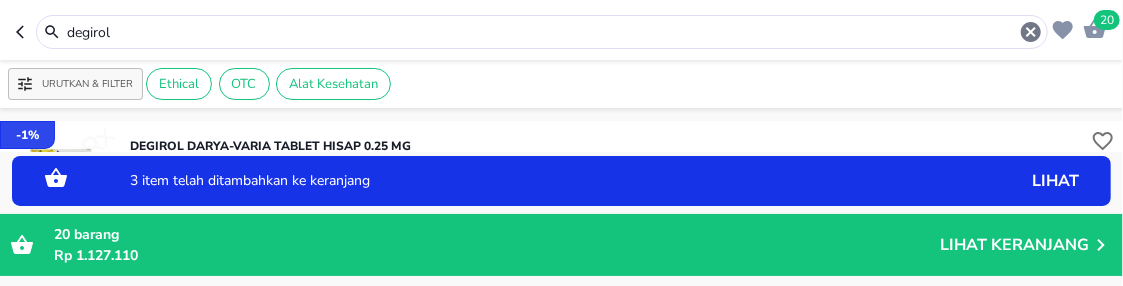 drag, startPoint x: 123, startPoint y: 33, endPoint x: -9, endPoint y: -126, distance: 206.65189 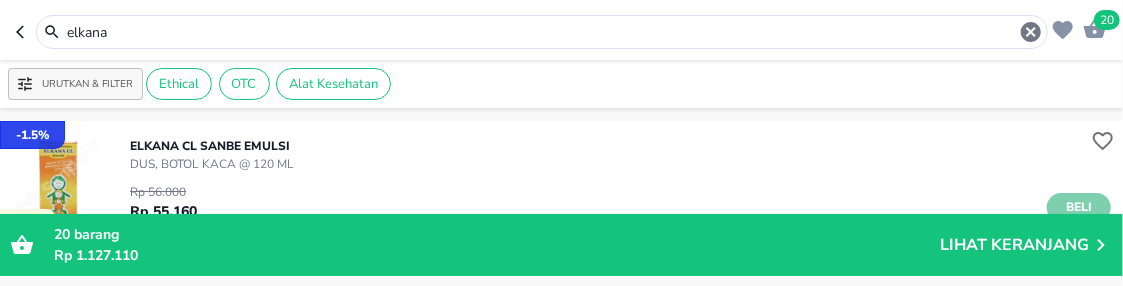 click on "Beli" at bounding box center [1079, 207] 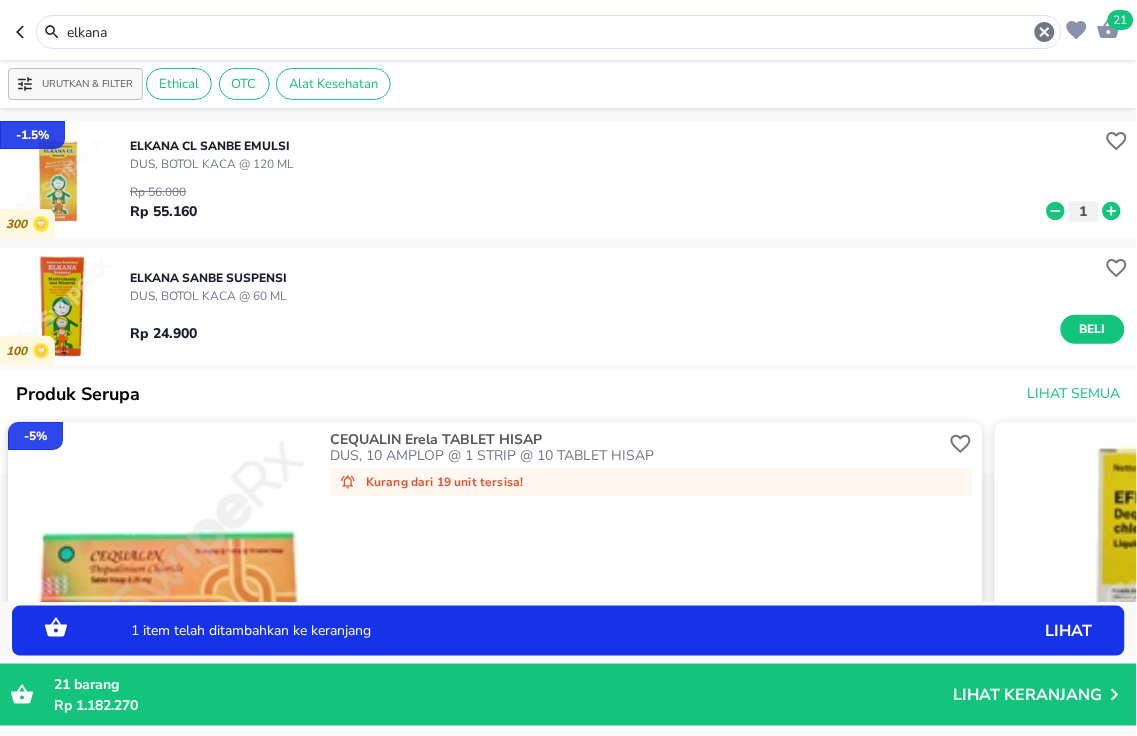 click 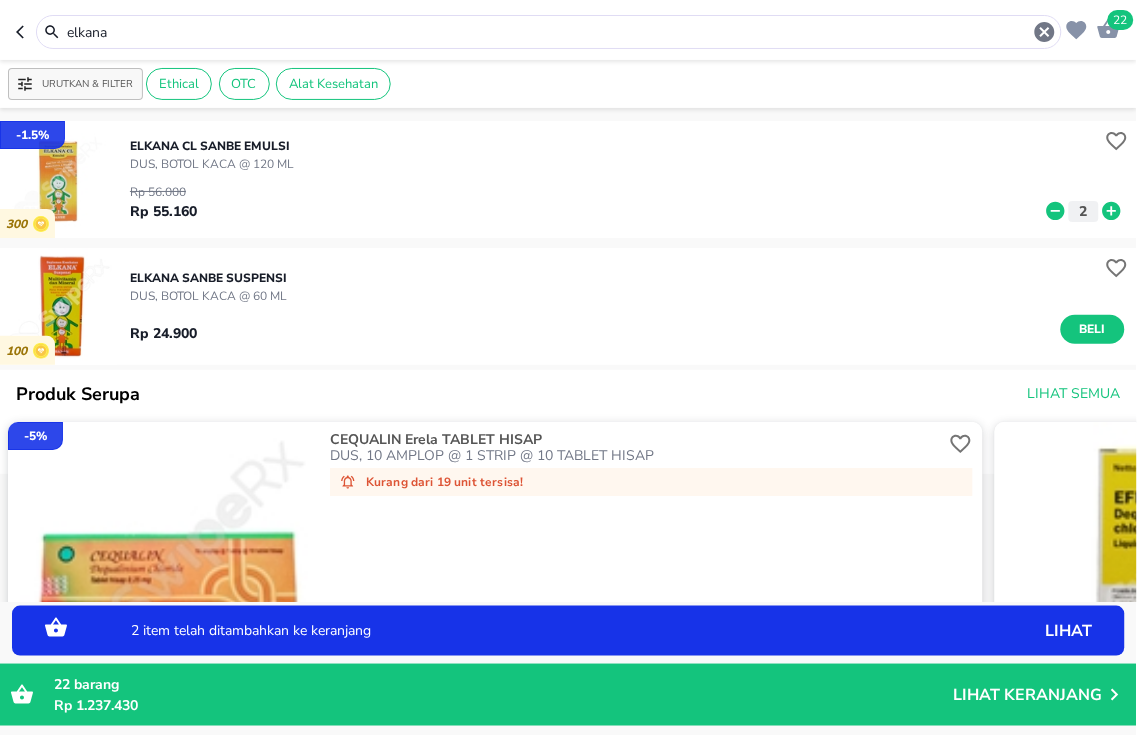 click 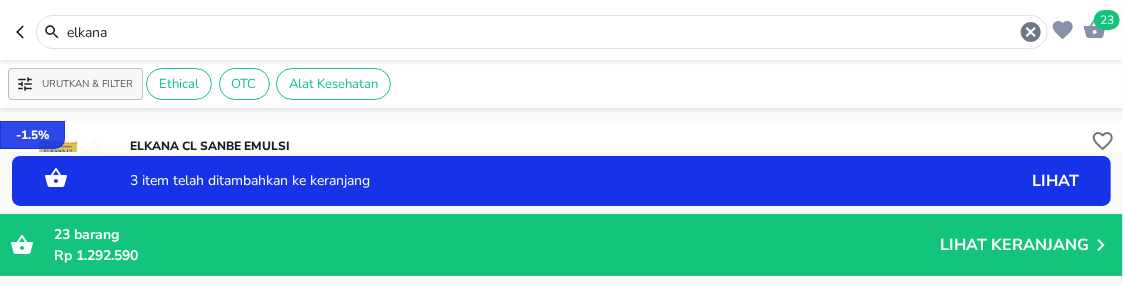 drag, startPoint x: 157, startPoint y: 37, endPoint x: -9, endPoint y: -91, distance: 209.6187 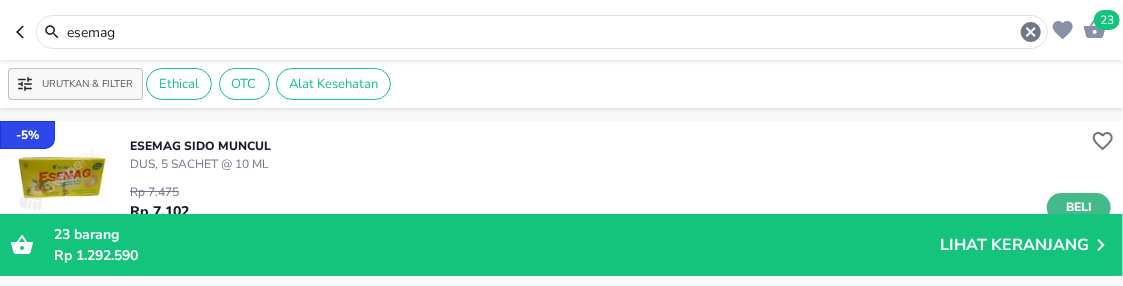 click on "Beli" at bounding box center [1079, 207] 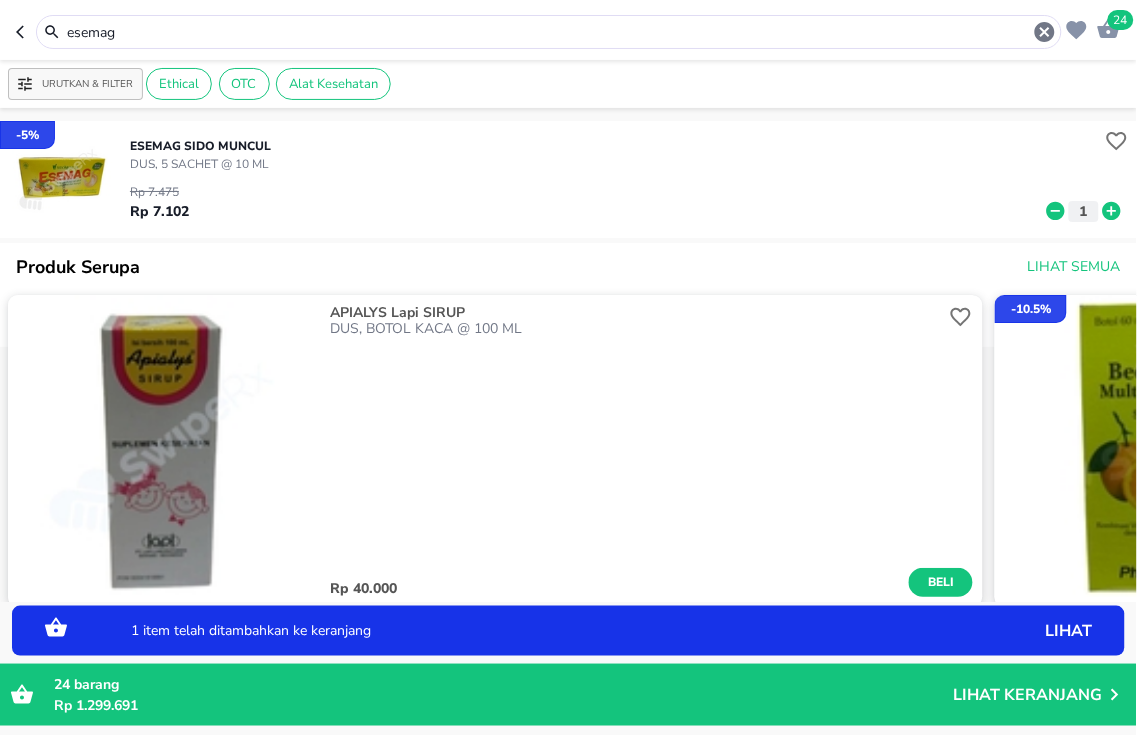 click 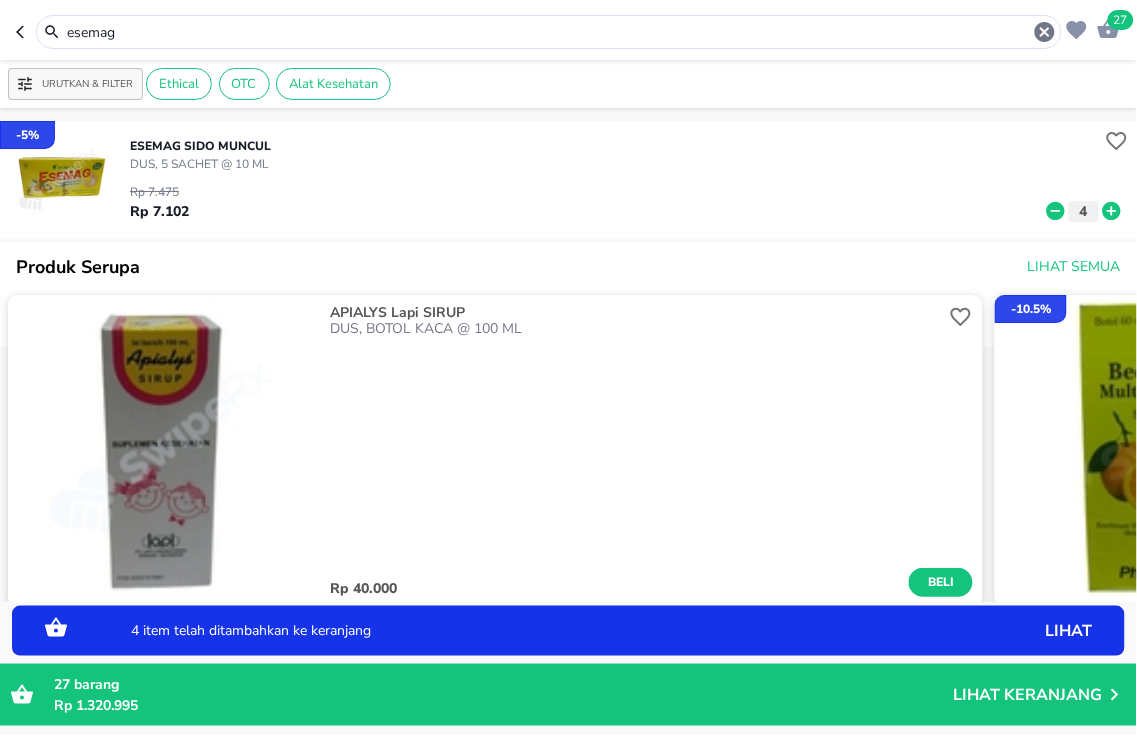 click 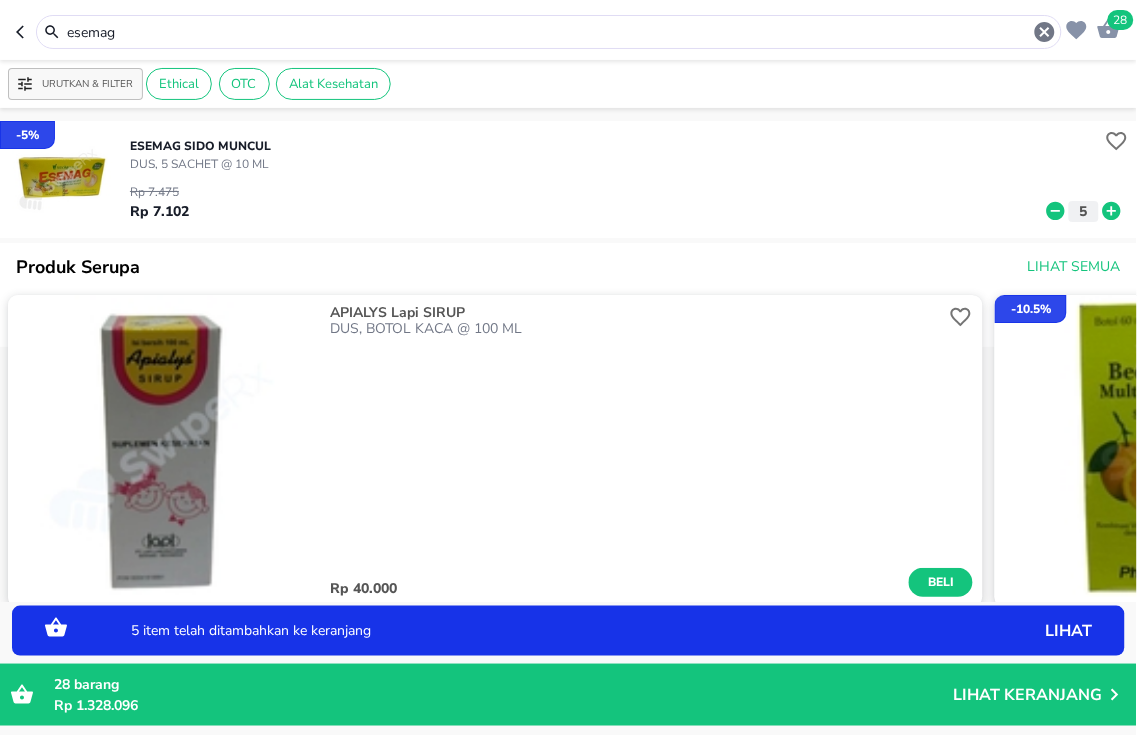 click 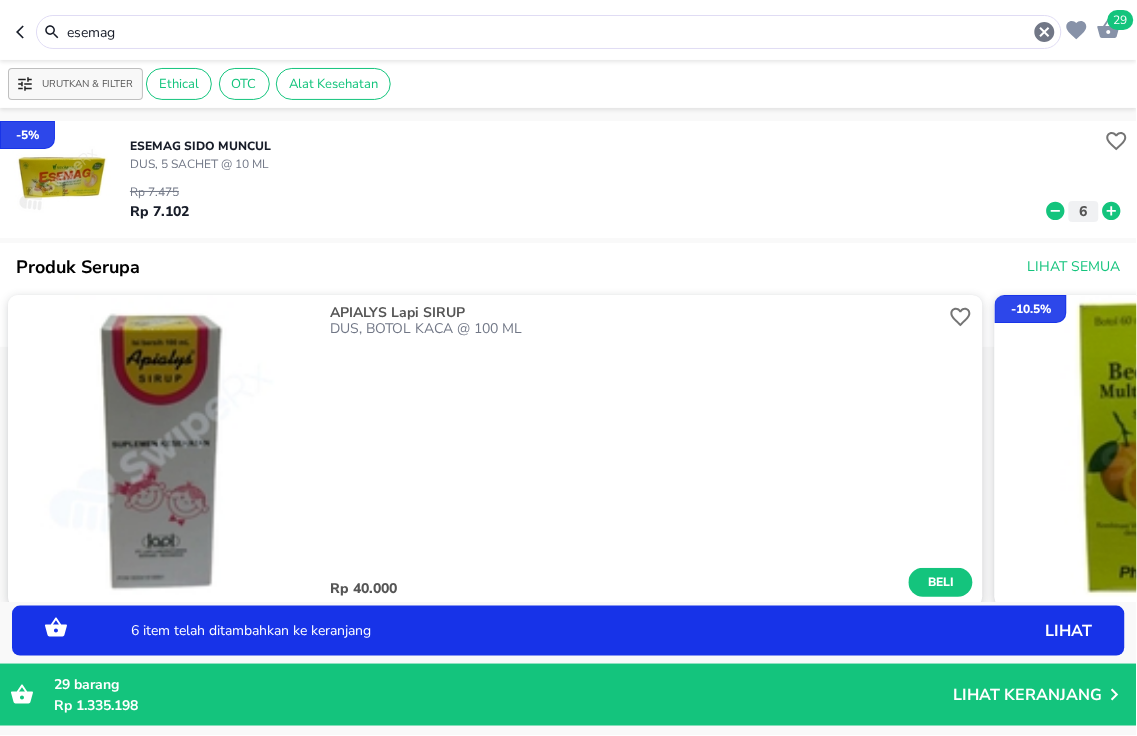 drag, startPoint x: 154, startPoint y: 43, endPoint x: 0, endPoint y: -68, distance: 189.83414 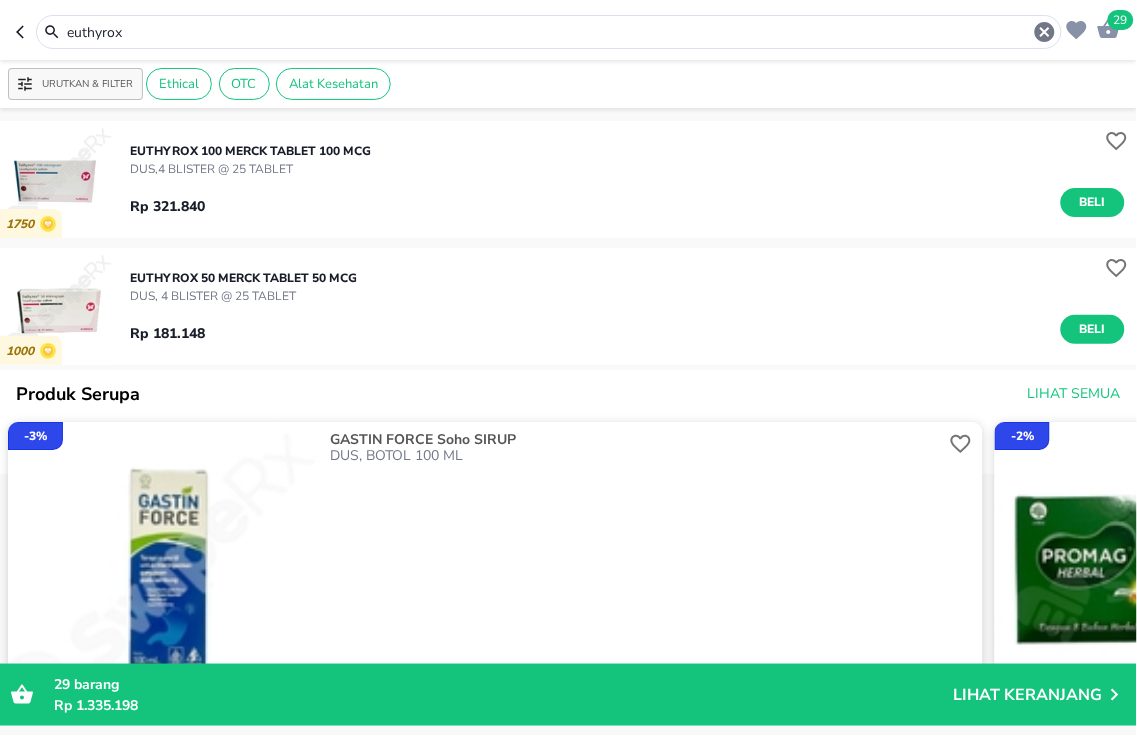 drag, startPoint x: 250, startPoint y: 28, endPoint x: 0, endPoint y: -95, distance: 278.6198 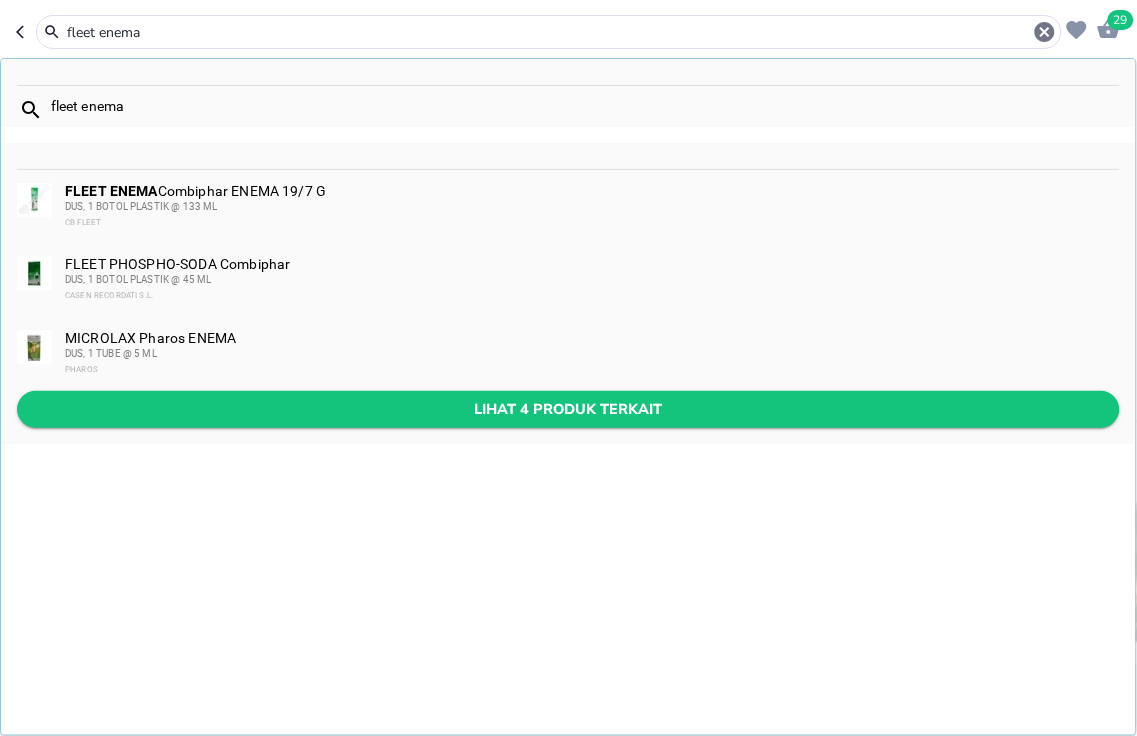 click on "Lihat 4 produk terkait" at bounding box center [568, 409] 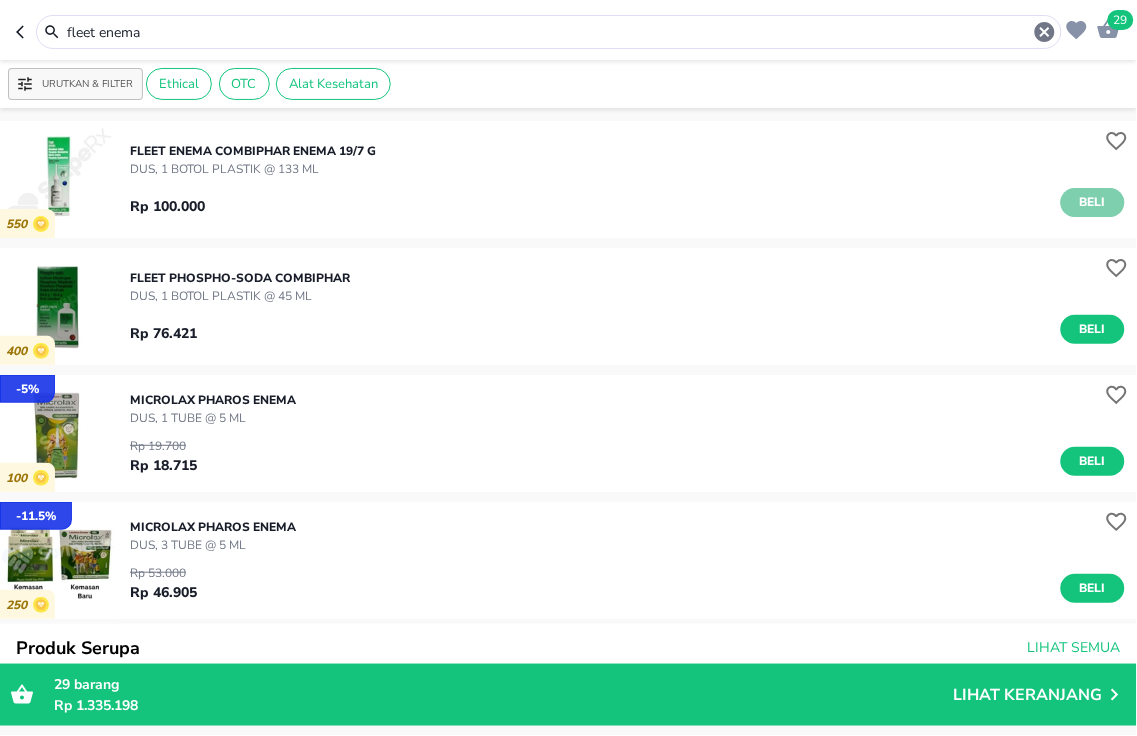 click on "Beli" at bounding box center [1093, 202] 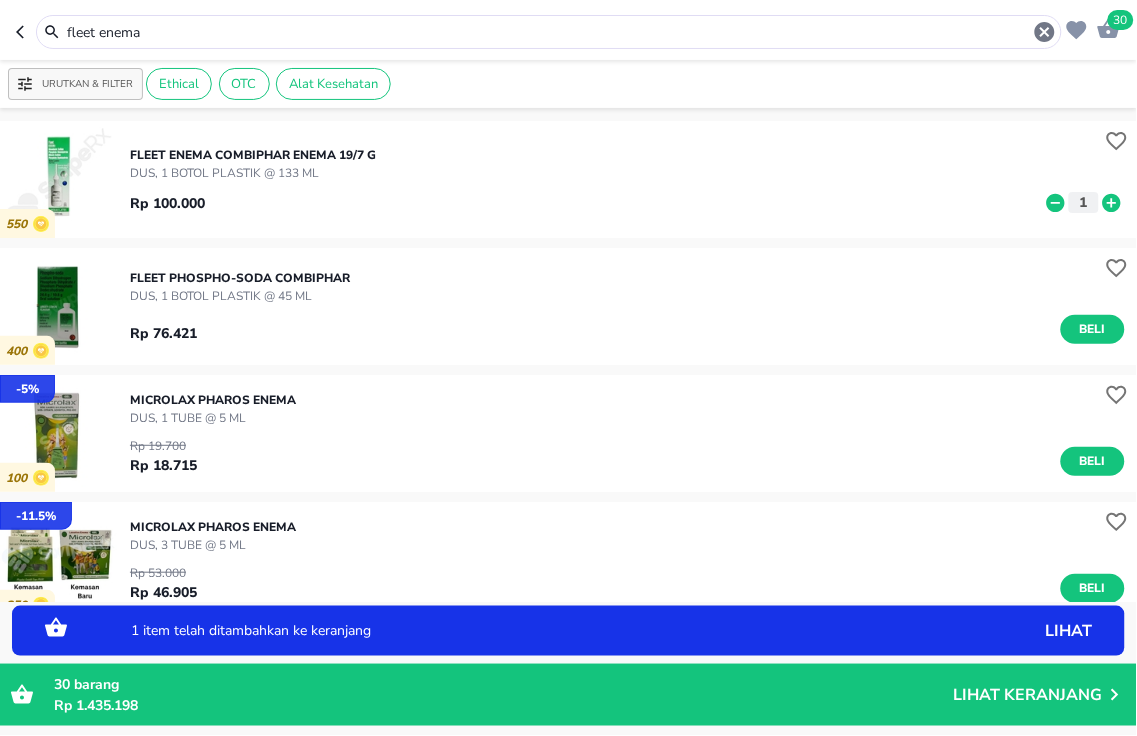 click 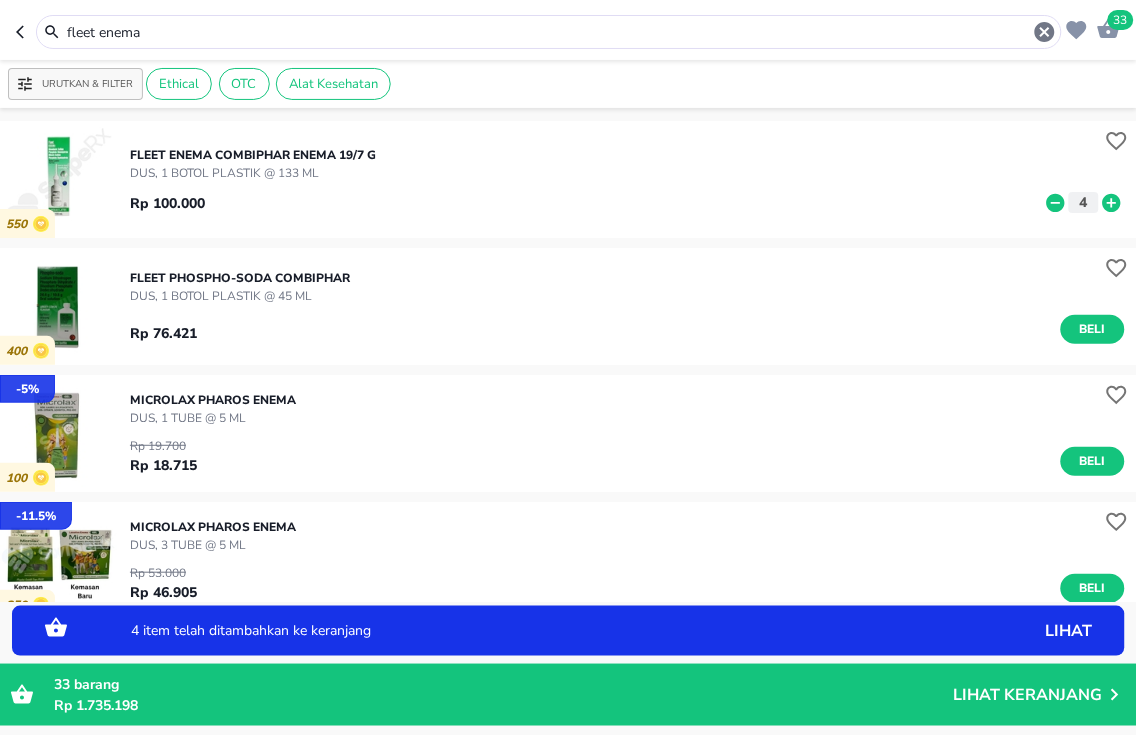 click 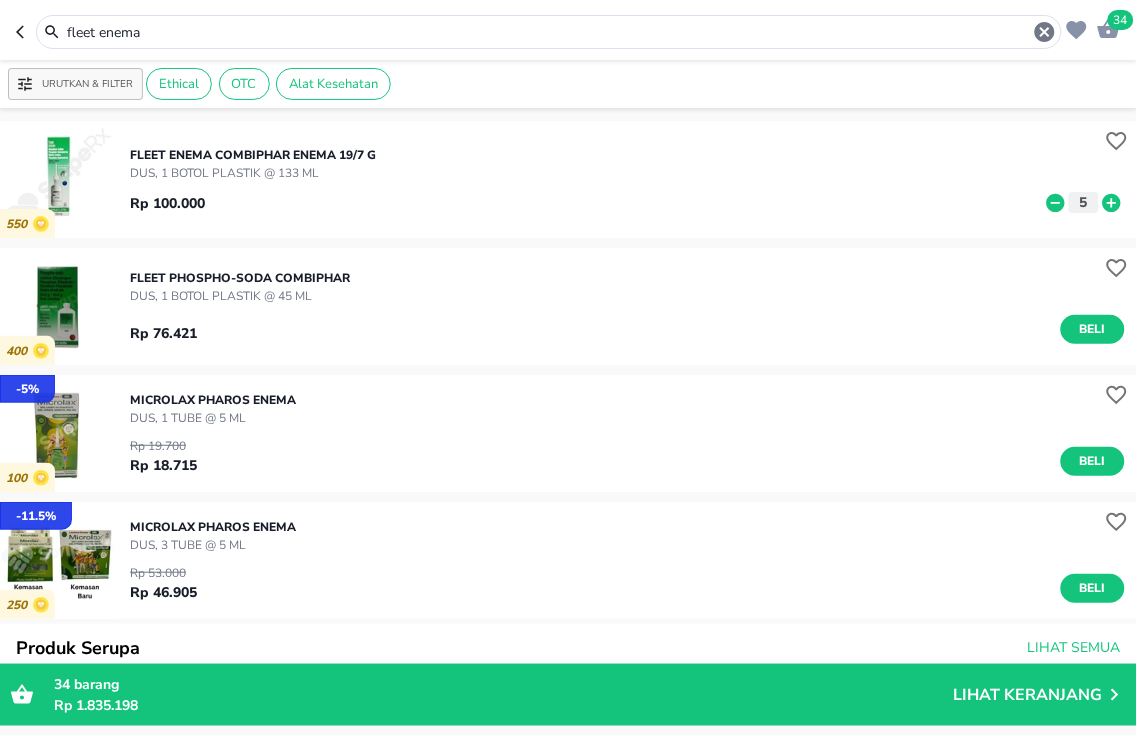 drag, startPoint x: 167, startPoint y: 37, endPoint x: 0, endPoint y: -115, distance: 225.8163 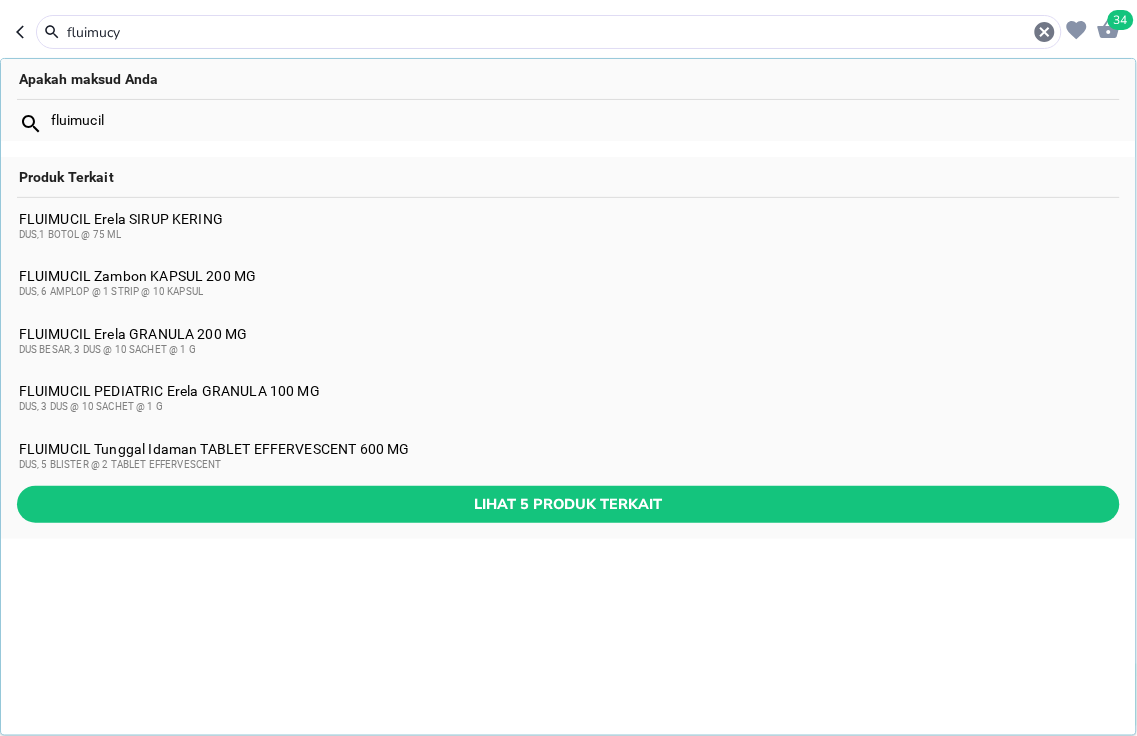 type on "fluimucy" 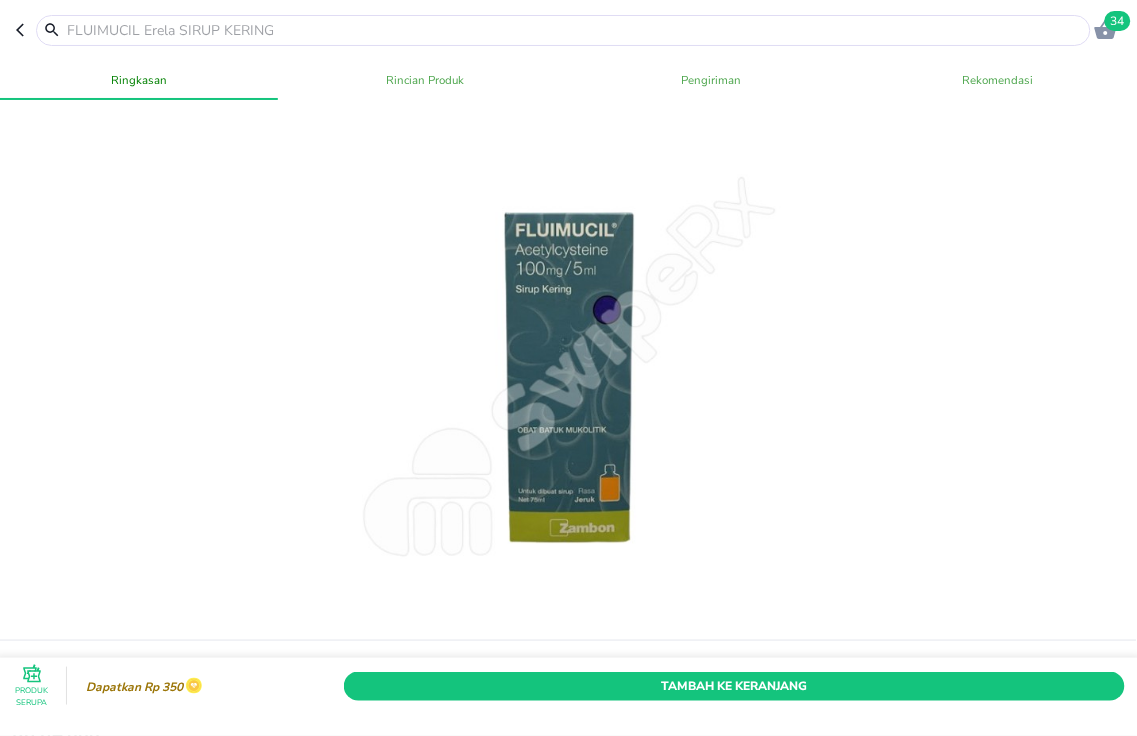 click at bounding box center (575, 30) 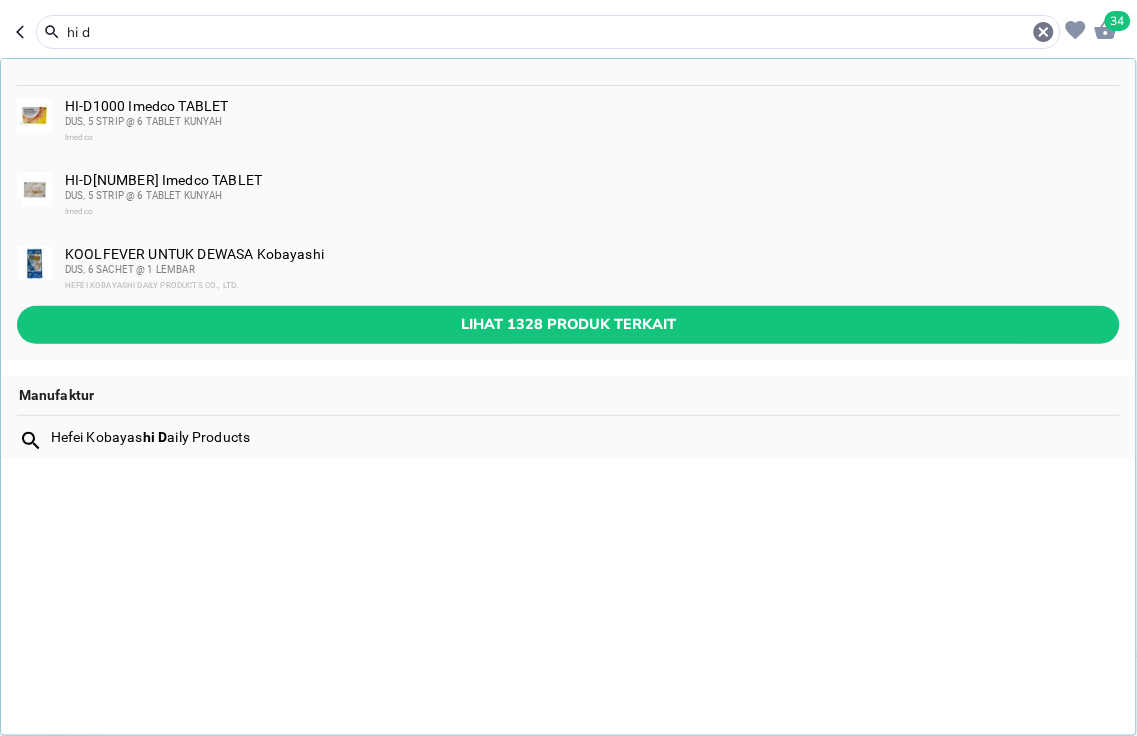 type on "hi d" 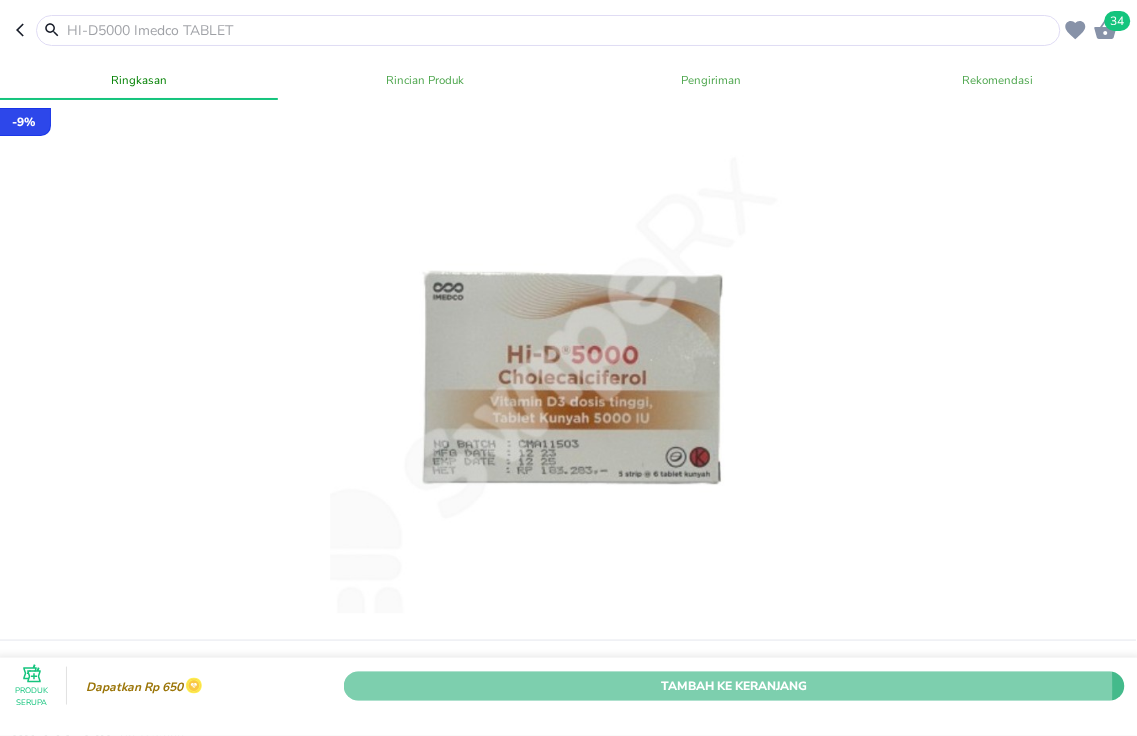 click on "Tambah Ke Keranjang" at bounding box center [734, 685] 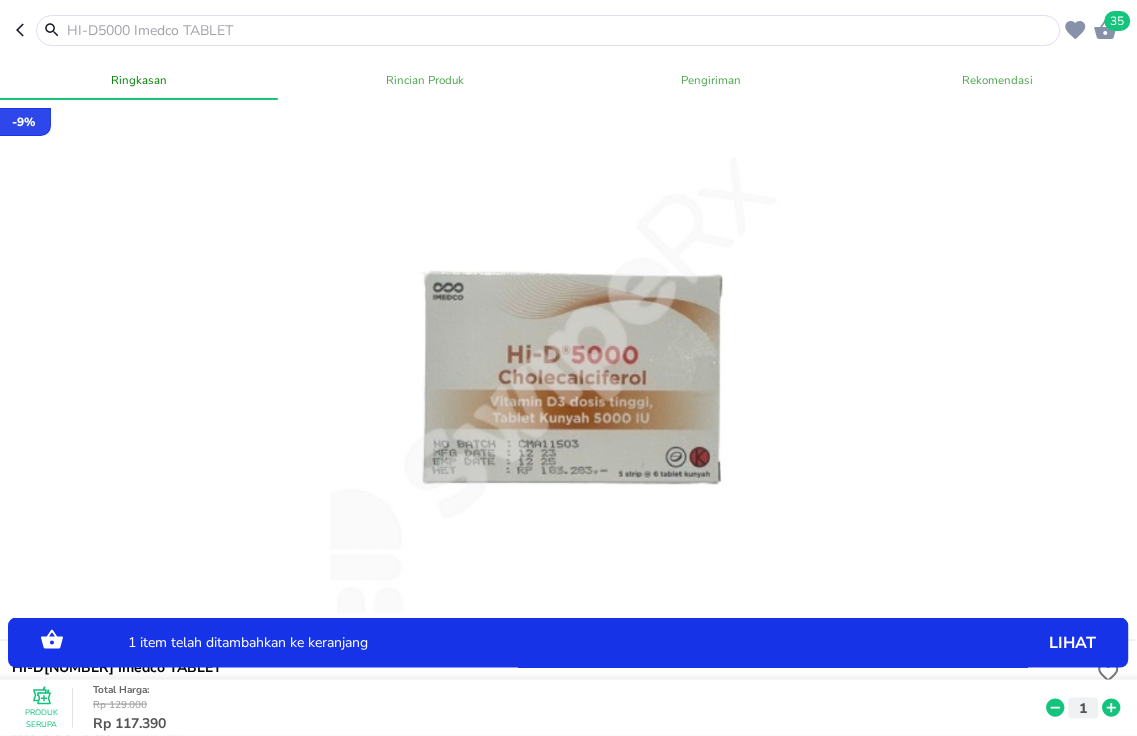 click 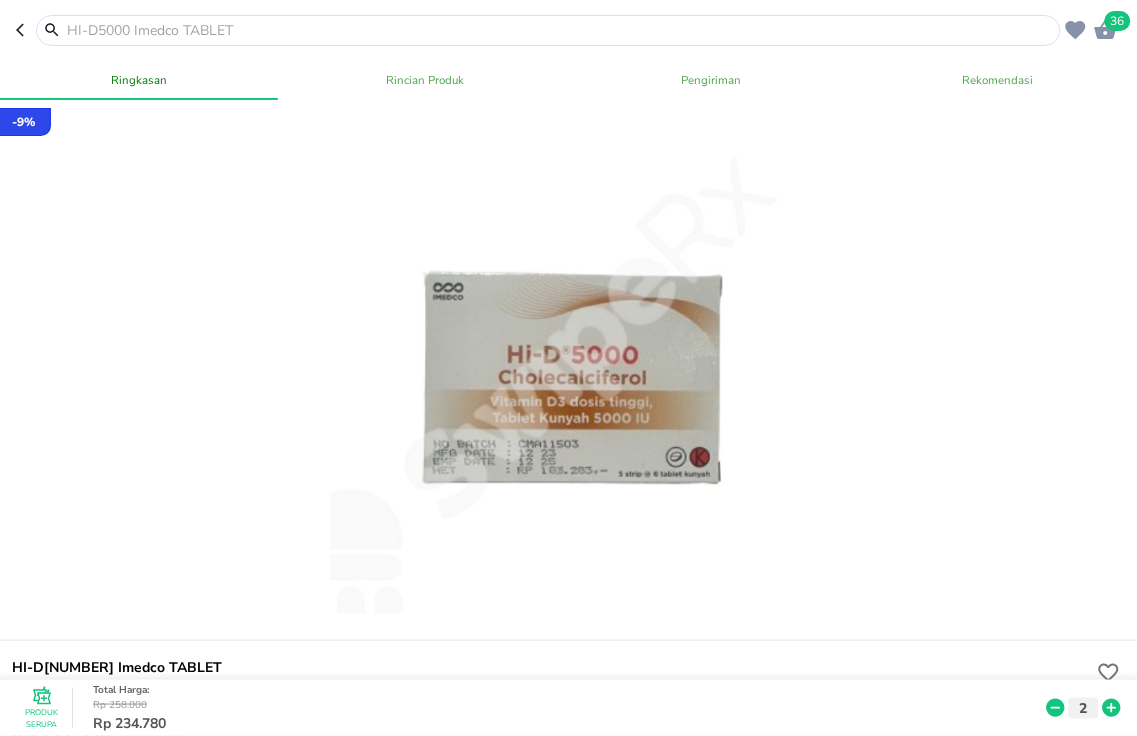 click at bounding box center (560, 30) 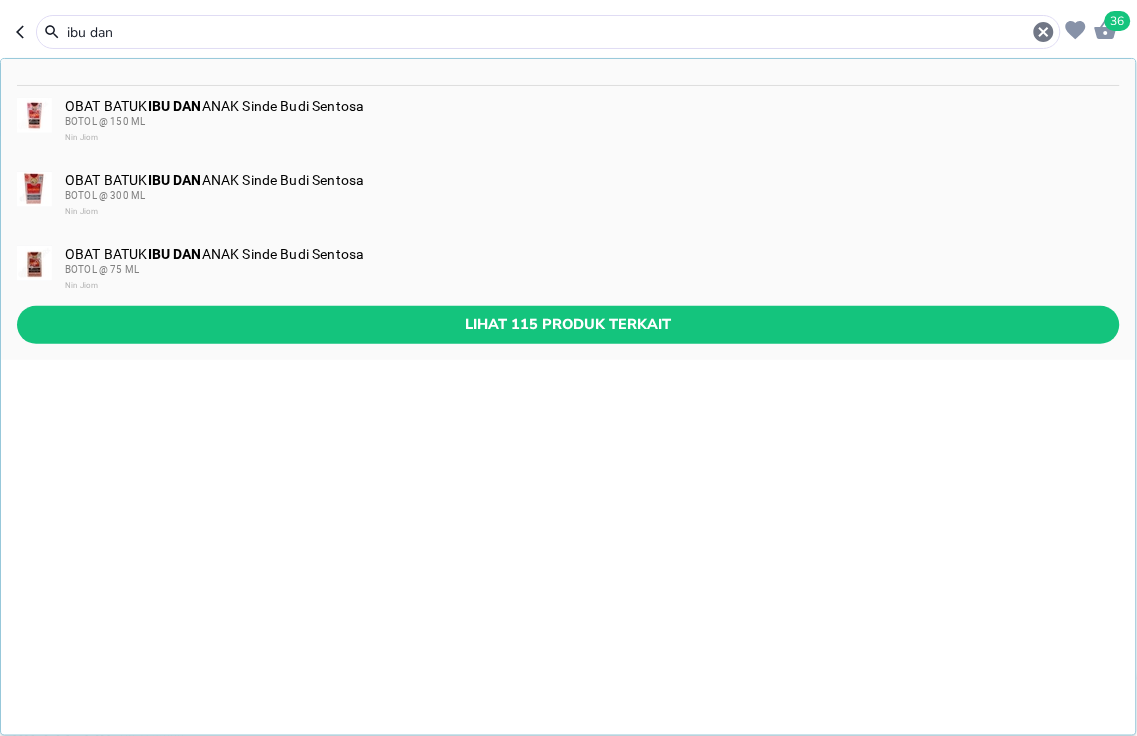 type on "ibu dan" 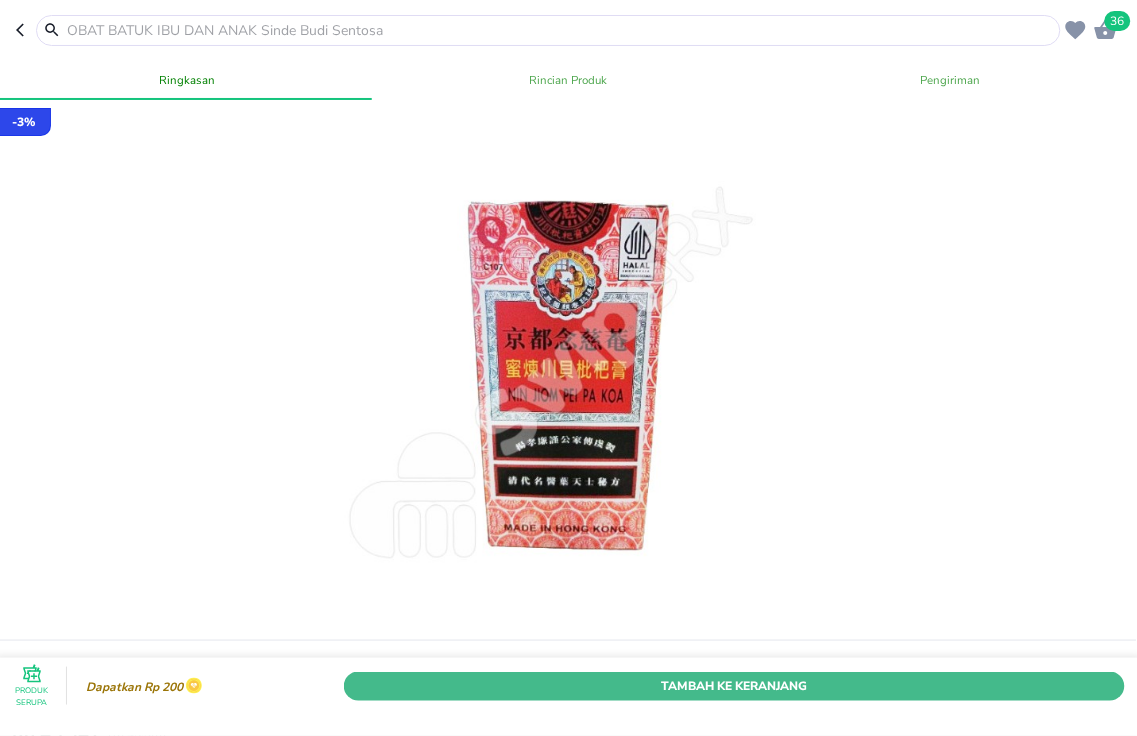 click on "Tambah Ke Keranjang" at bounding box center [734, 685] 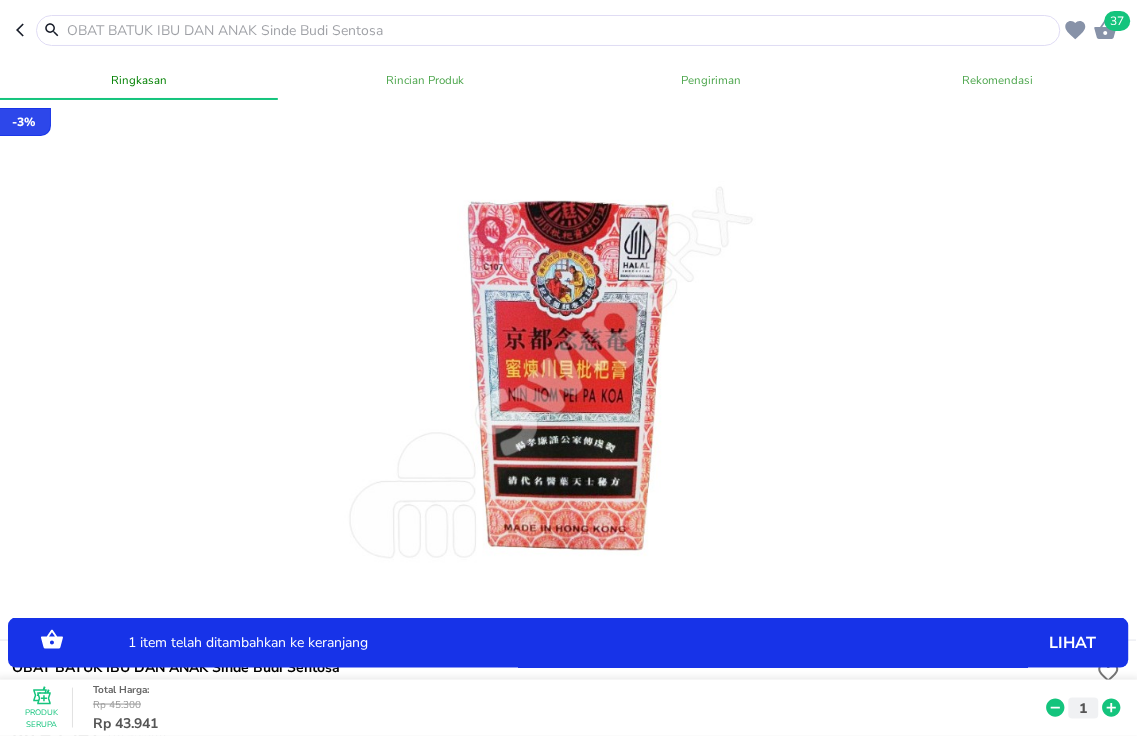 click 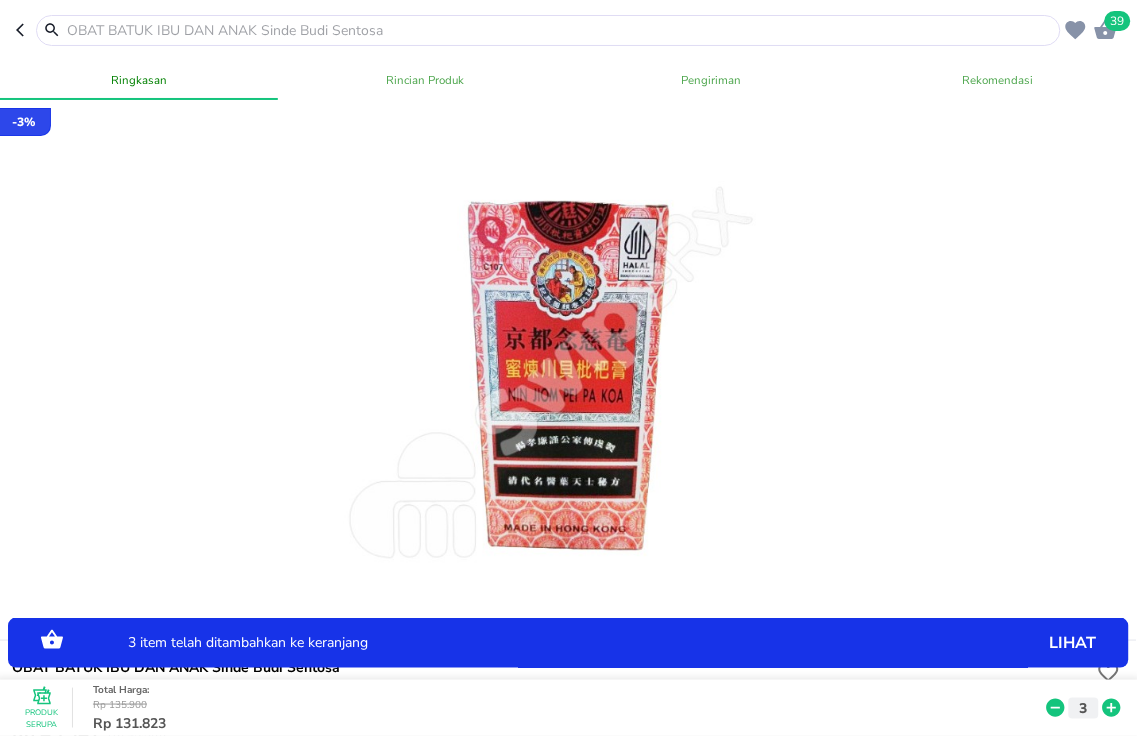 click at bounding box center (560, 30) 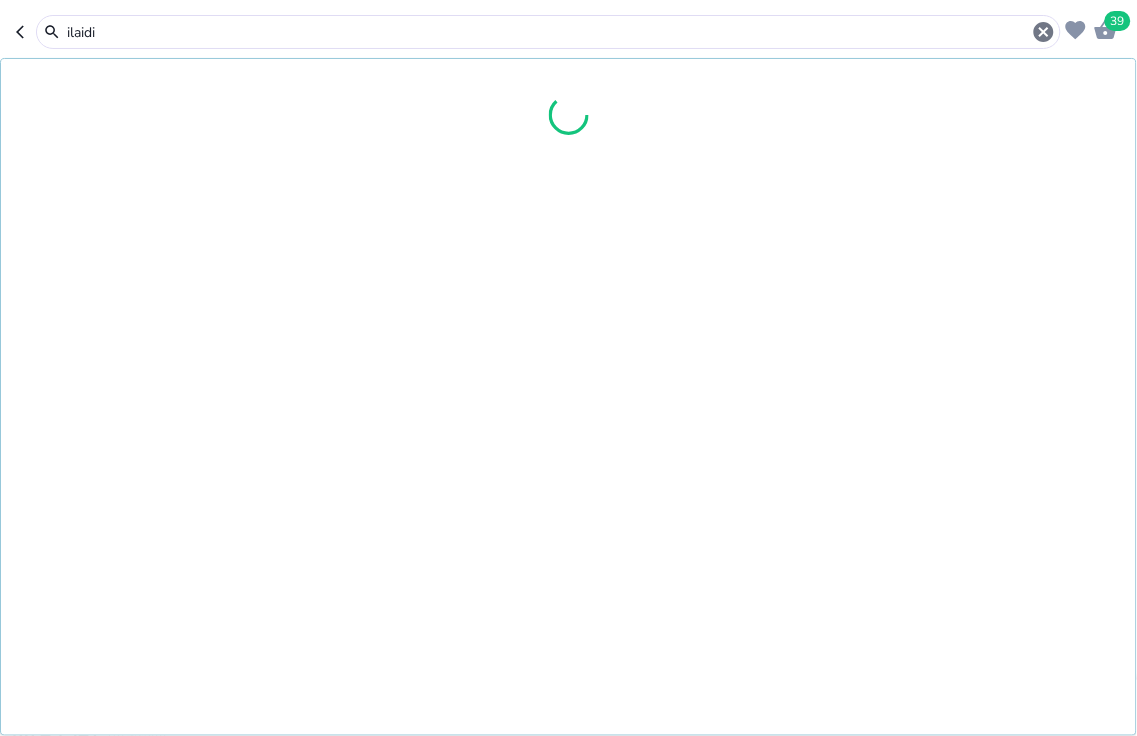 type on "ilaidin" 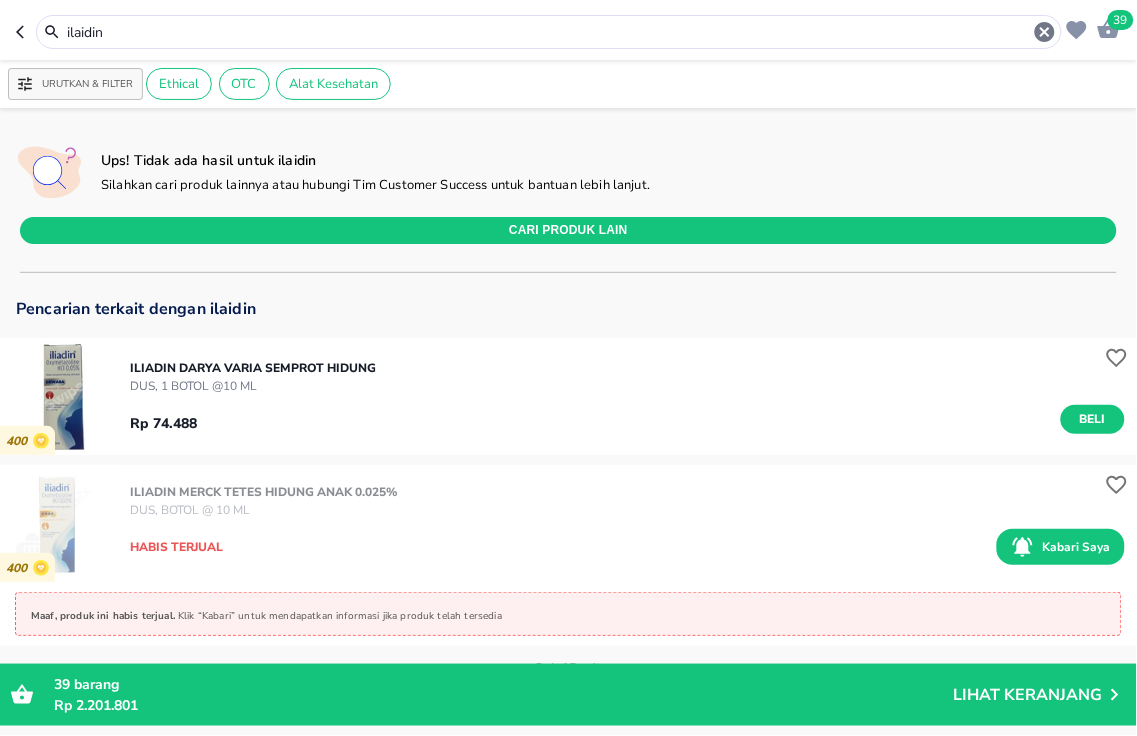 drag, startPoint x: 334, startPoint y: 38, endPoint x: 0, endPoint y: -37, distance: 342.3171 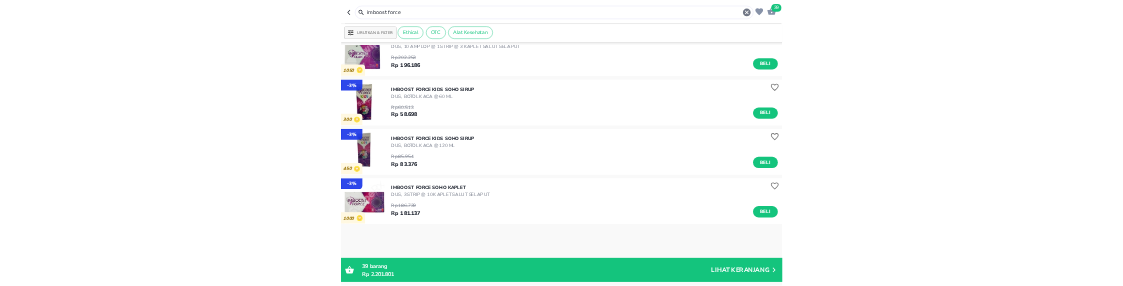 scroll, scrollTop: 555, scrollLeft: 0, axis: vertical 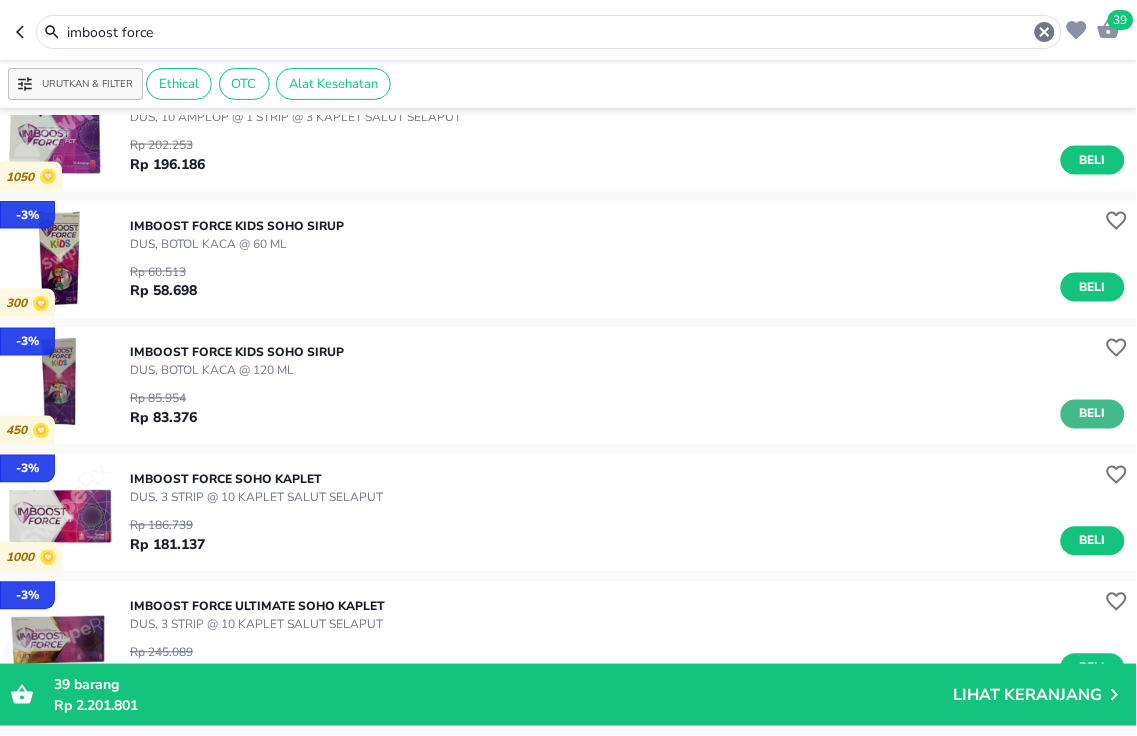 click on "Beli" at bounding box center (1093, 414) 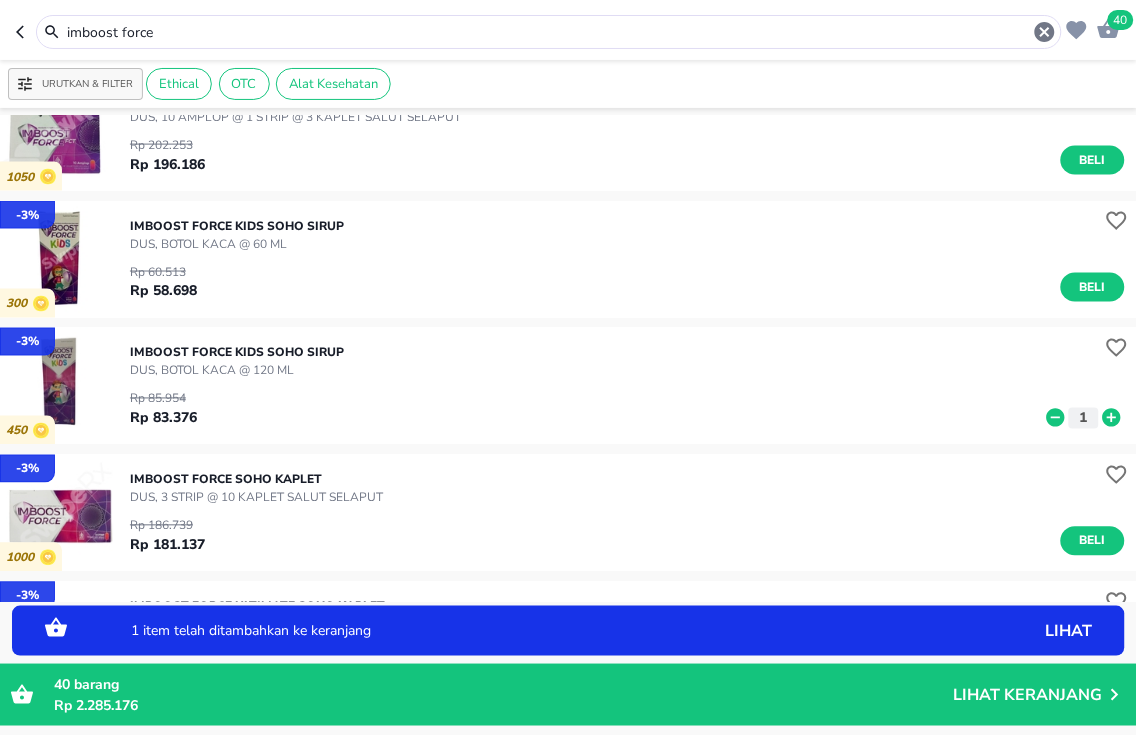 click 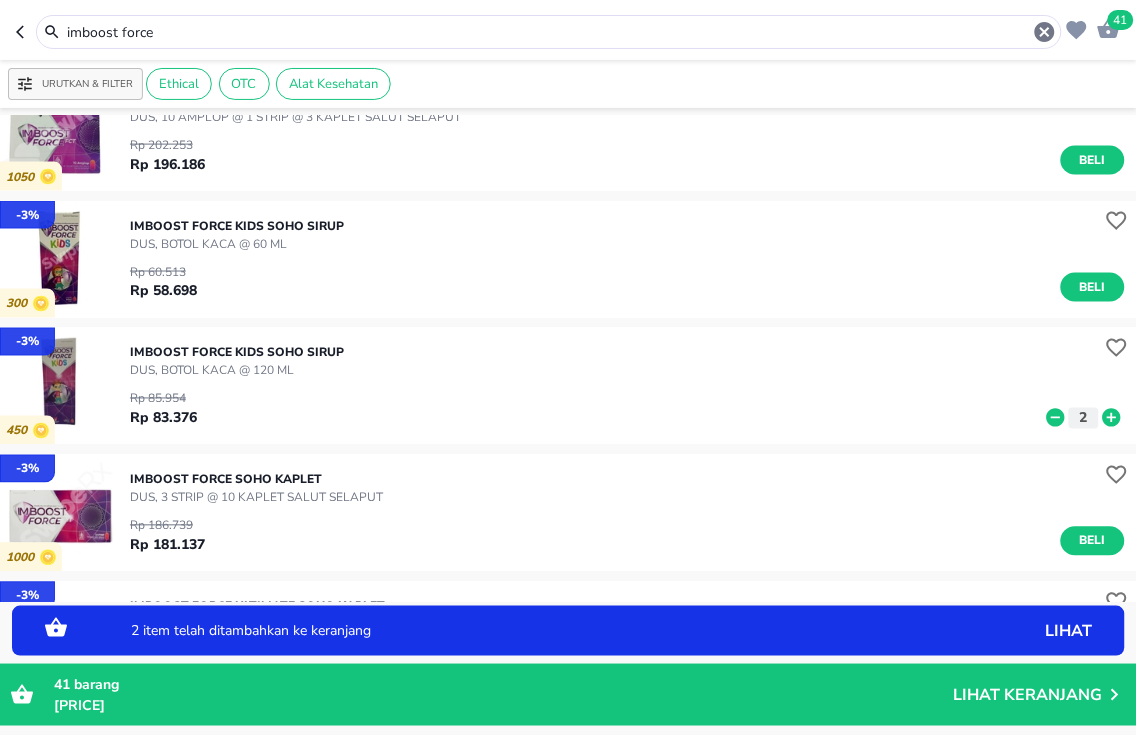 click 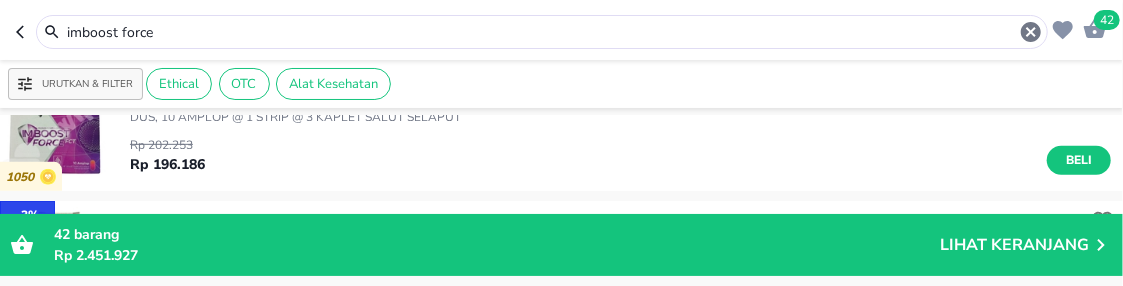 drag, startPoint x: 202, startPoint y: 33, endPoint x: -9, endPoint y: -76, distance: 237.49106 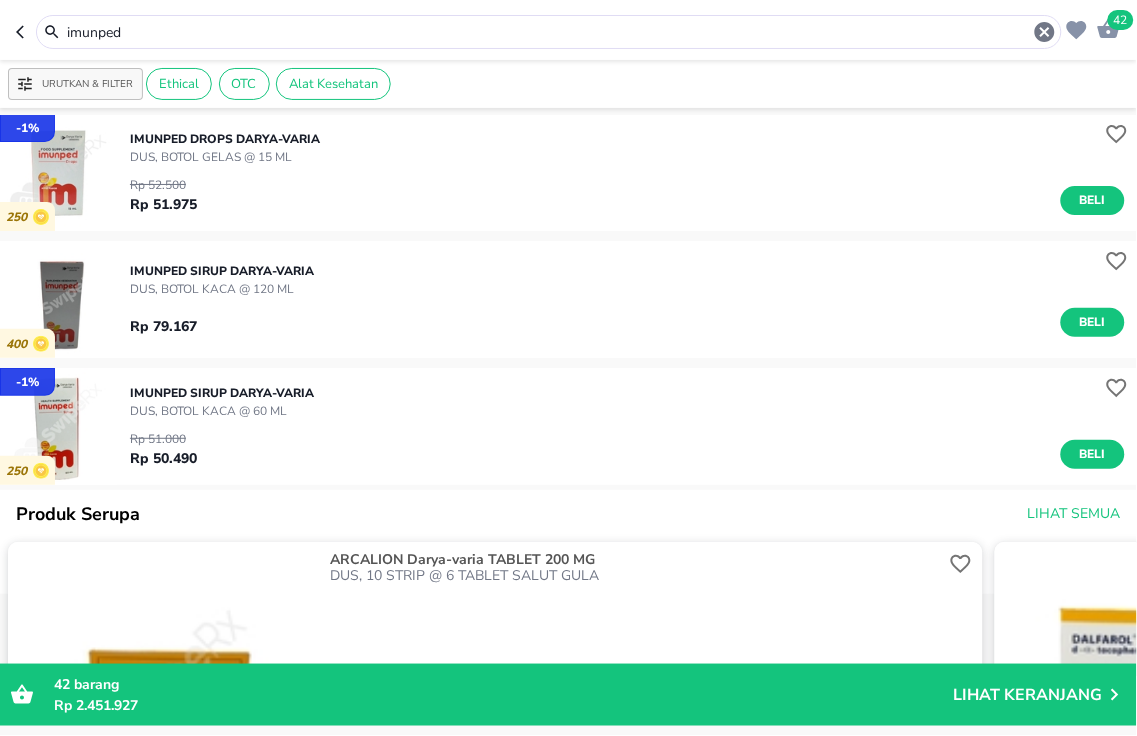 scroll, scrollTop: 0, scrollLeft: 0, axis: both 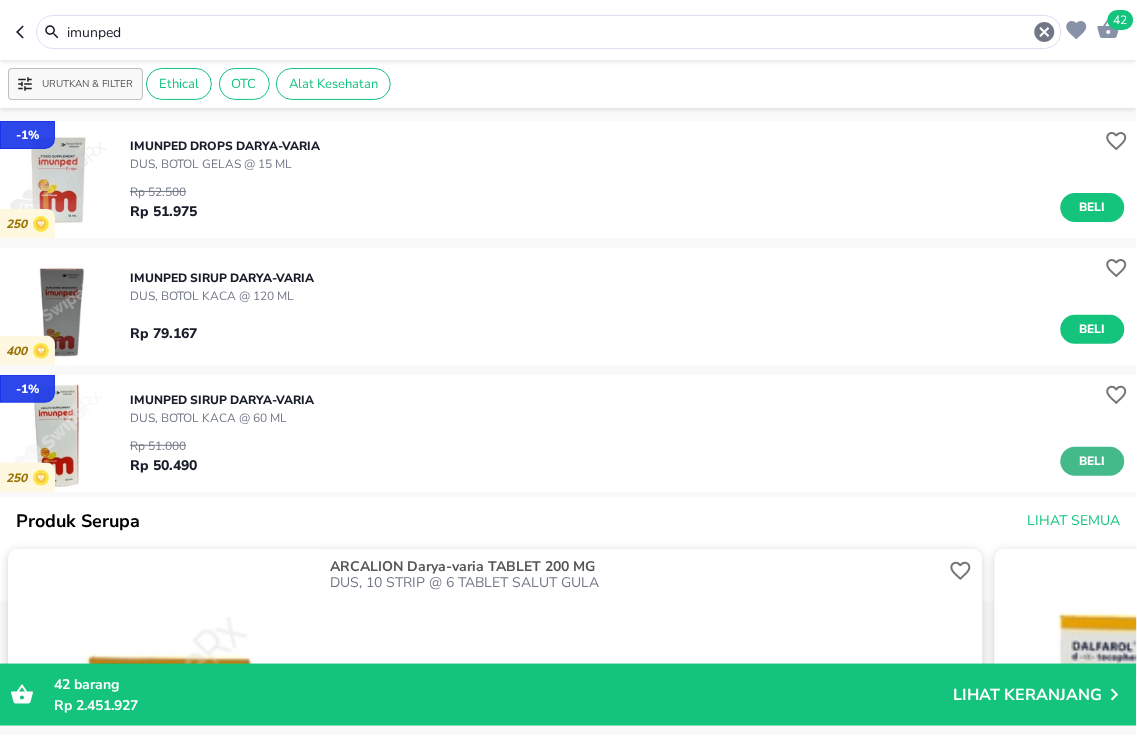 click on "Beli" at bounding box center [1093, 461] 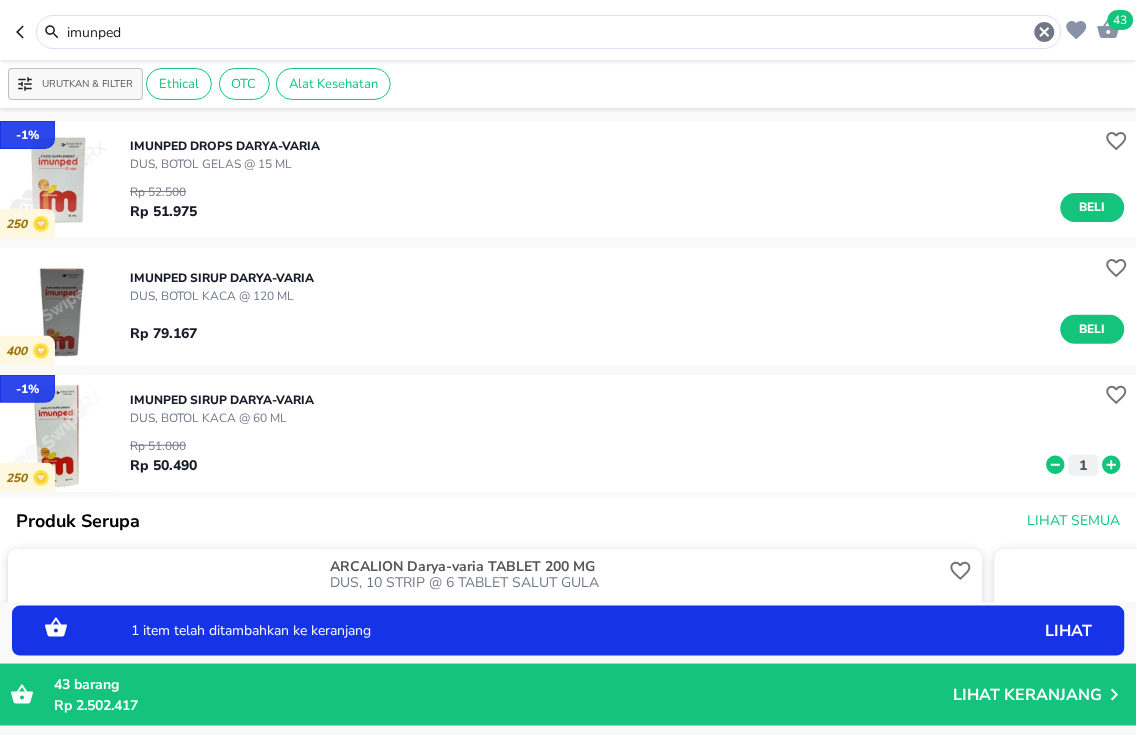 click 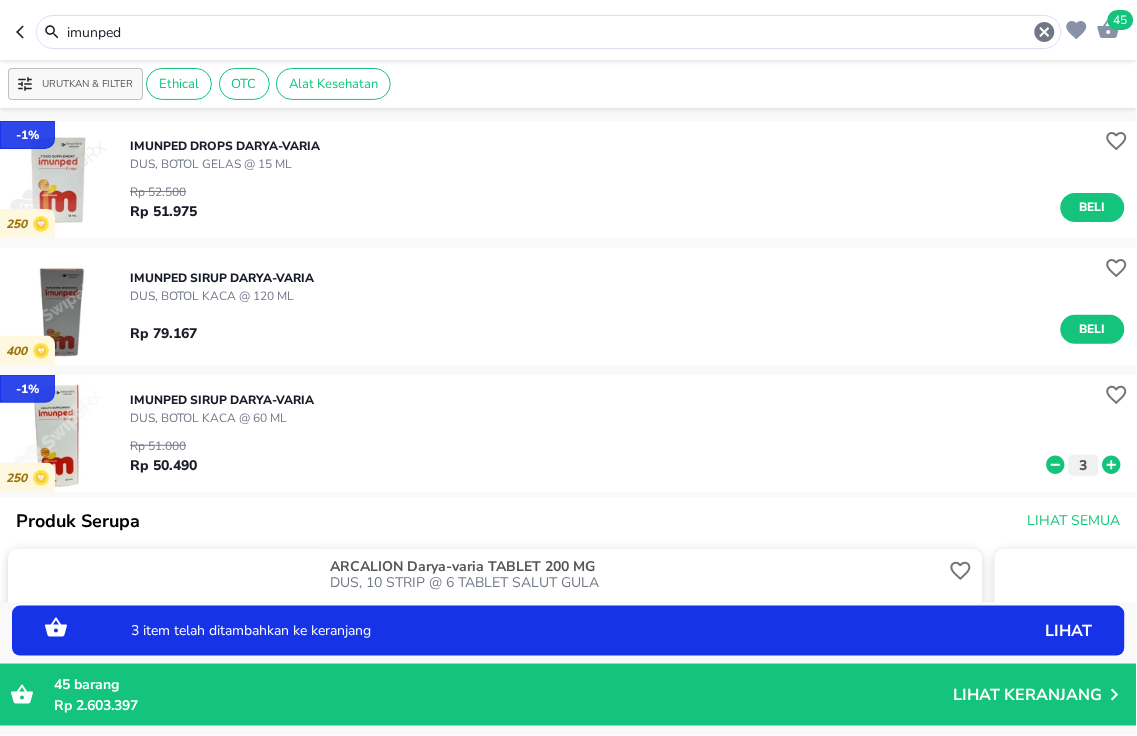 drag, startPoint x: 213, startPoint y: 31, endPoint x: 0, endPoint y: -111, distance: 255.99414 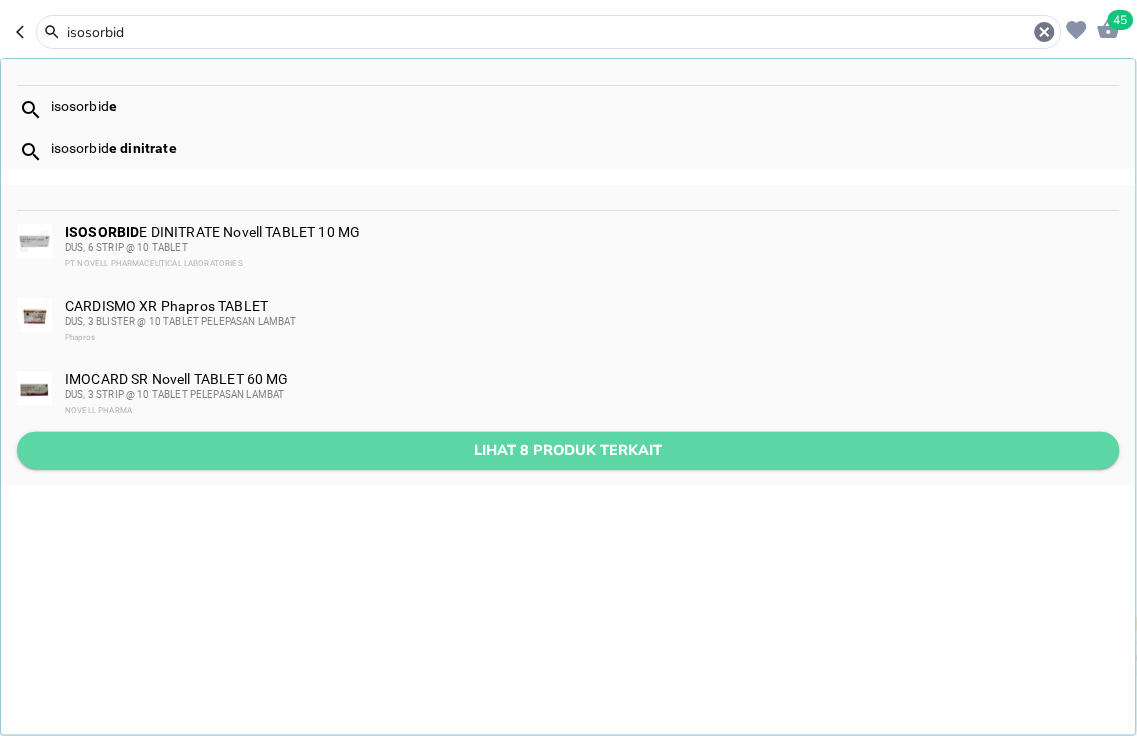 click on "Lihat 8 produk terkait" at bounding box center [568, 450] 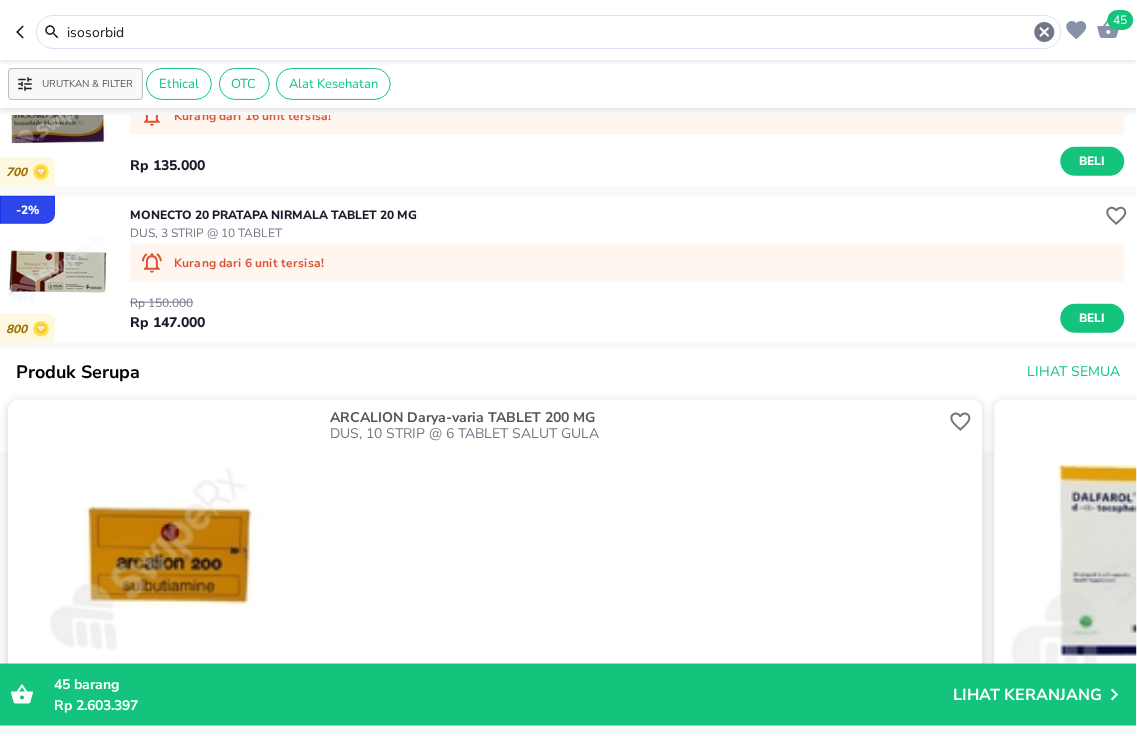 scroll, scrollTop: 444, scrollLeft: 0, axis: vertical 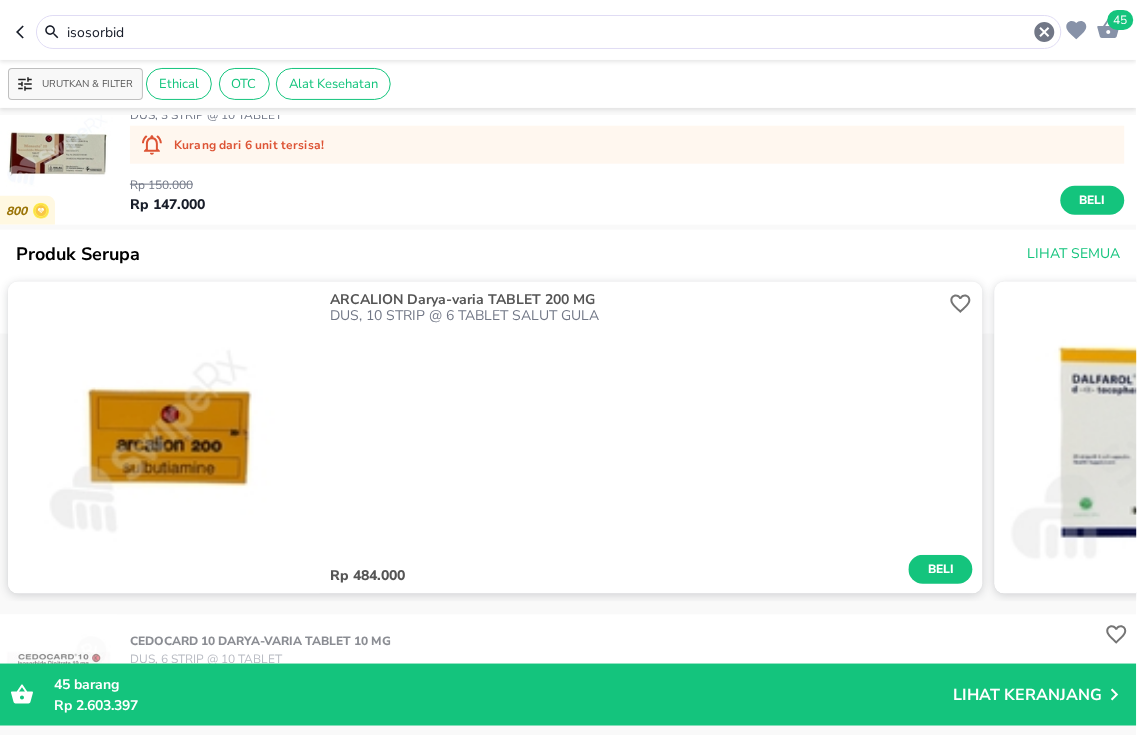 drag, startPoint x: 216, startPoint y: 43, endPoint x: 197, endPoint y: 28, distance: 24.207438 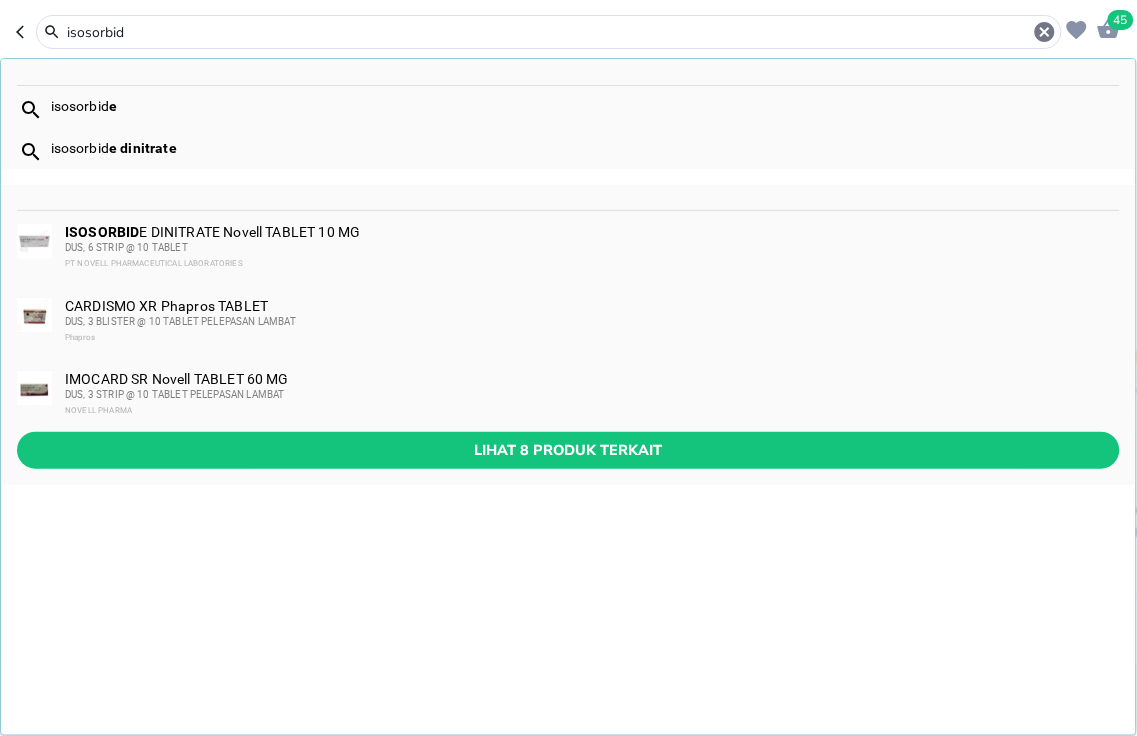 drag, startPoint x: 197, startPoint y: 28, endPoint x: 0, endPoint y: 0, distance: 198.9799 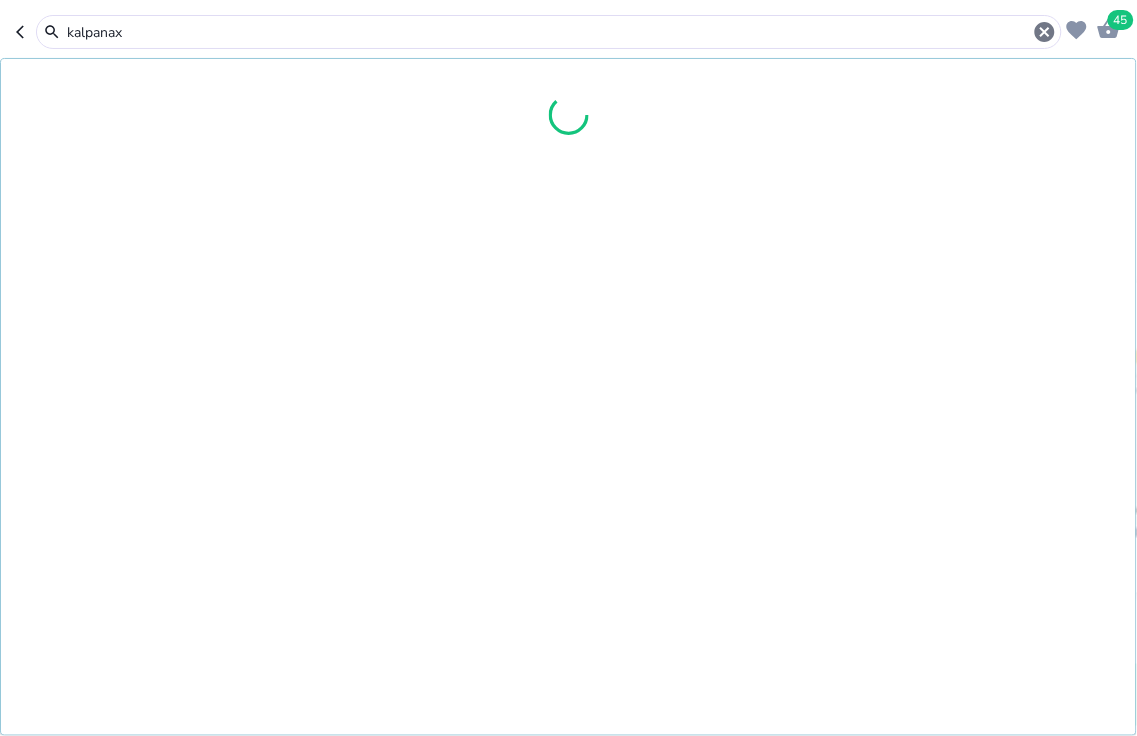 type on "kalpanax" 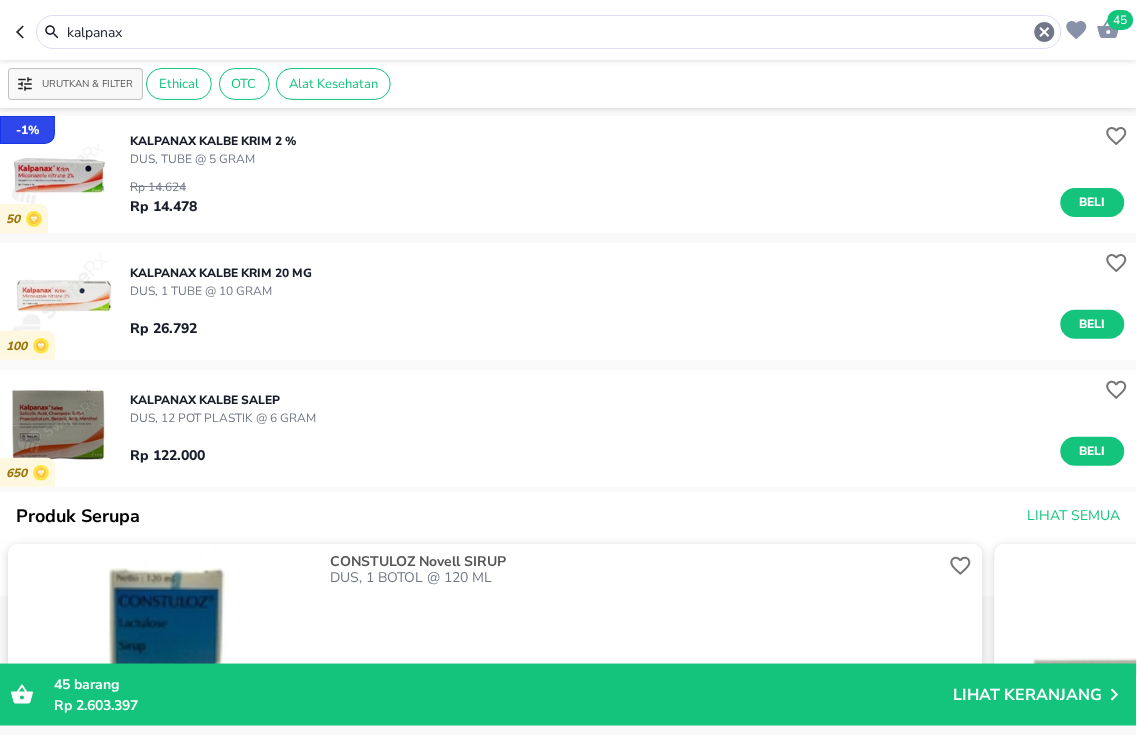 scroll, scrollTop: 0, scrollLeft: 0, axis: both 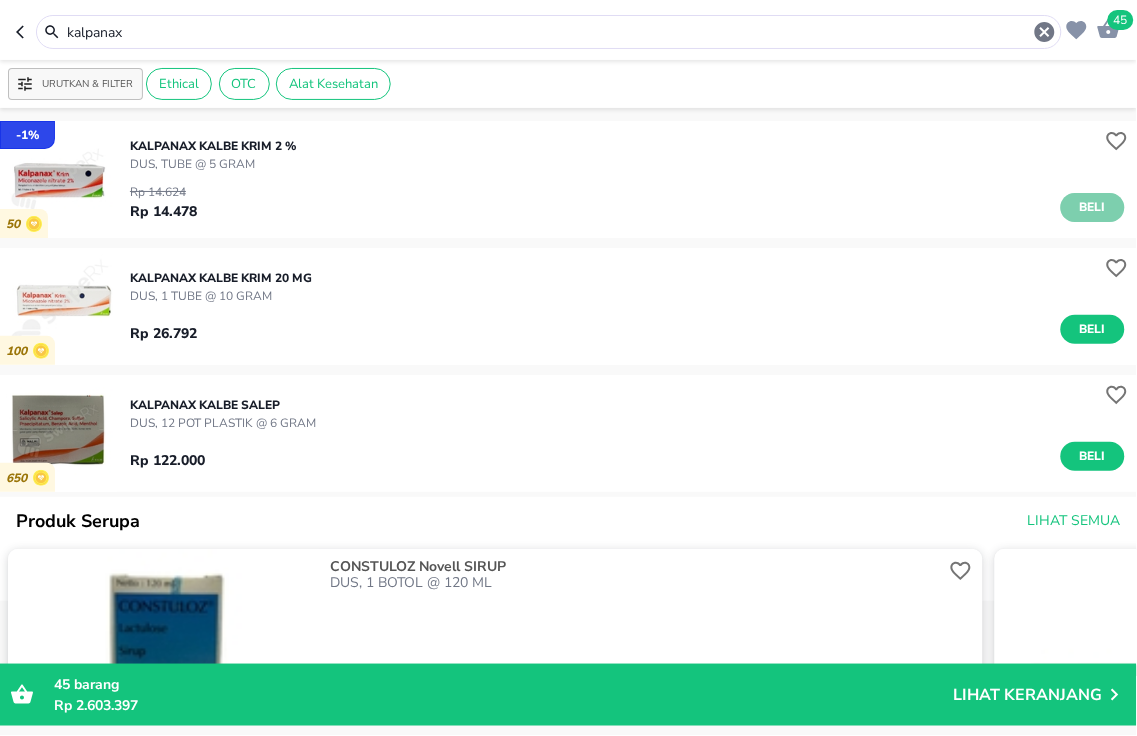 click on "Beli" at bounding box center (1093, 207) 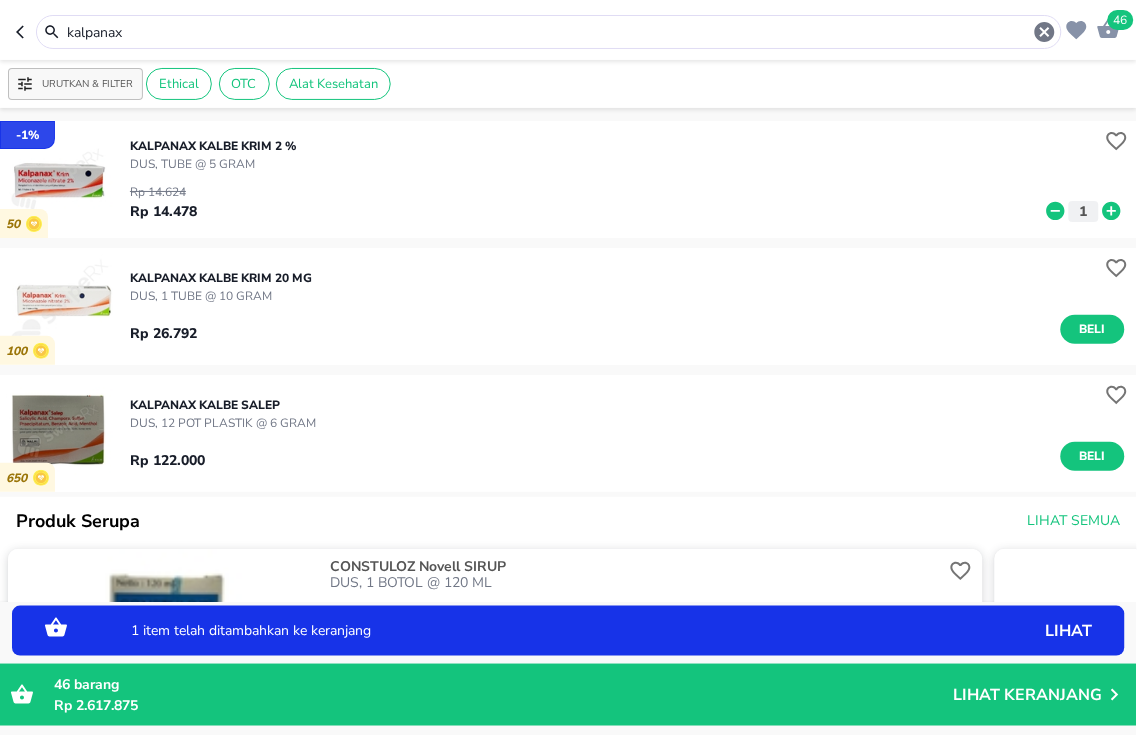 click 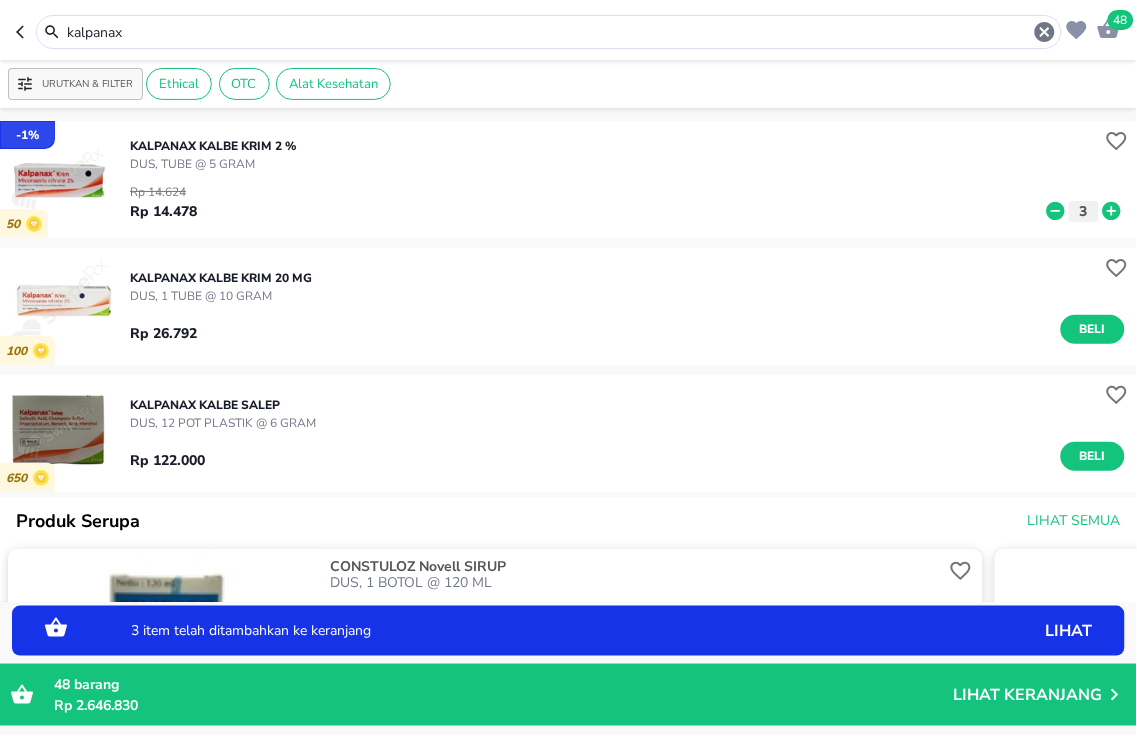 click 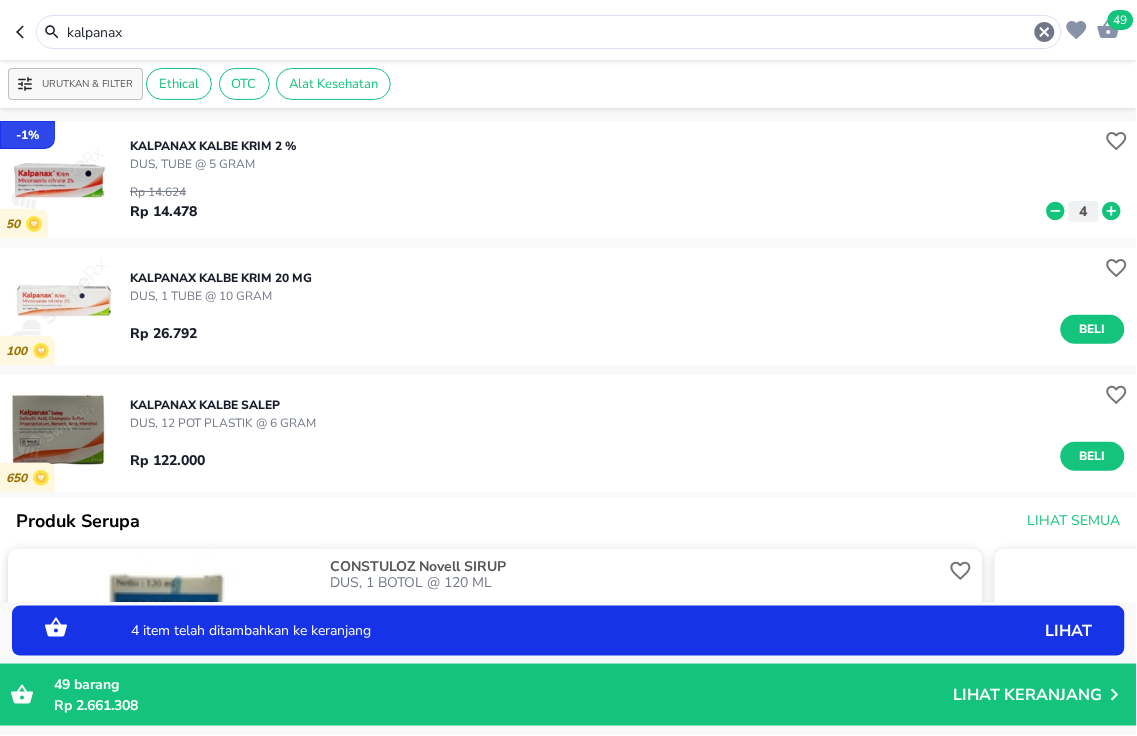 click 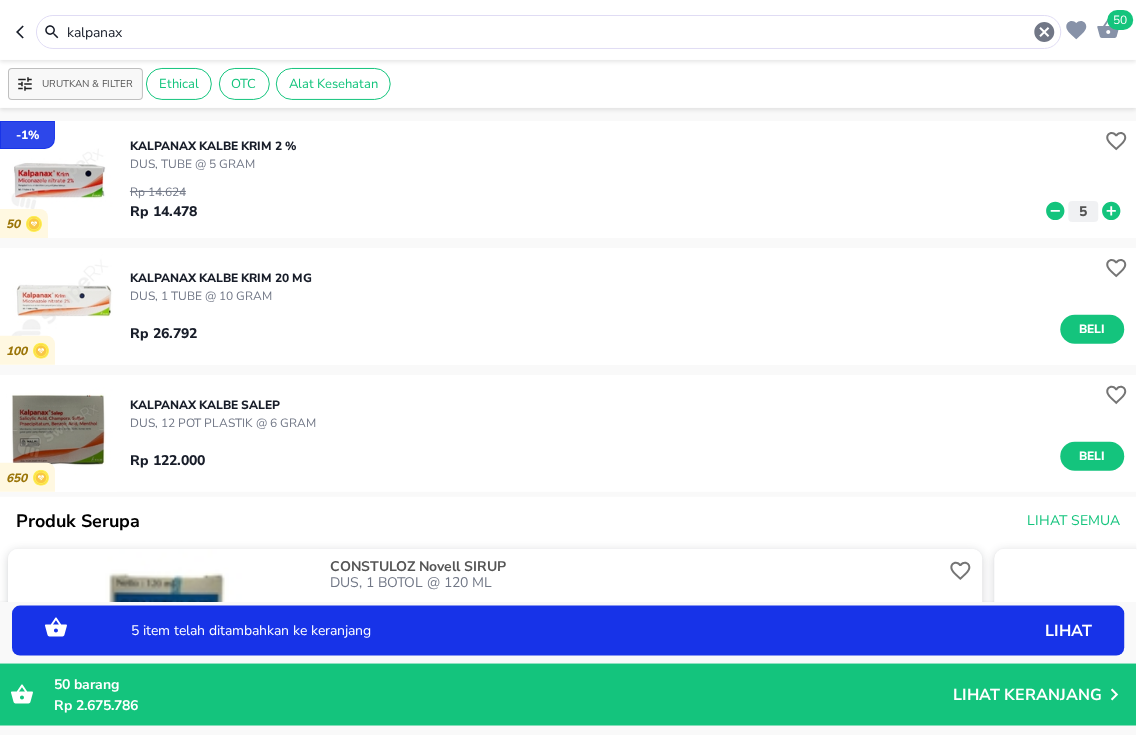 click 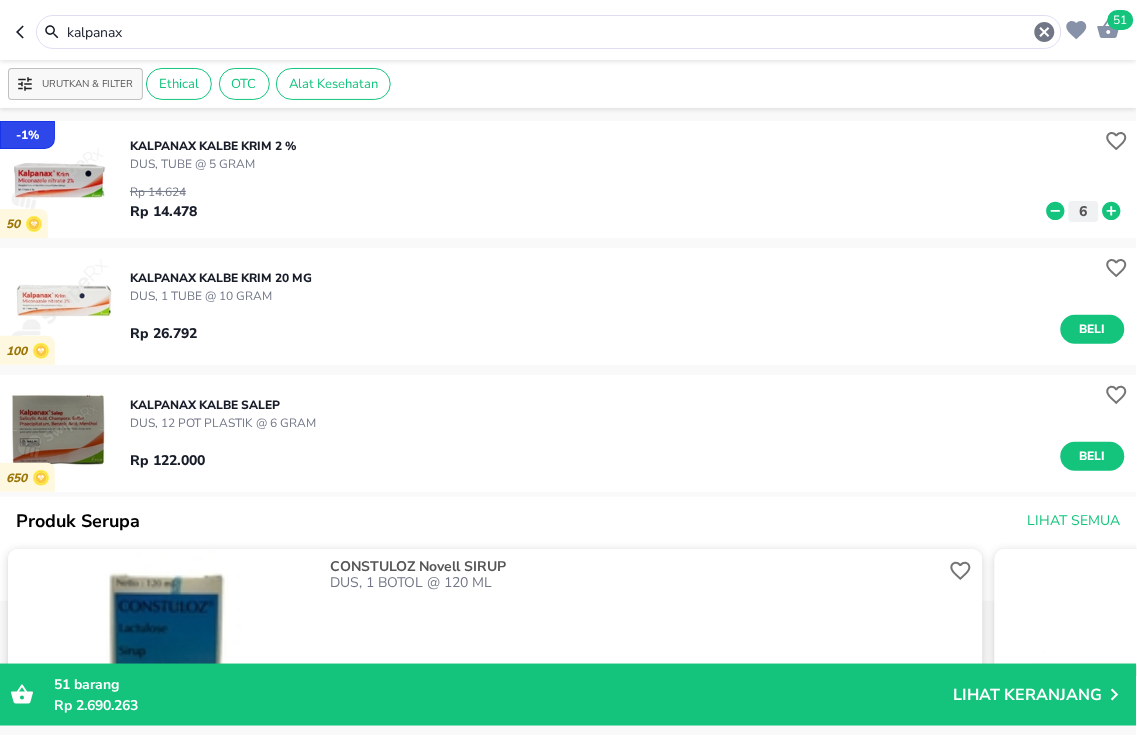 click 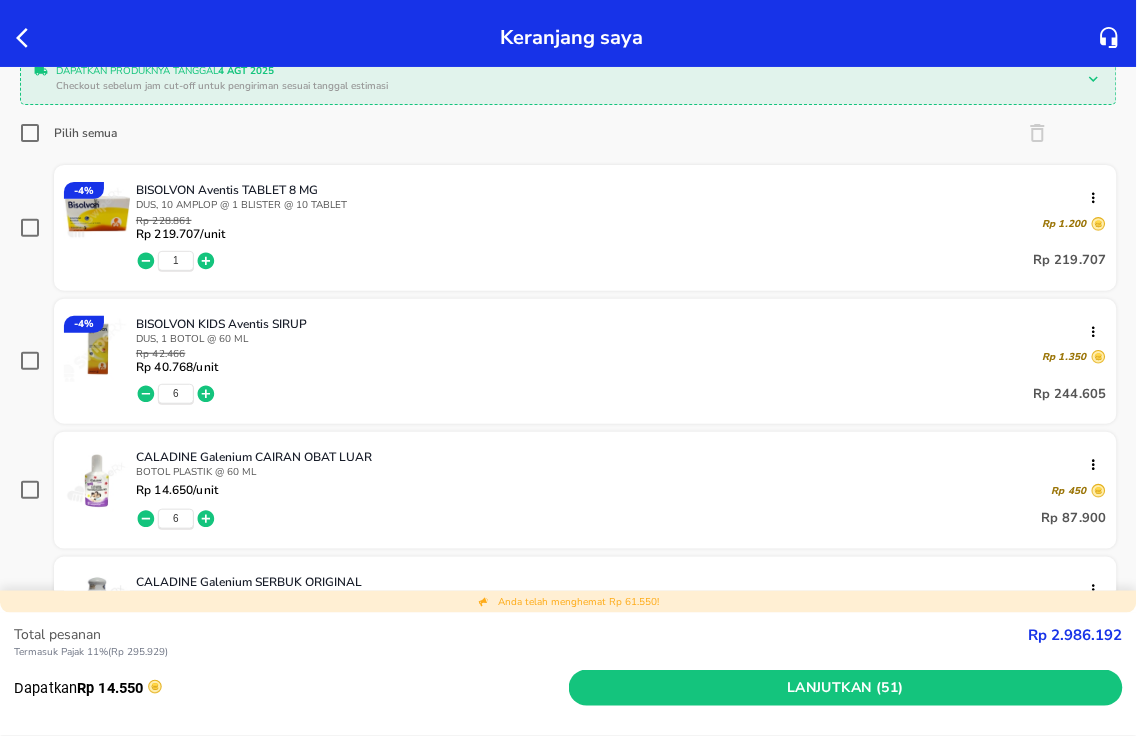 scroll, scrollTop: 222, scrollLeft: 0, axis: vertical 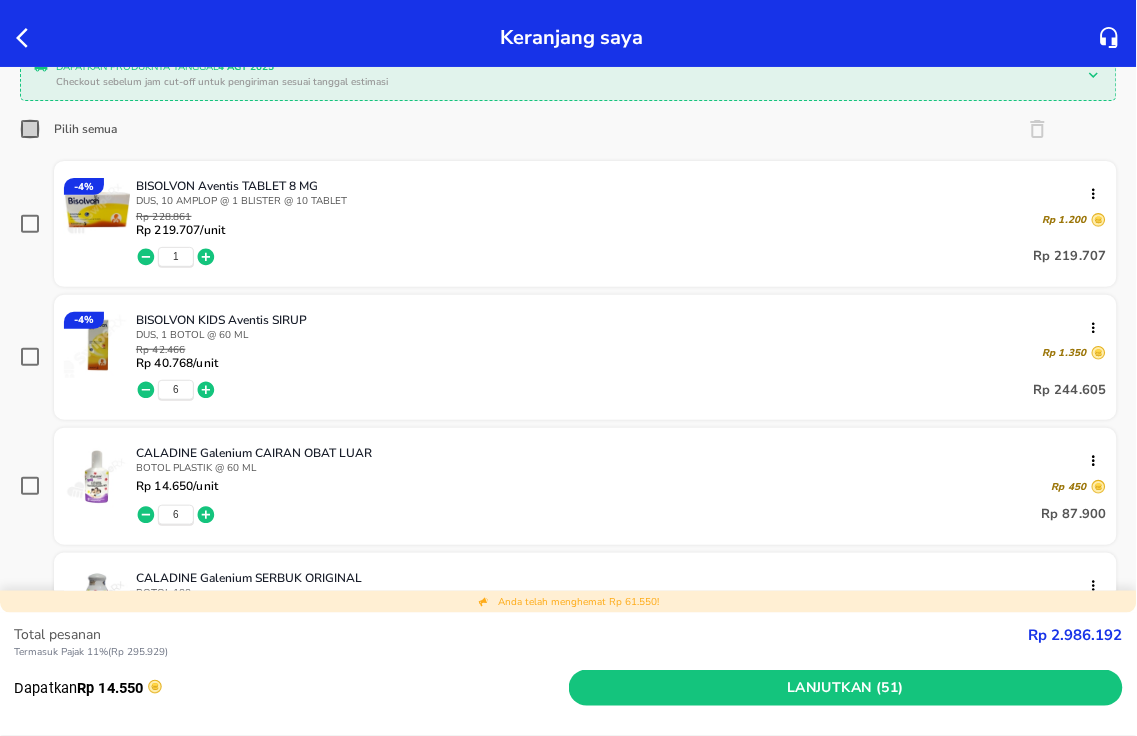 click on "Pilih semua" at bounding box center [30, 129] 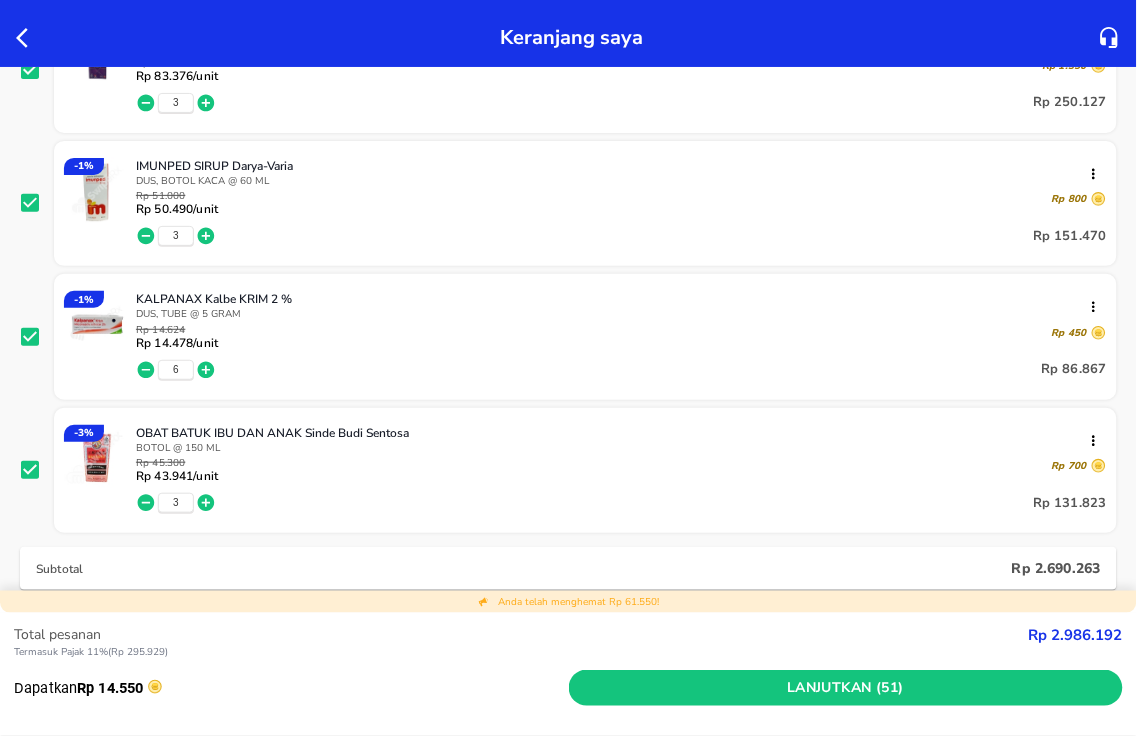 scroll, scrollTop: 1777, scrollLeft: 0, axis: vertical 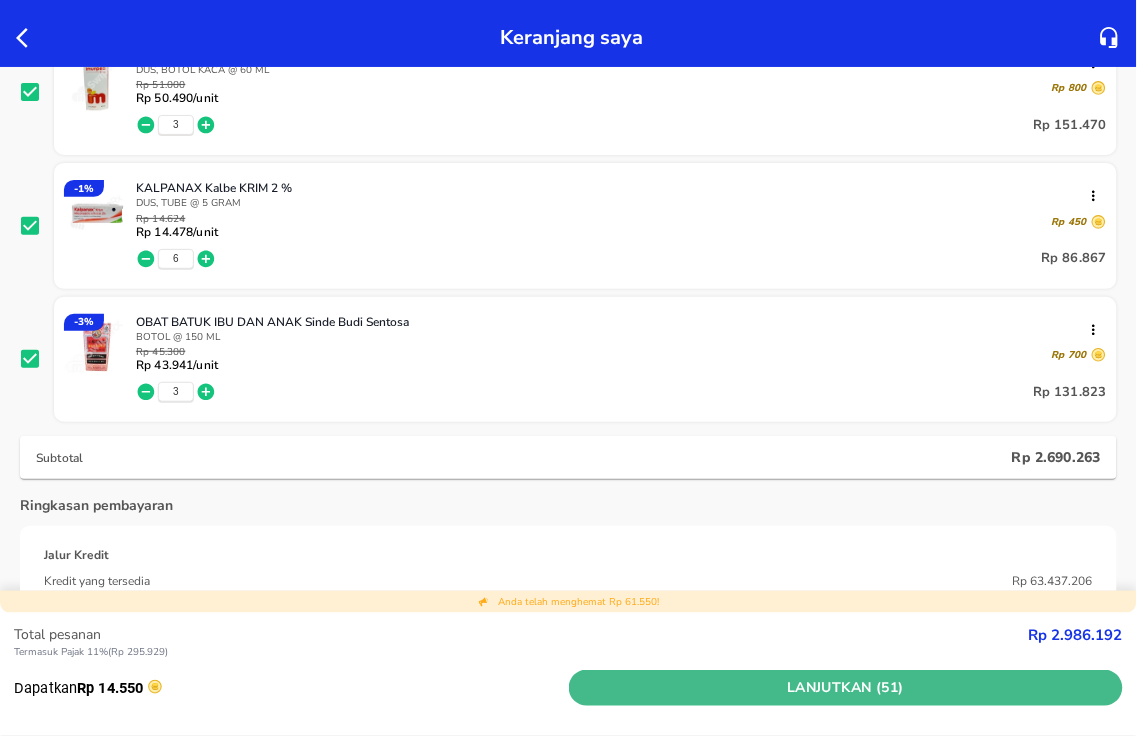 click on "Lanjutkan (51)" at bounding box center [846, 688] 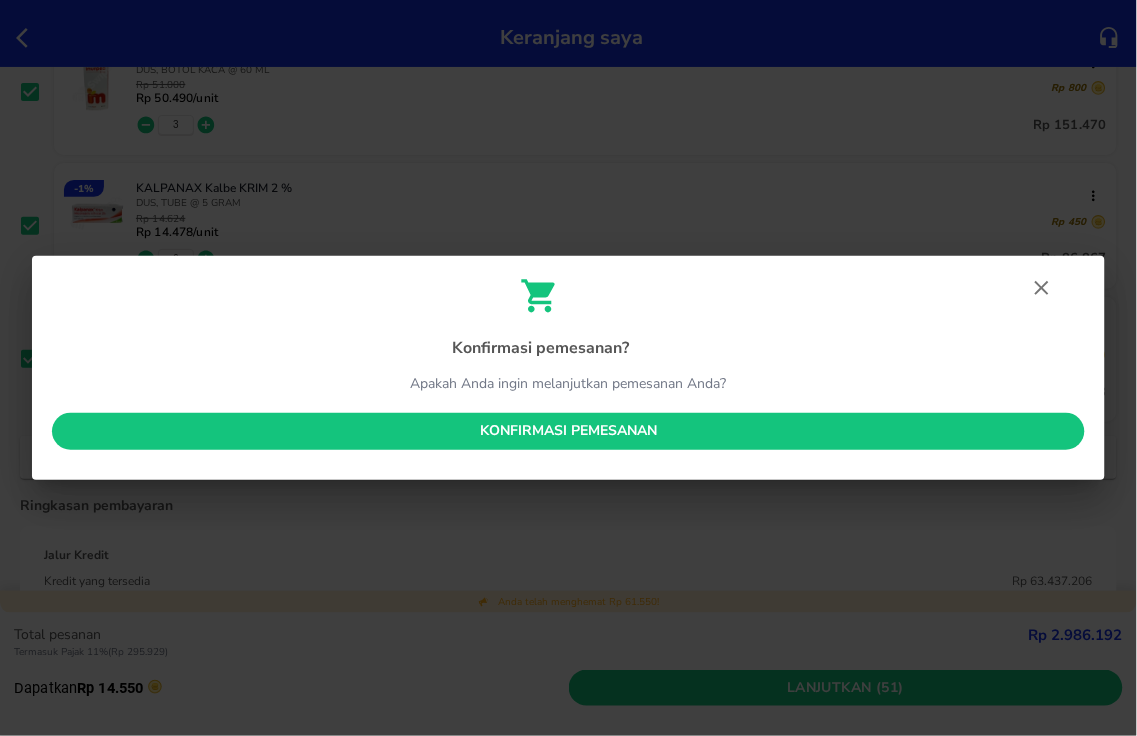 click on "Konfirmasi pemesanan" at bounding box center (568, 431) 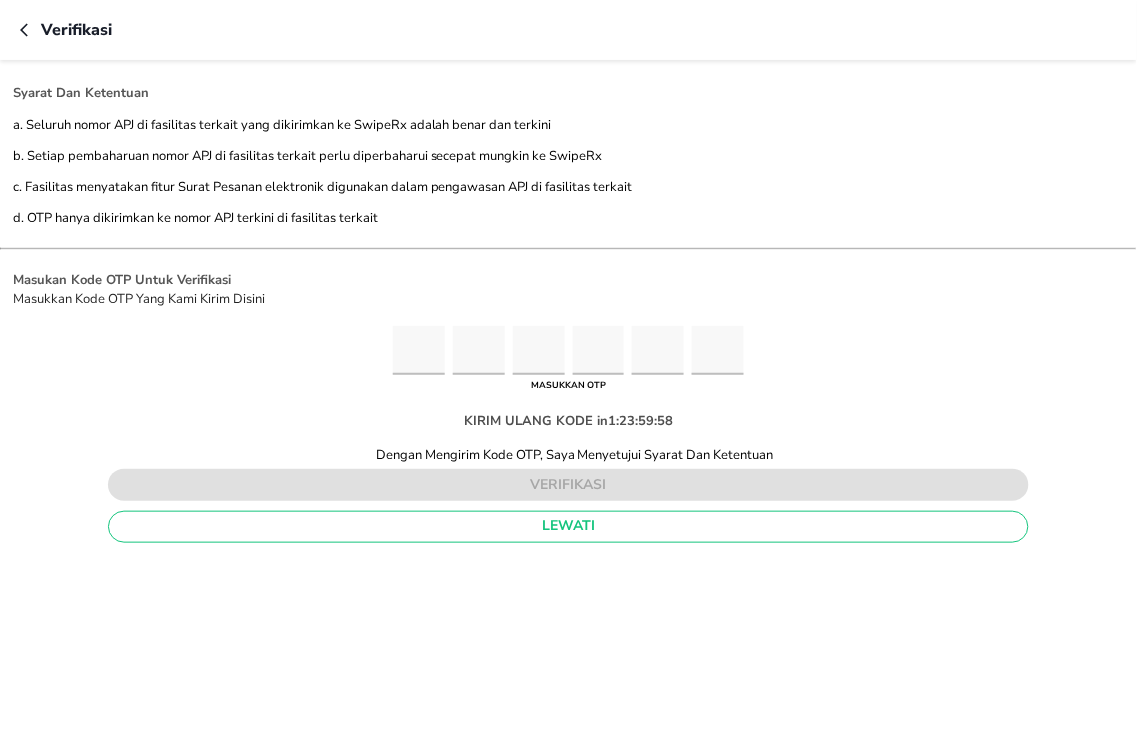 click at bounding box center (419, 350) 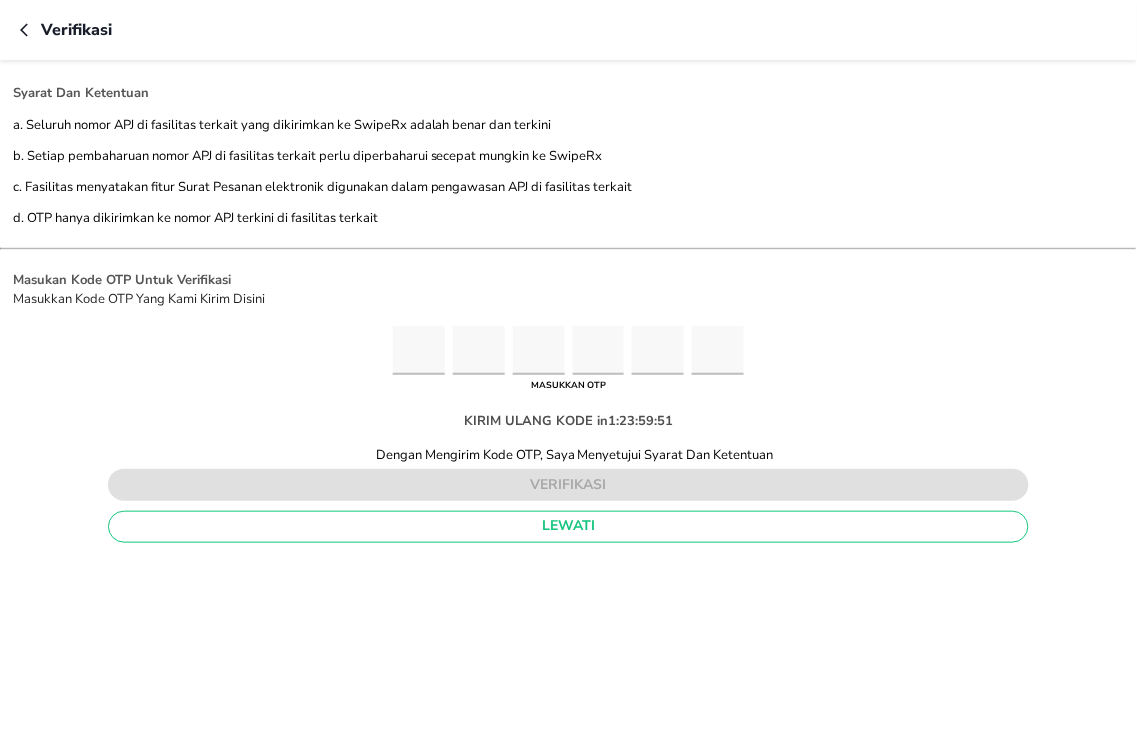 type on "5" 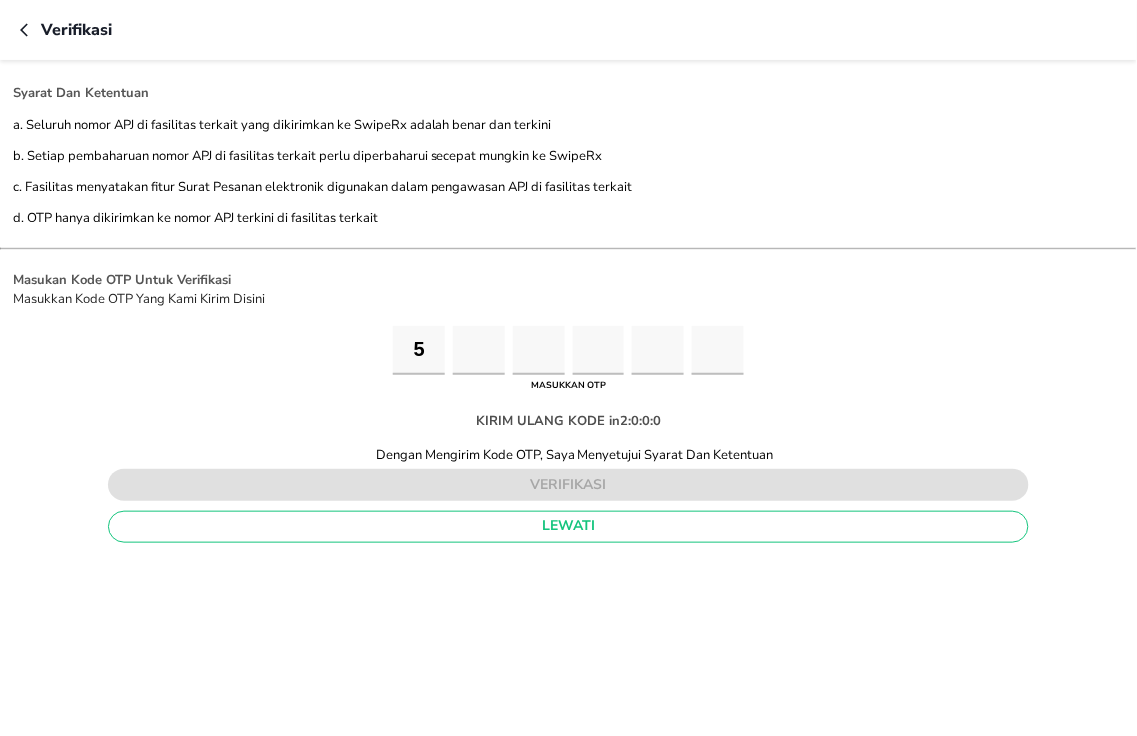 type on "8" 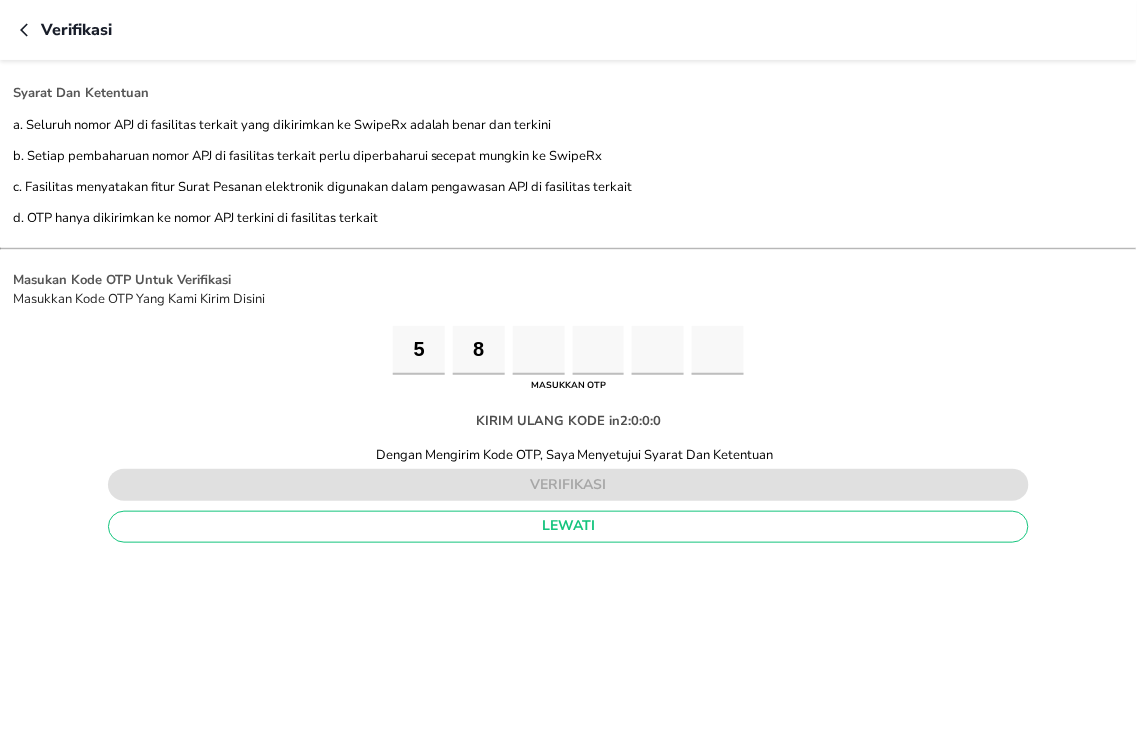 type on "8" 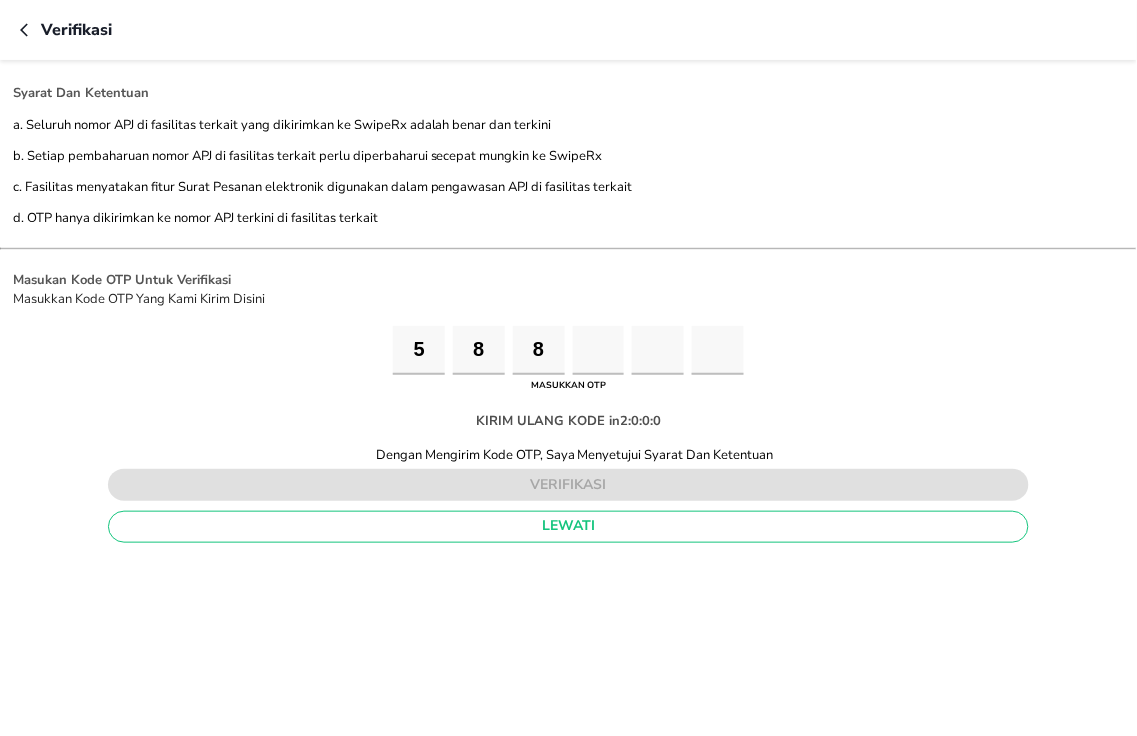 type on "9" 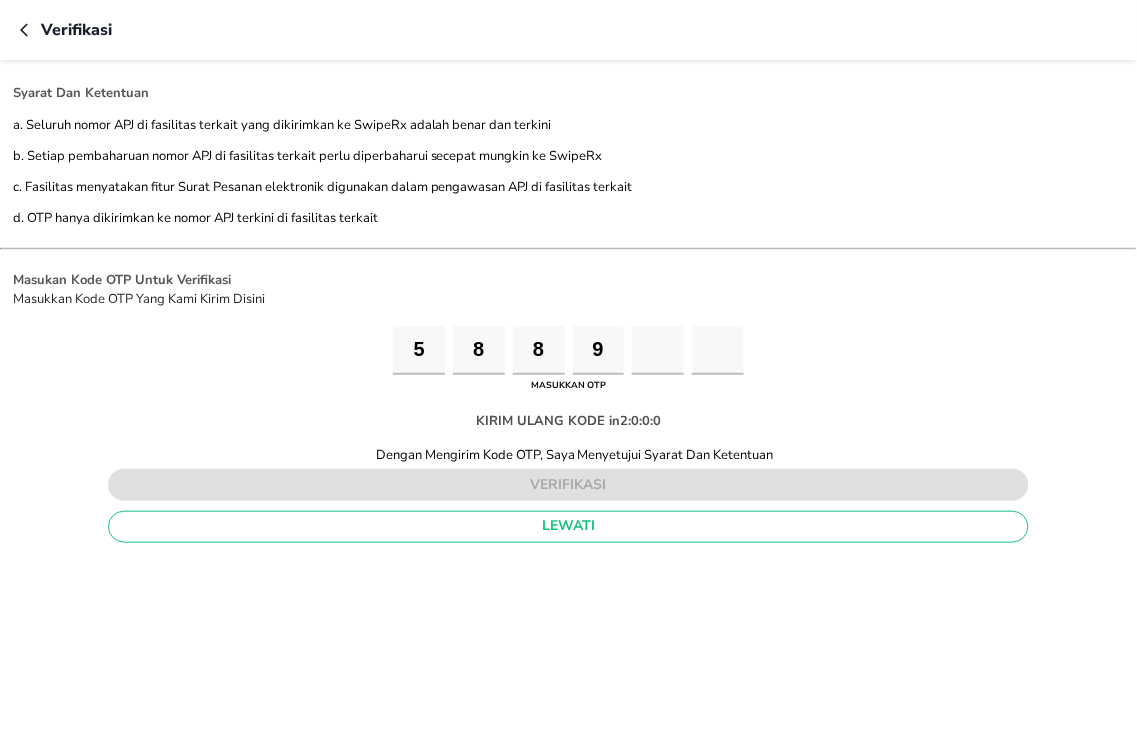 type on "5" 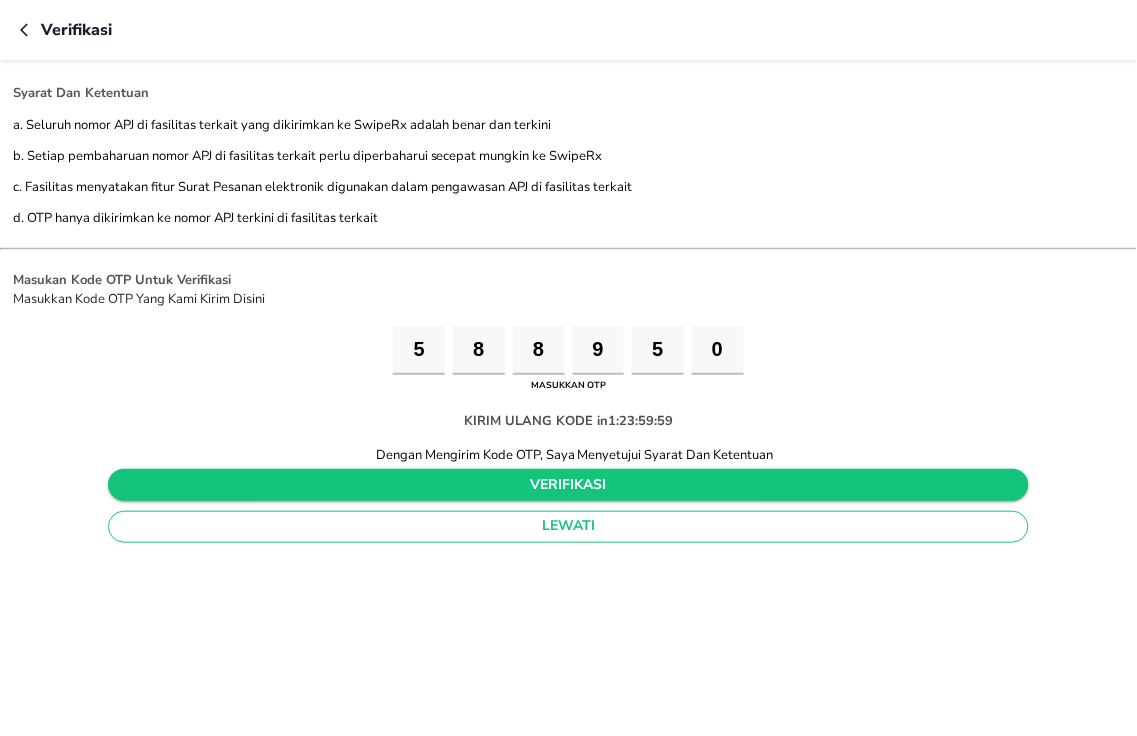 type on "0" 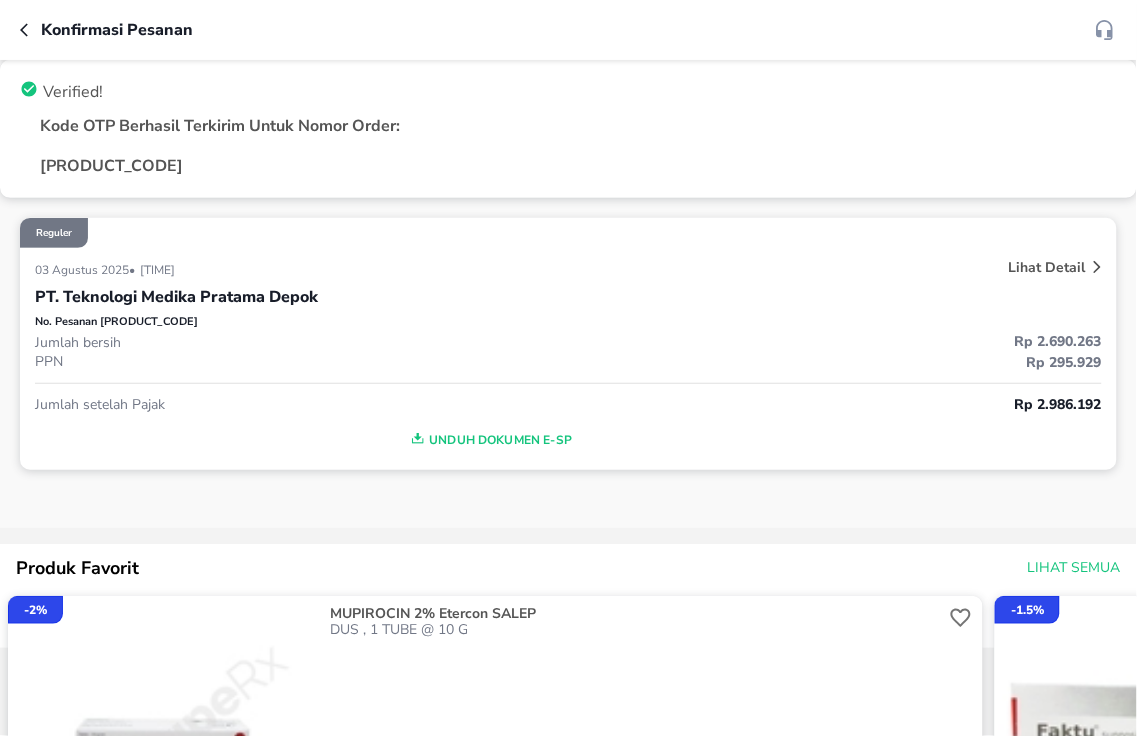 click 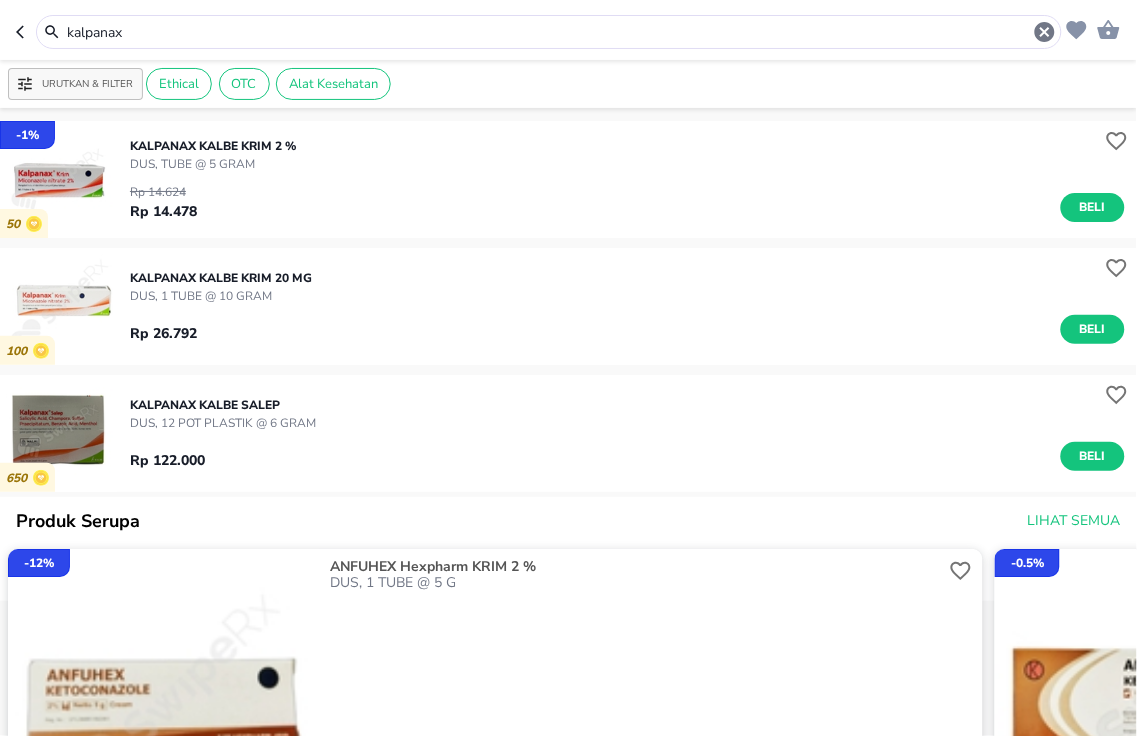 drag, startPoint x: 192, startPoint y: 25, endPoint x: 0, endPoint y: -10, distance: 195.16403 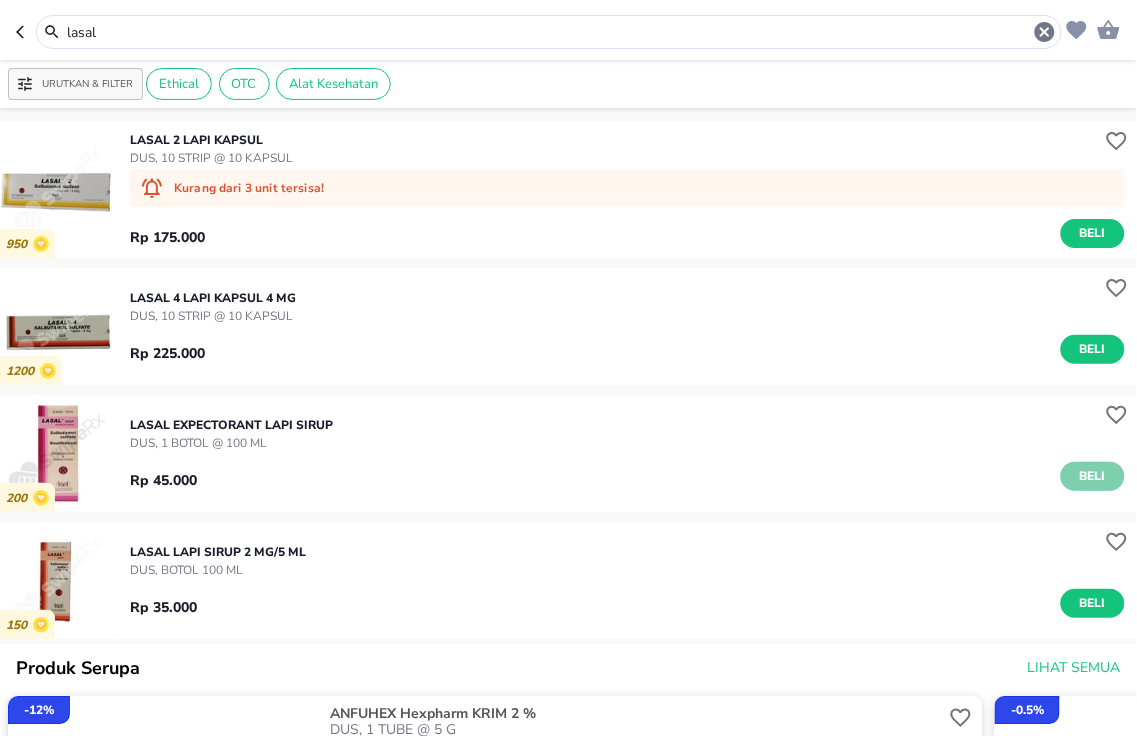 click on "Beli" at bounding box center (1093, 476) 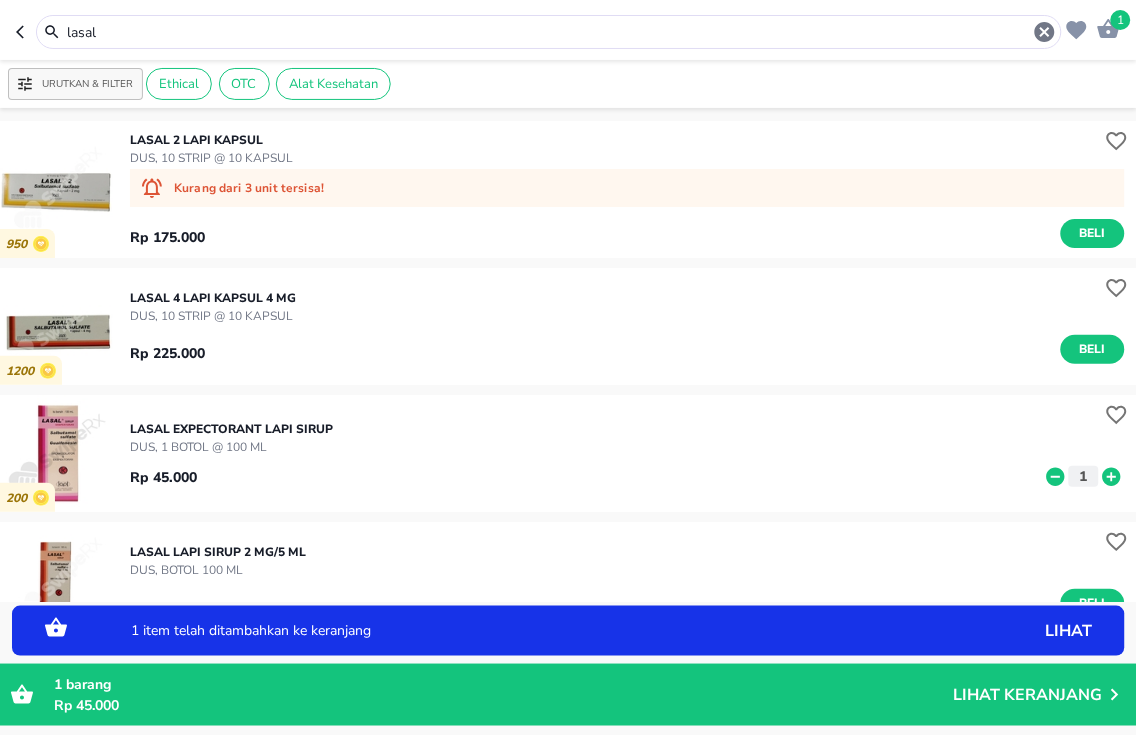 click 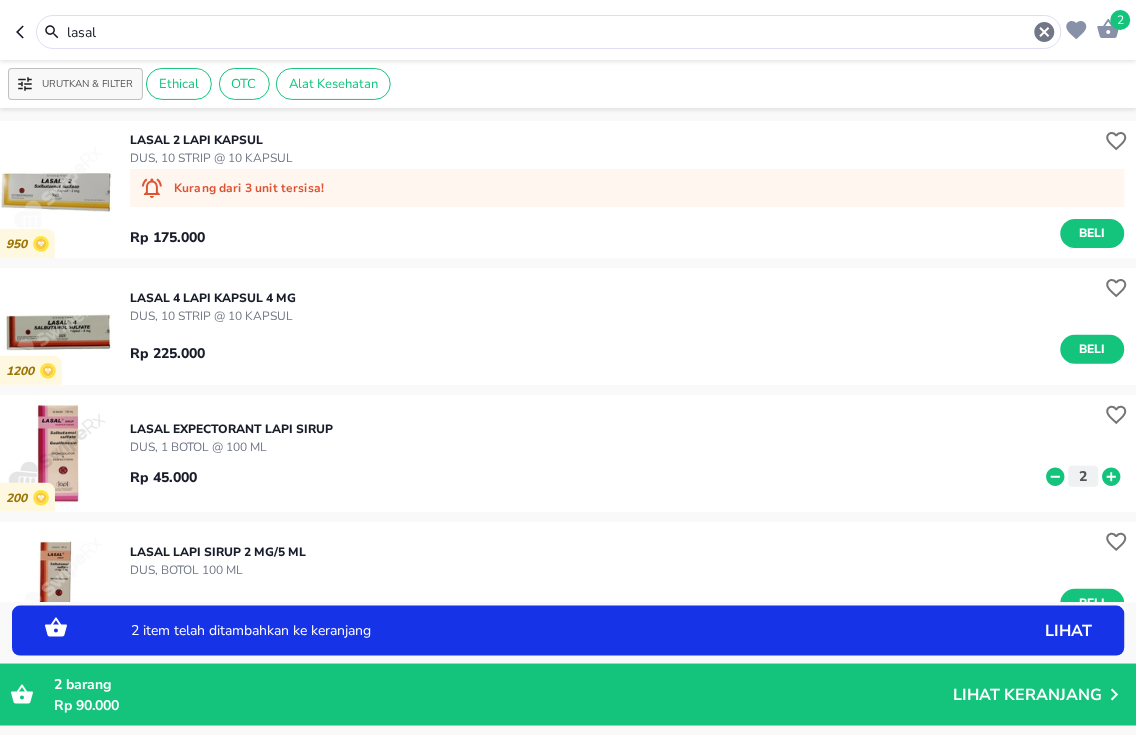click 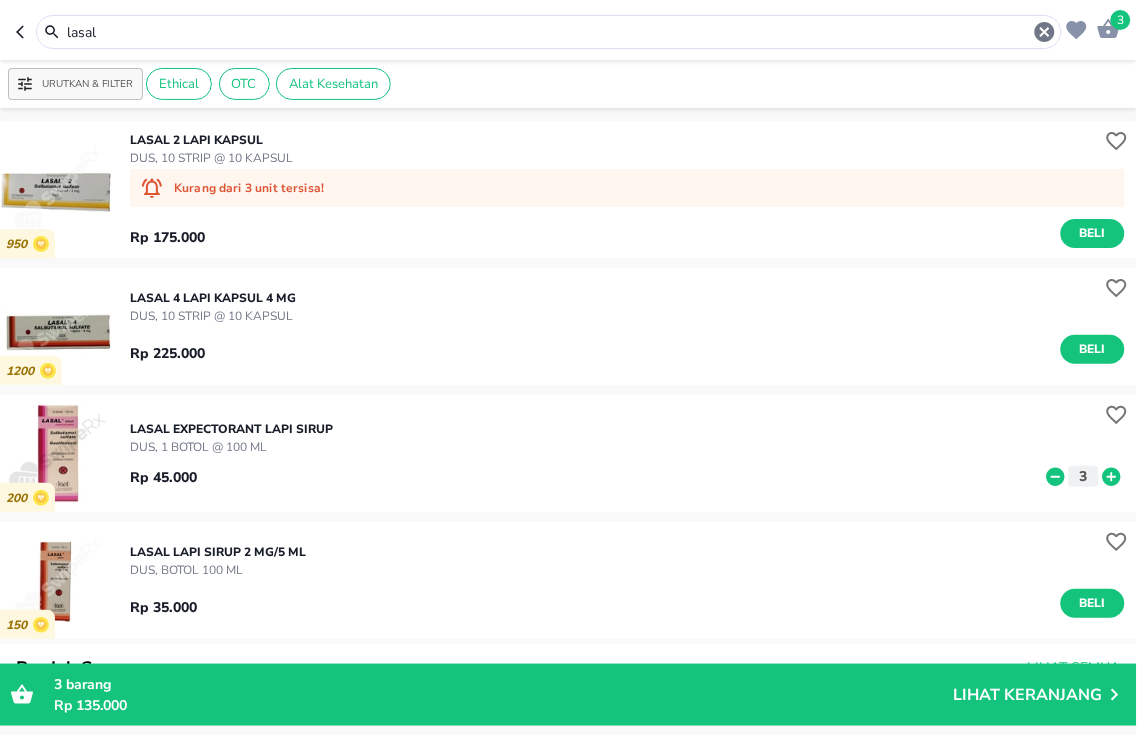 drag, startPoint x: 0, startPoint y: 11, endPoint x: 0, endPoint y: -109, distance: 120 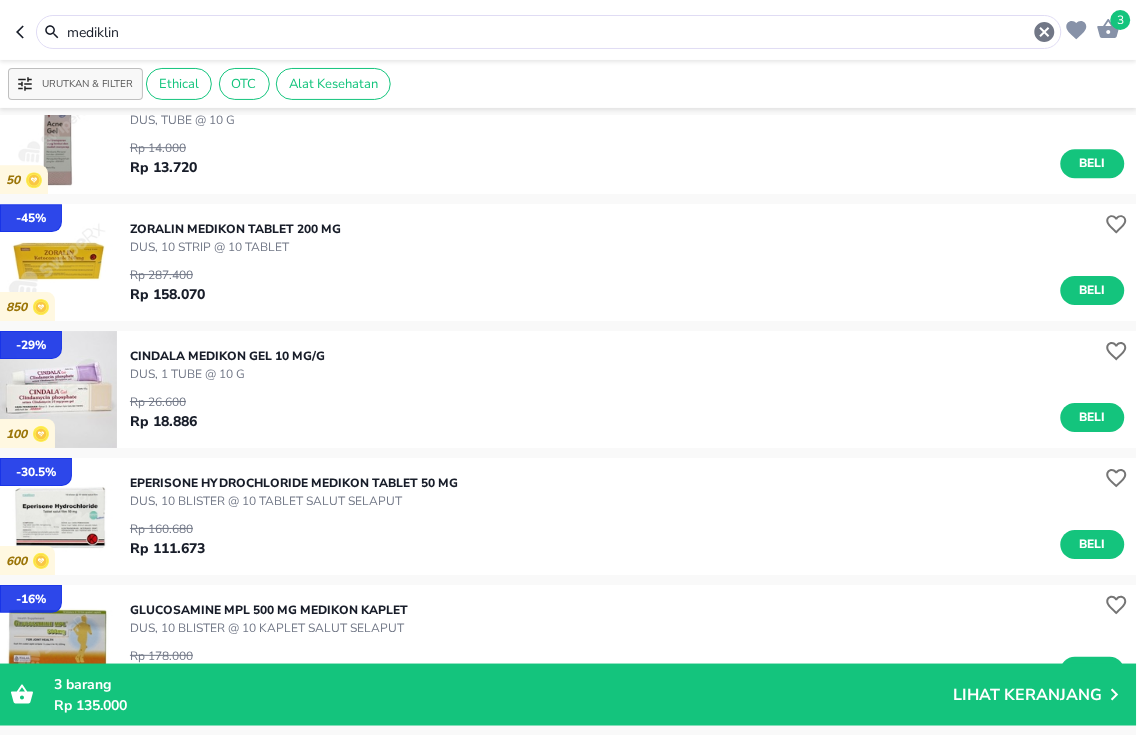 scroll, scrollTop: 1222, scrollLeft: 0, axis: vertical 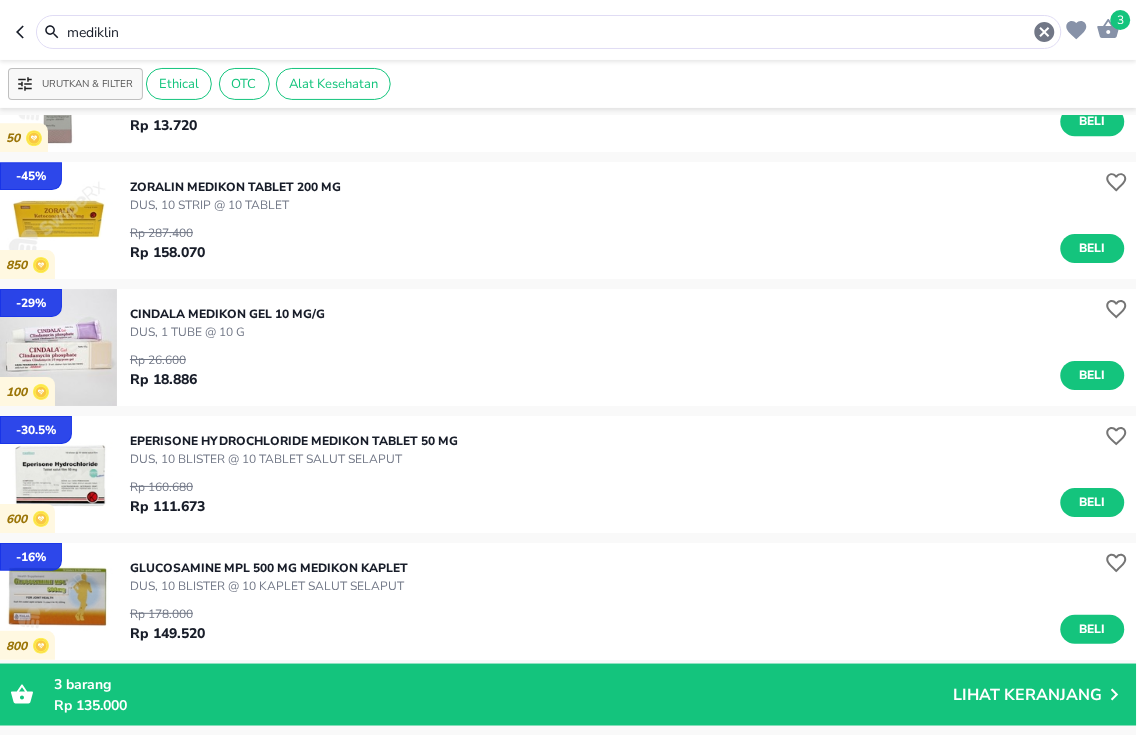 drag, startPoint x: 178, startPoint y: 41, endPoint x: 0, endPoint y: -85, distance: 218.08255 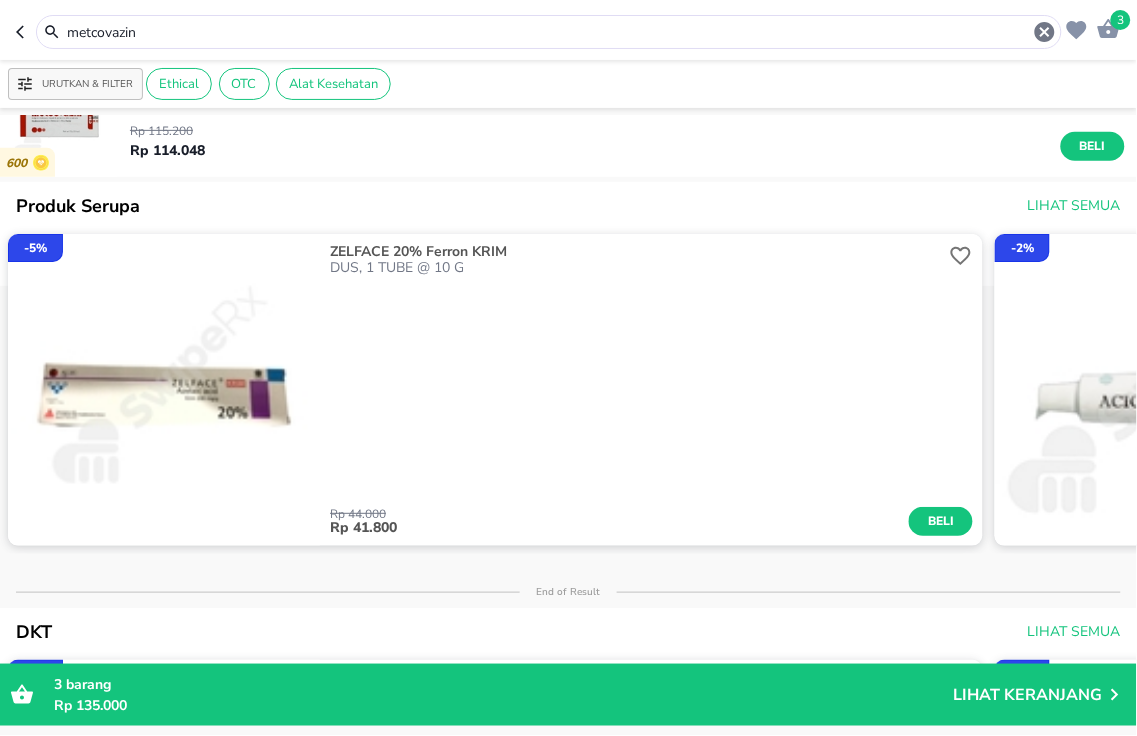 scroll, scrollTop: 0, scrollLeft: 0, axis: both 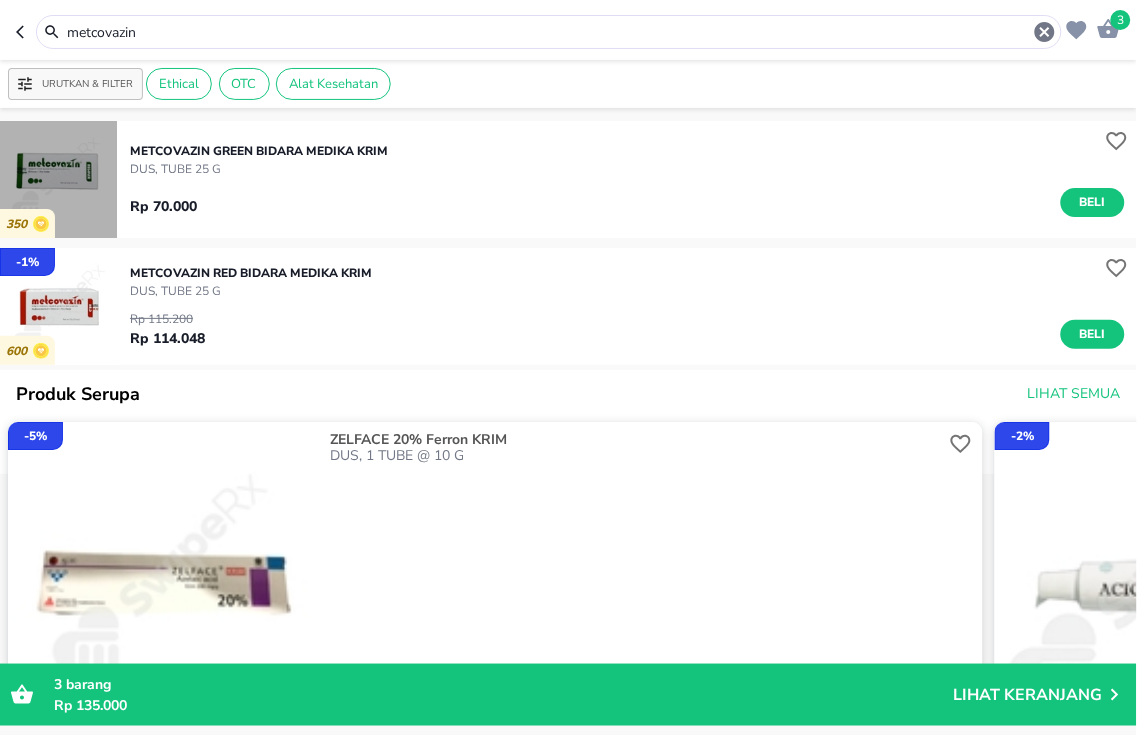 click at bounding box center (58, 179) 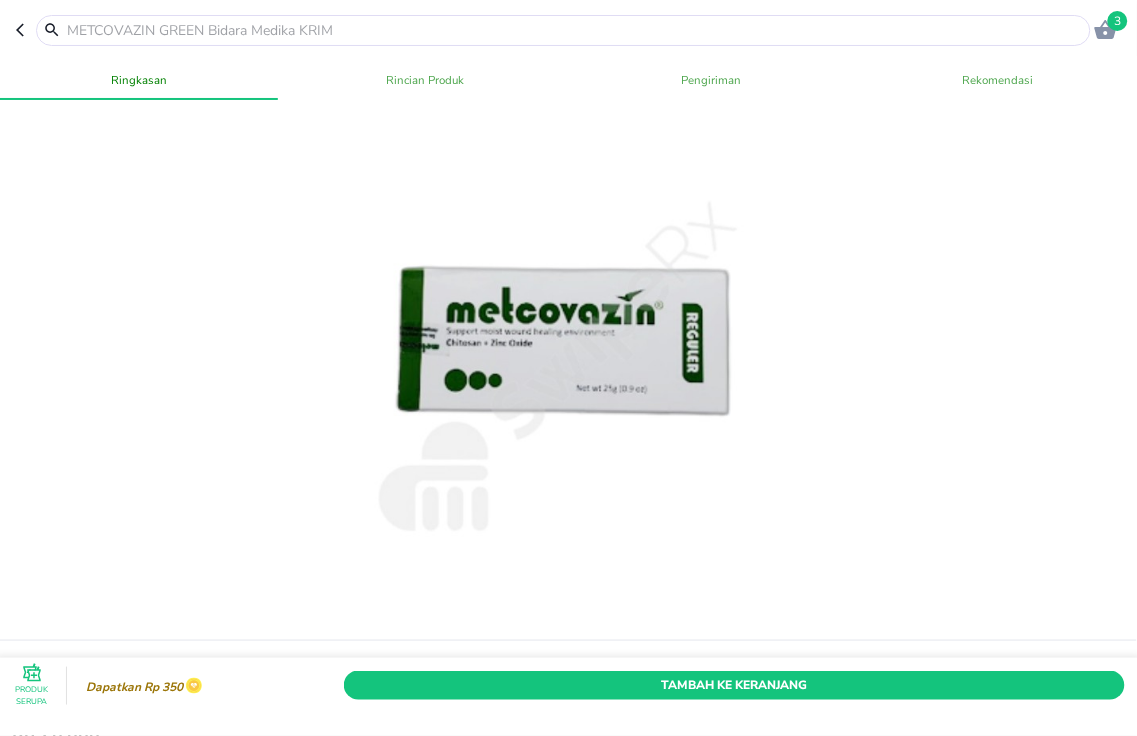 click 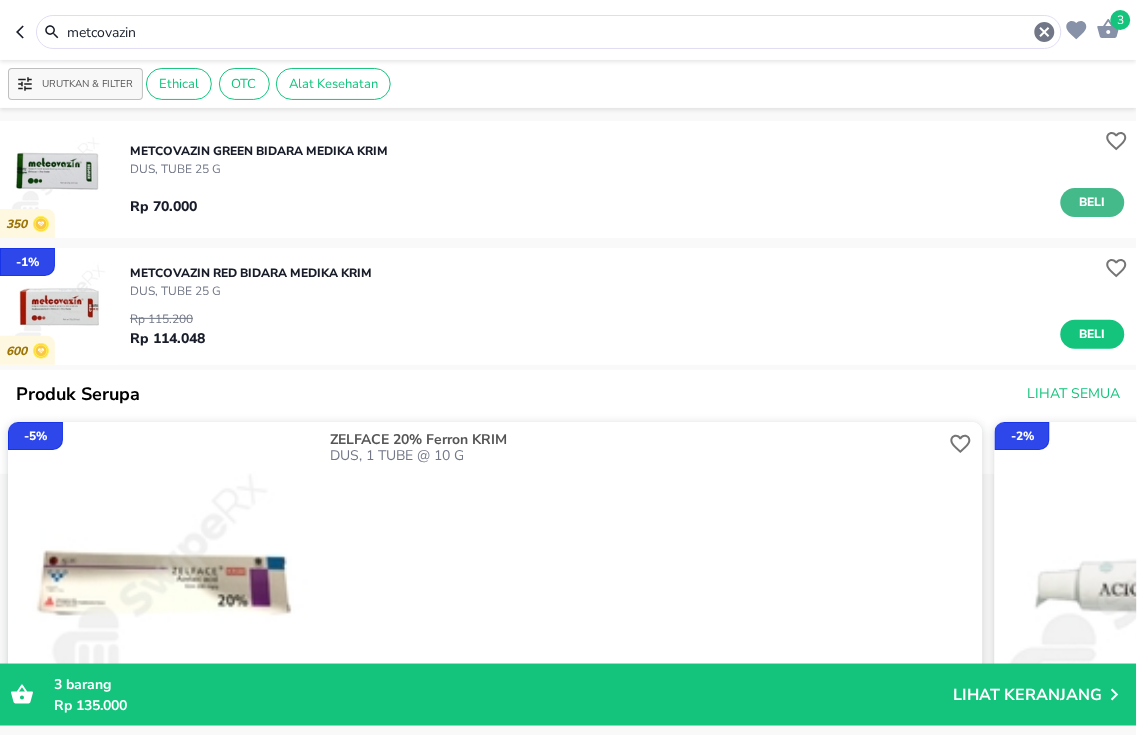 click on "Beli" at bounding box center [1093, 202] 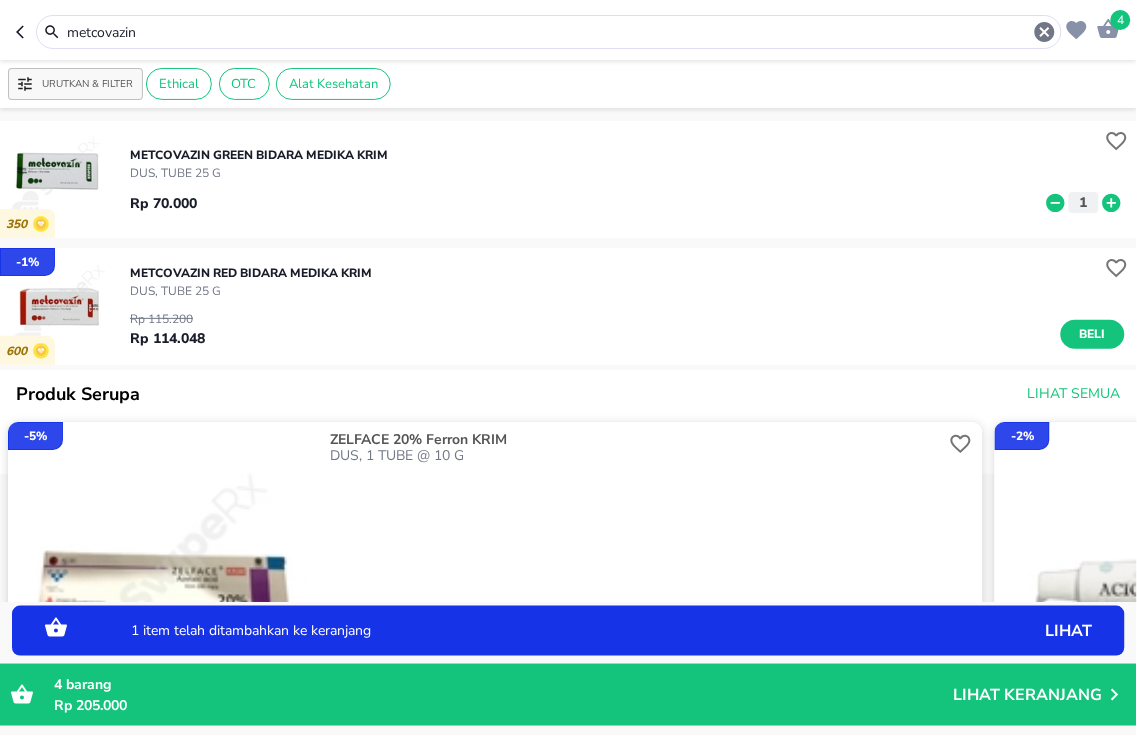 click 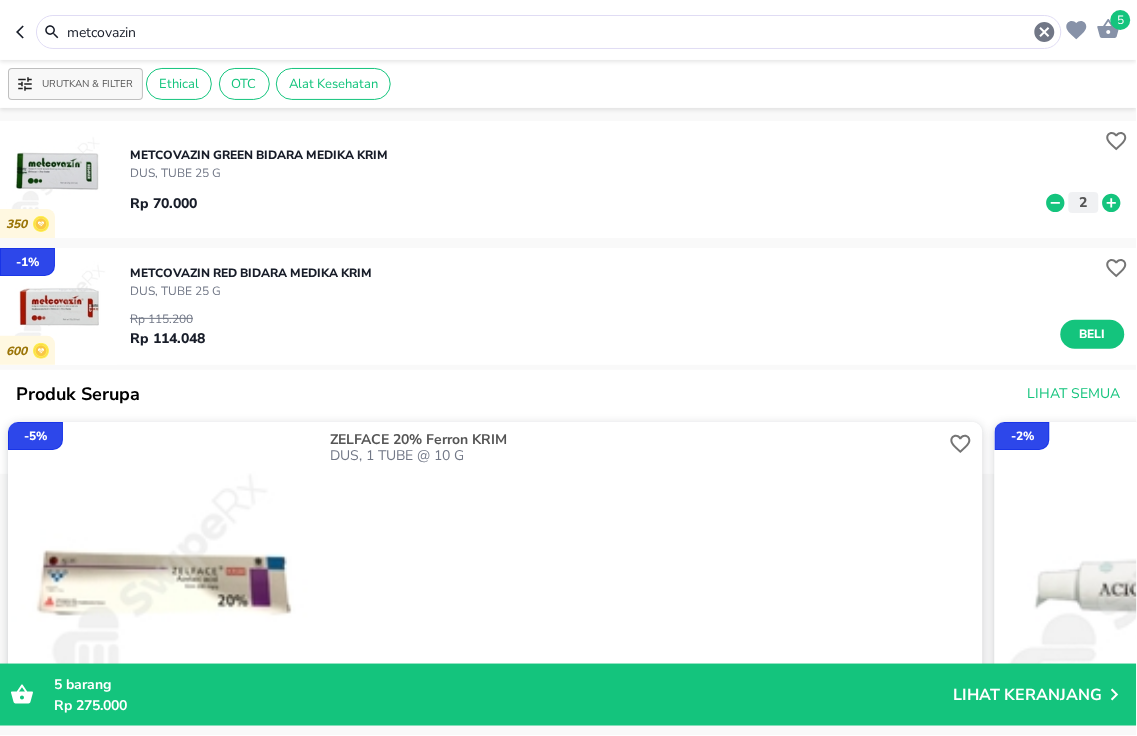 drag, startPoint x: 174, startPoint y: 24, endPoint x: 0, endPoint y: -85, distance: 205.3217 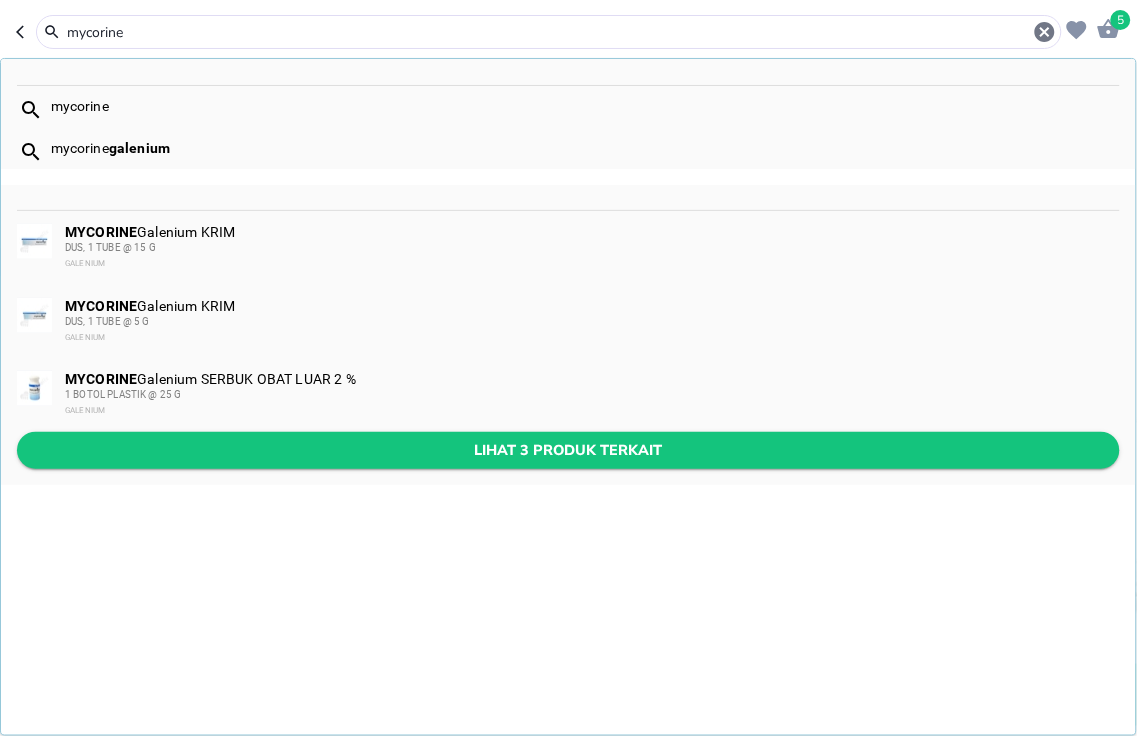 click on "Lihat 3 produk terkait" at bounding box center (568, 450) 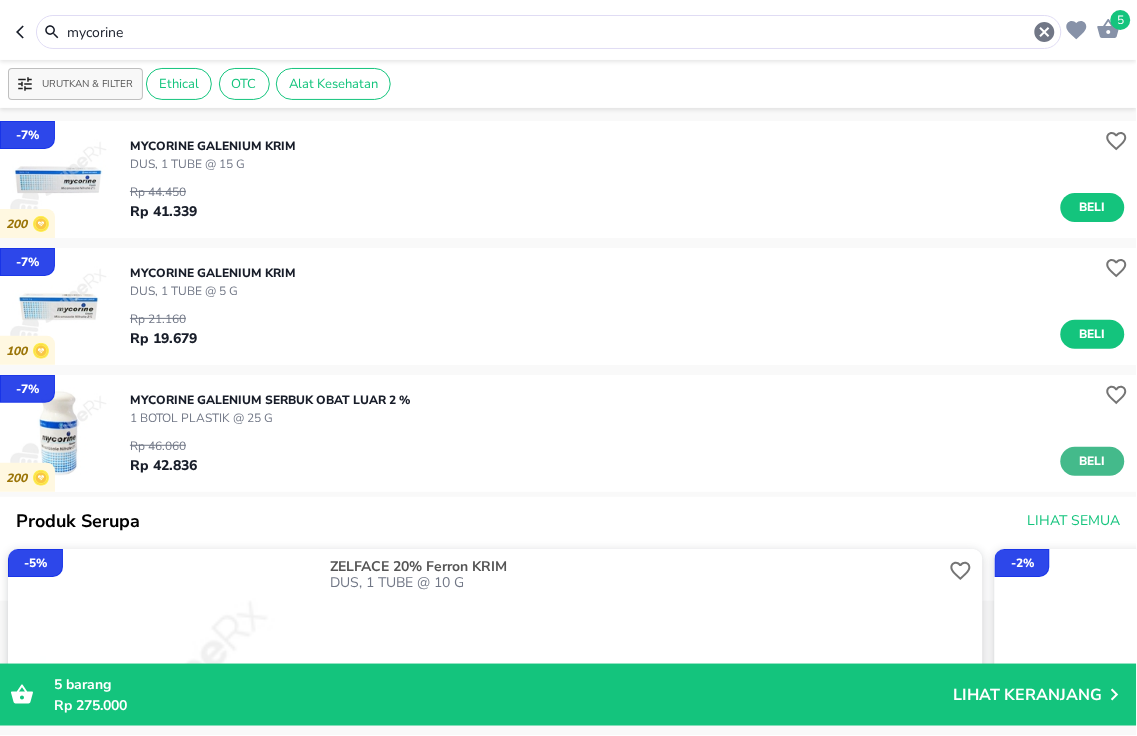 click on "Beli" at bounding box center (1093, 461) 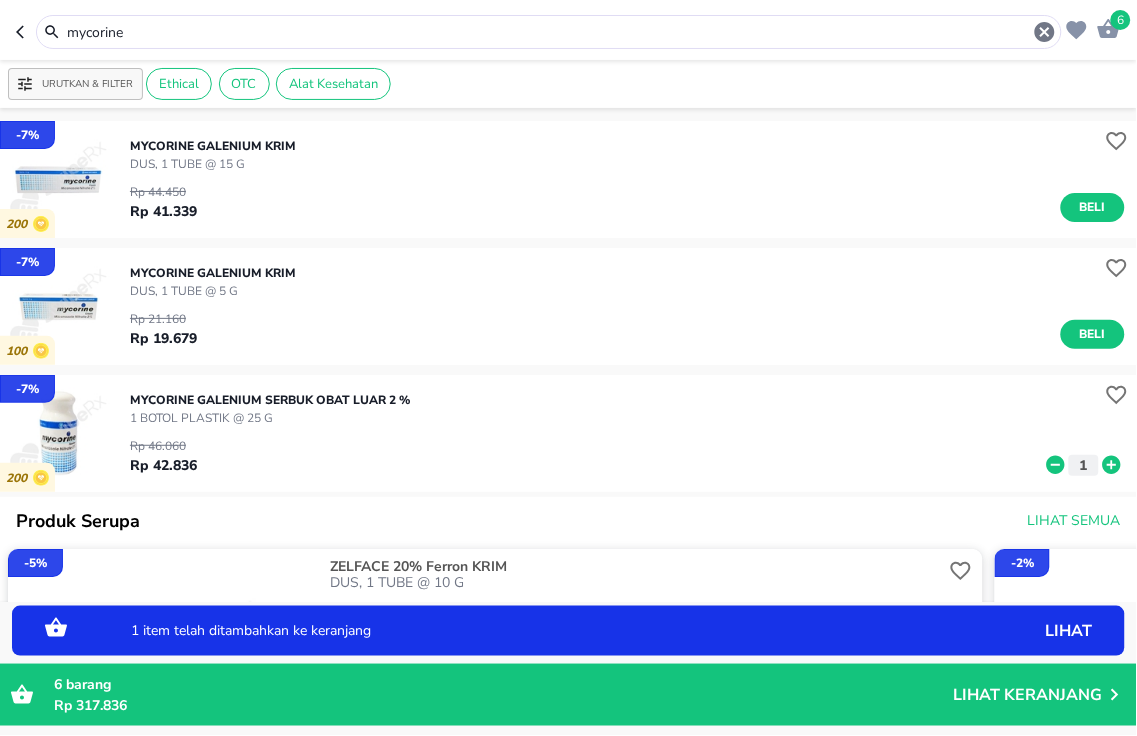 click 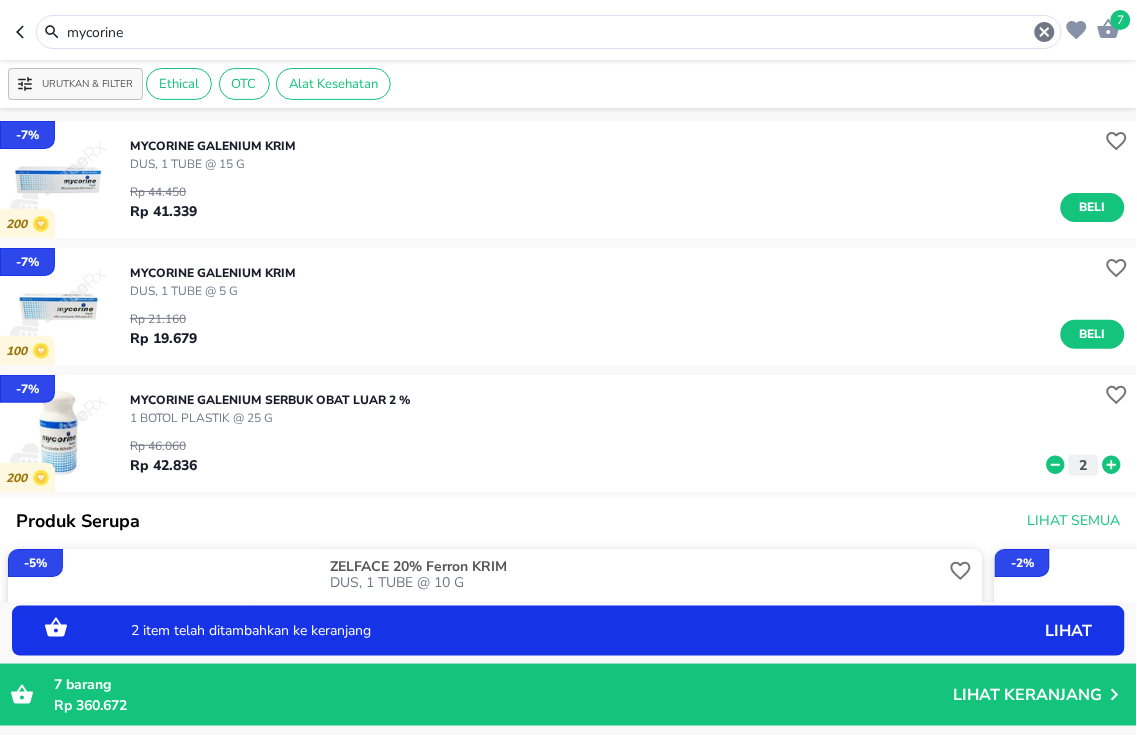 click at bounding box center (58, 433) 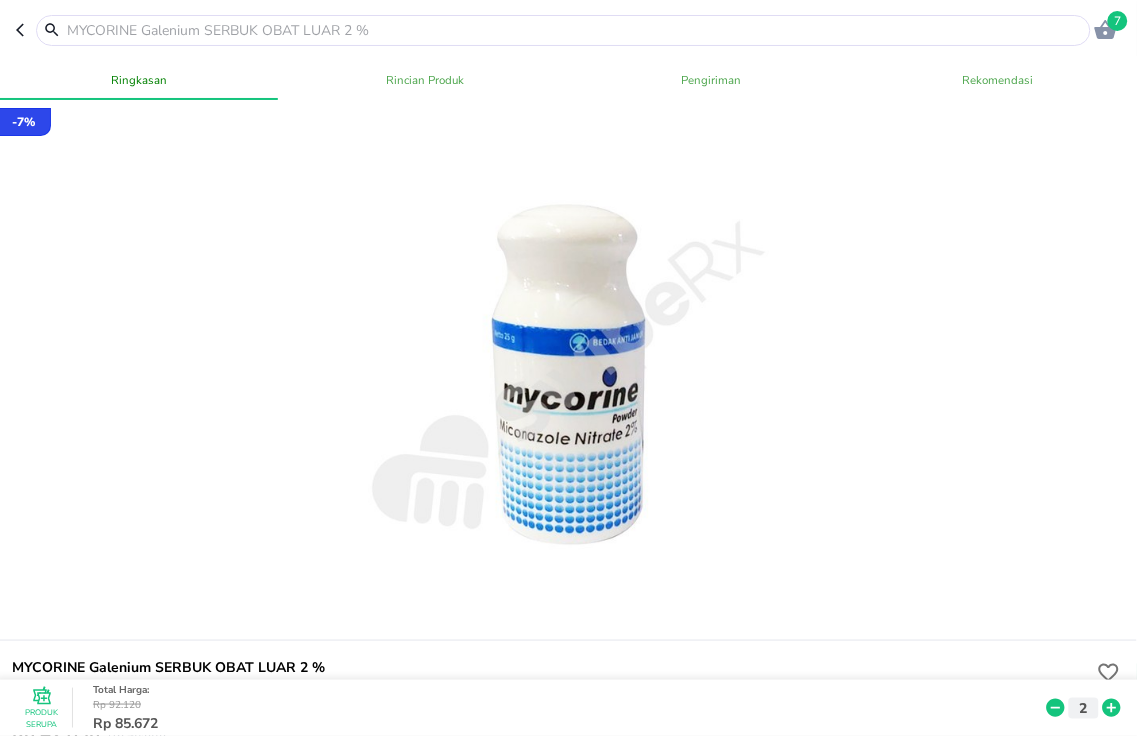 click on "7" at bounding box center [568, 30] 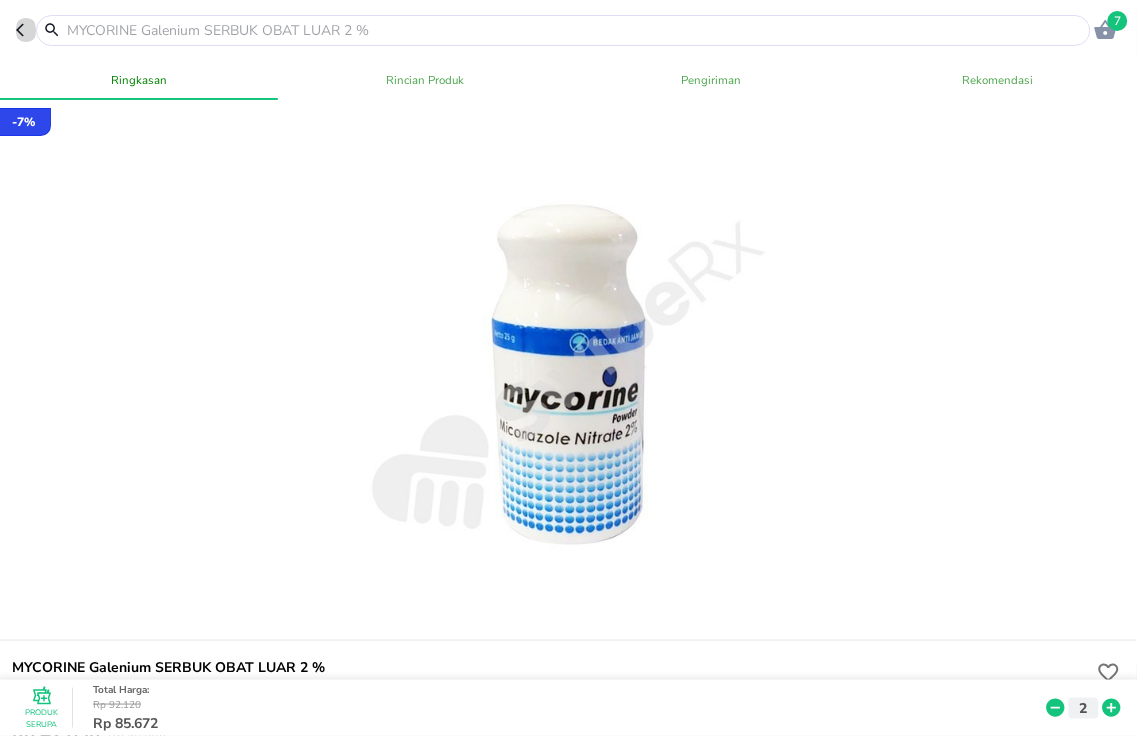 click 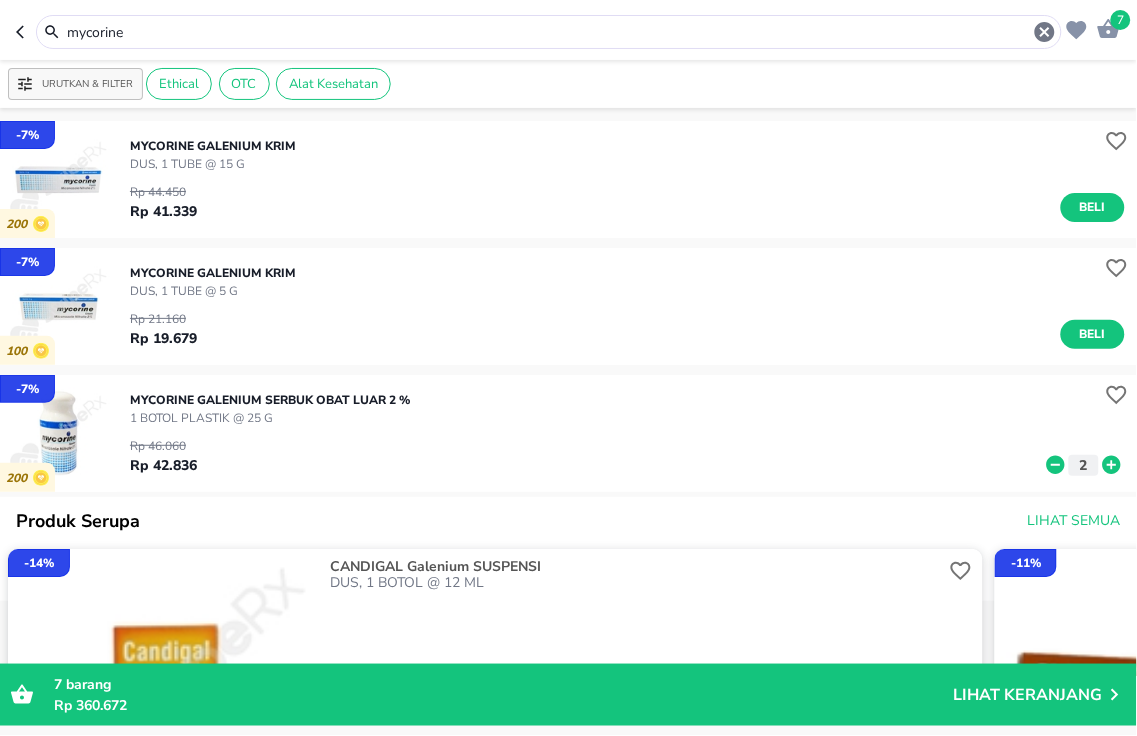 click on "7 mycorine" at bounding box center [568, 30] 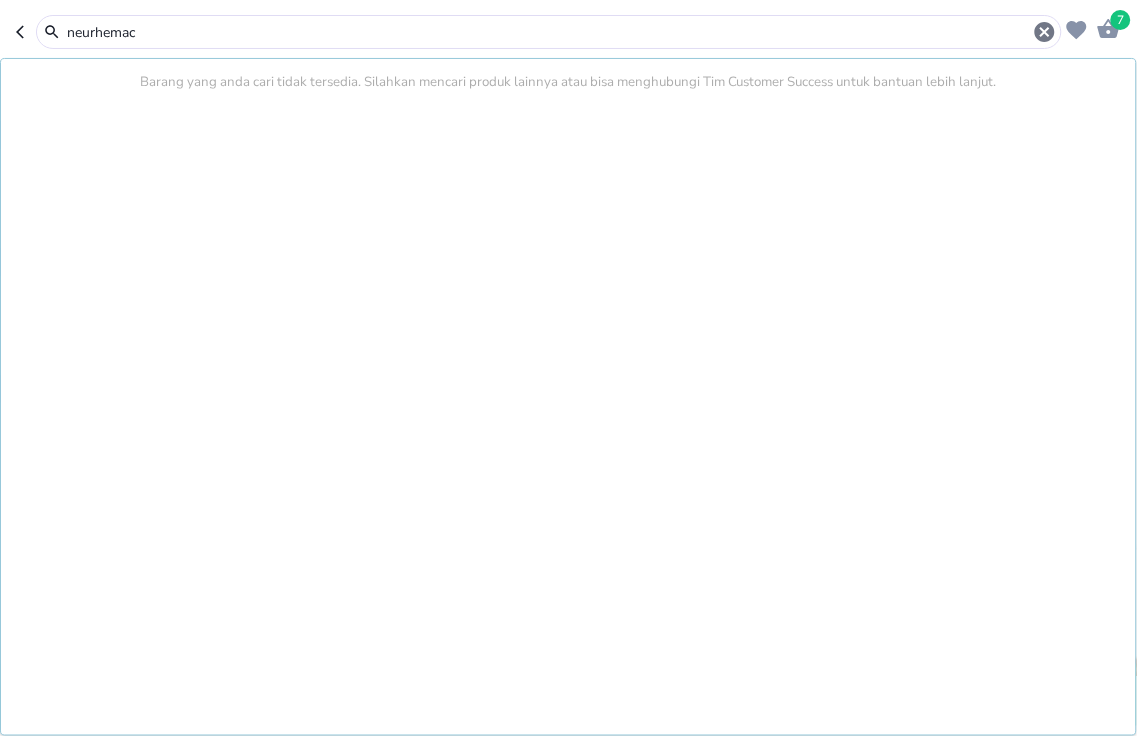 click on "neurhemac" at bounding box center (549, 32) 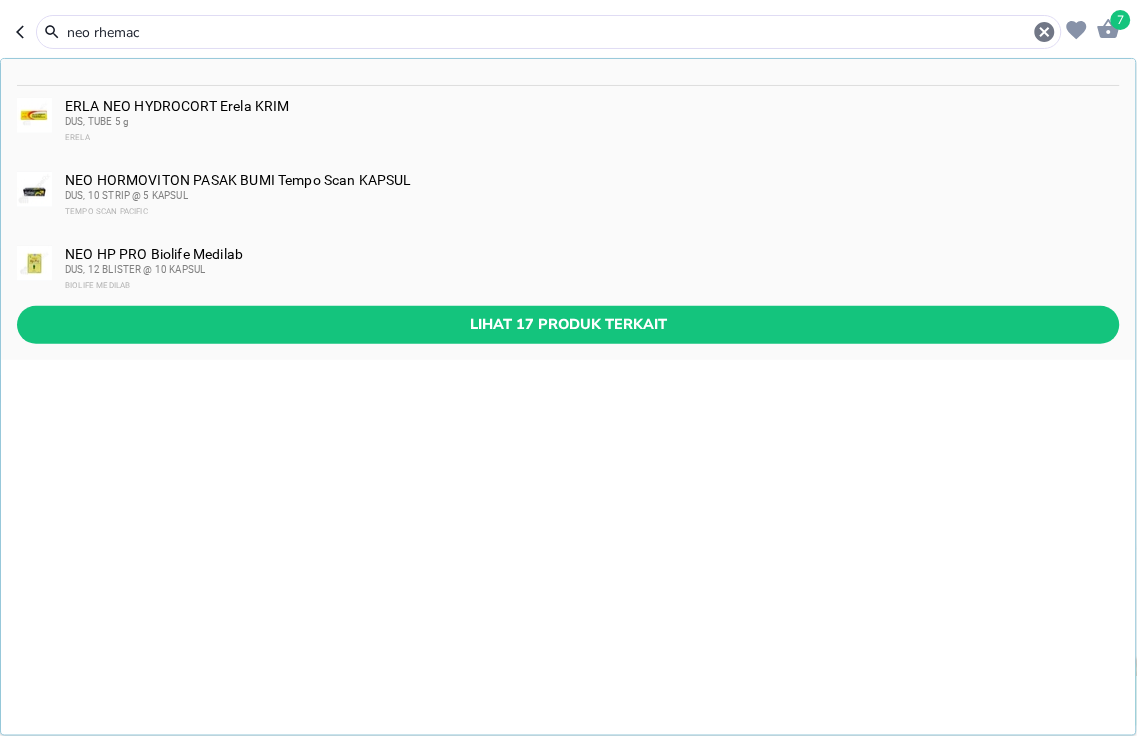 drag, startPoint x: 156, startPoint y: 33, endPoint x: 0, endPoint y: -96, distance: 202.42776 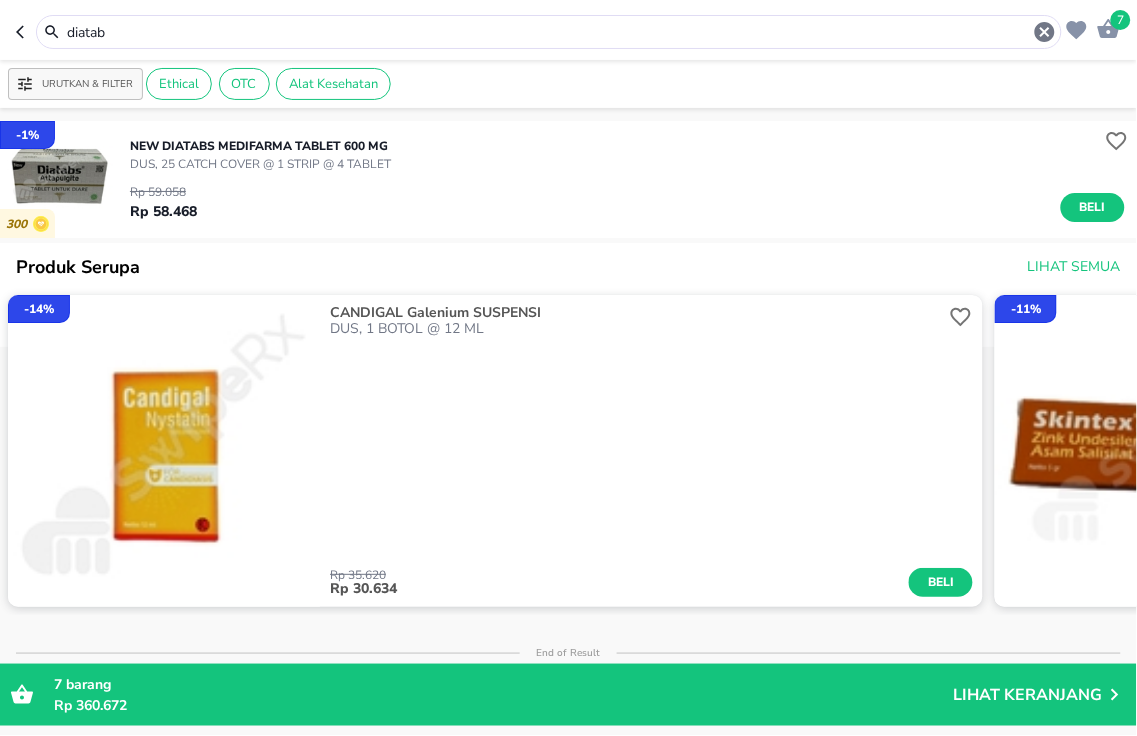 click on "Beli" at bounding box center [1093, 207] 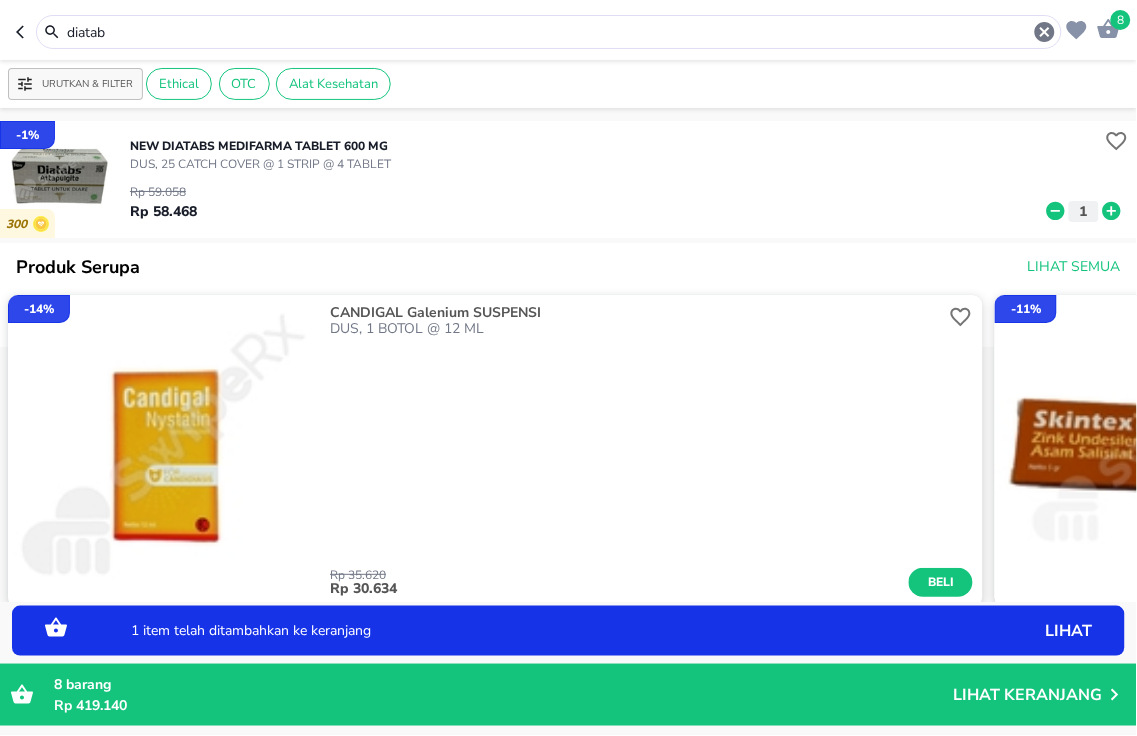 click 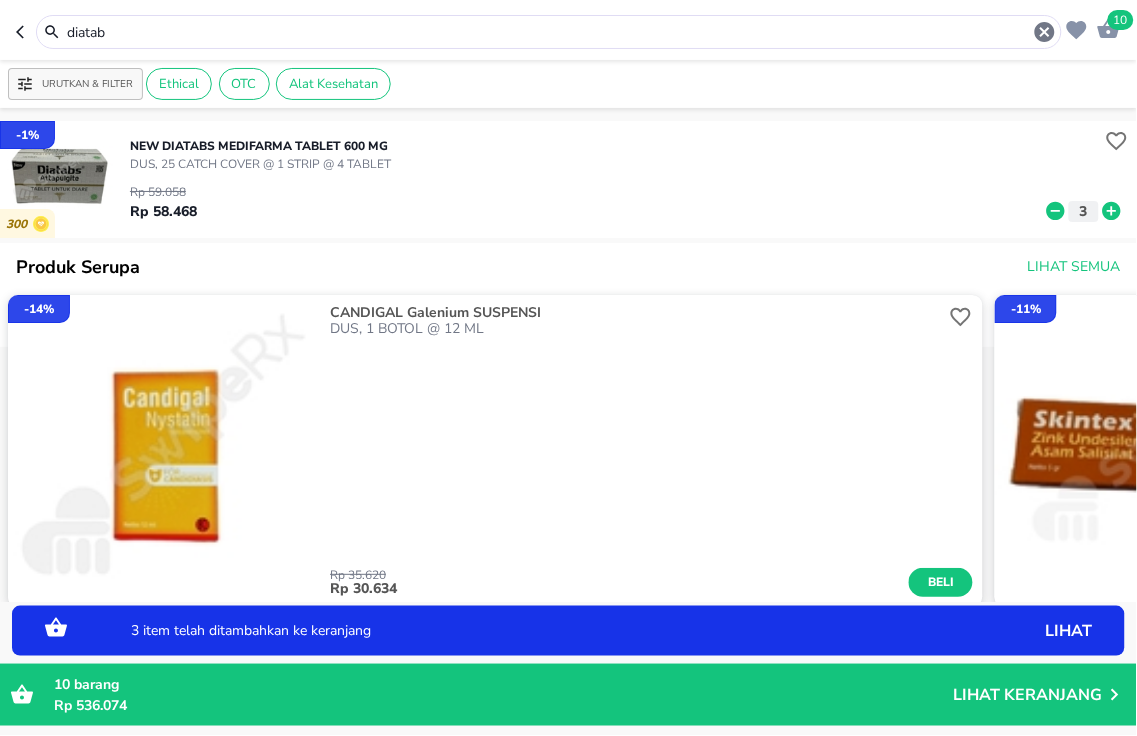 click 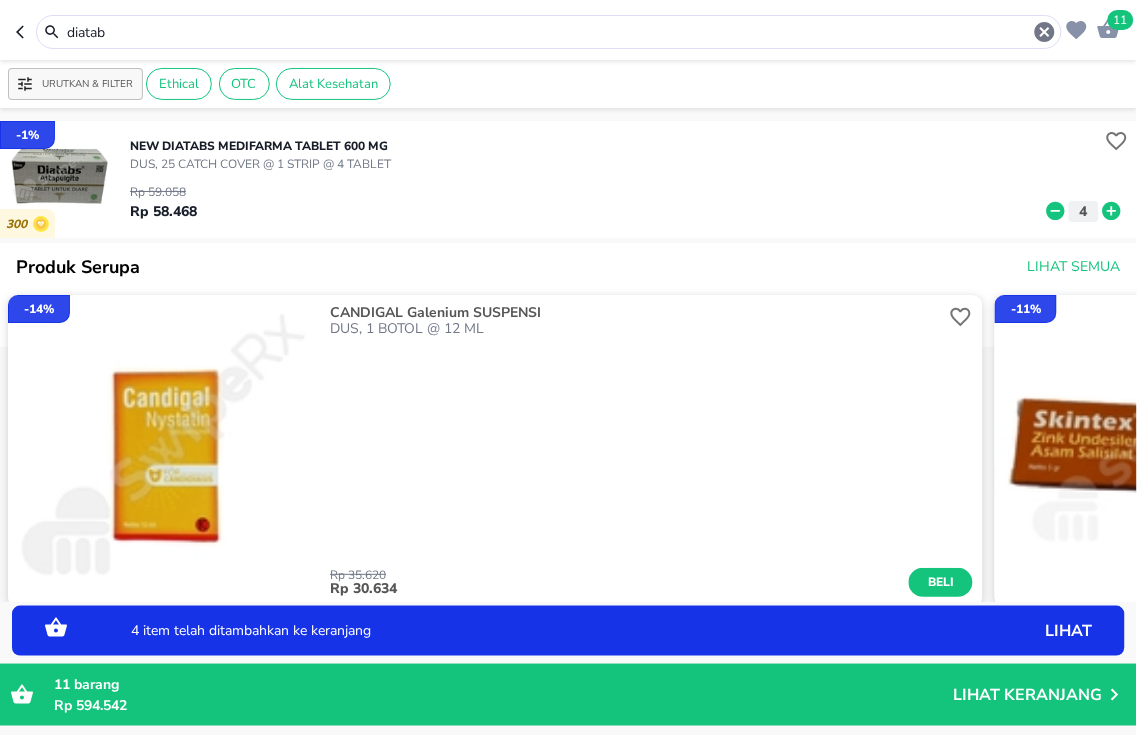 click on "diatab" at bounding box center [549, 32] 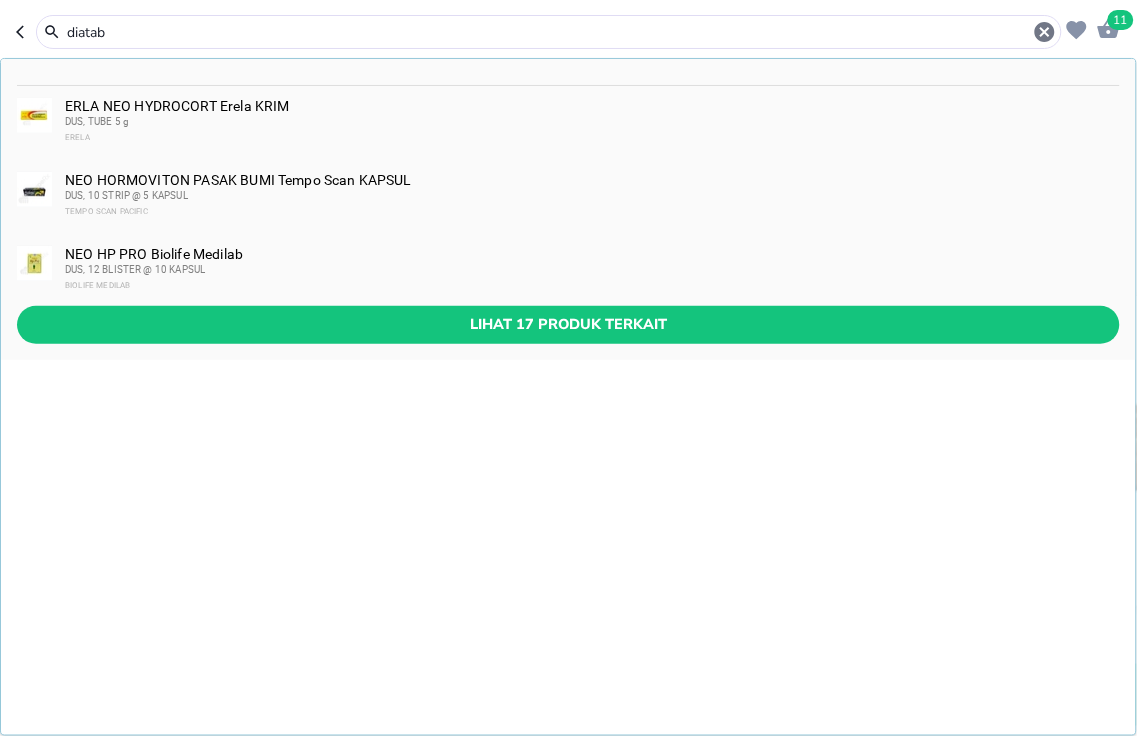 drag, startPoint x: 315, startPoint y: 34, endPoint x: 0, endPoint y: -115, distance: 348.46234 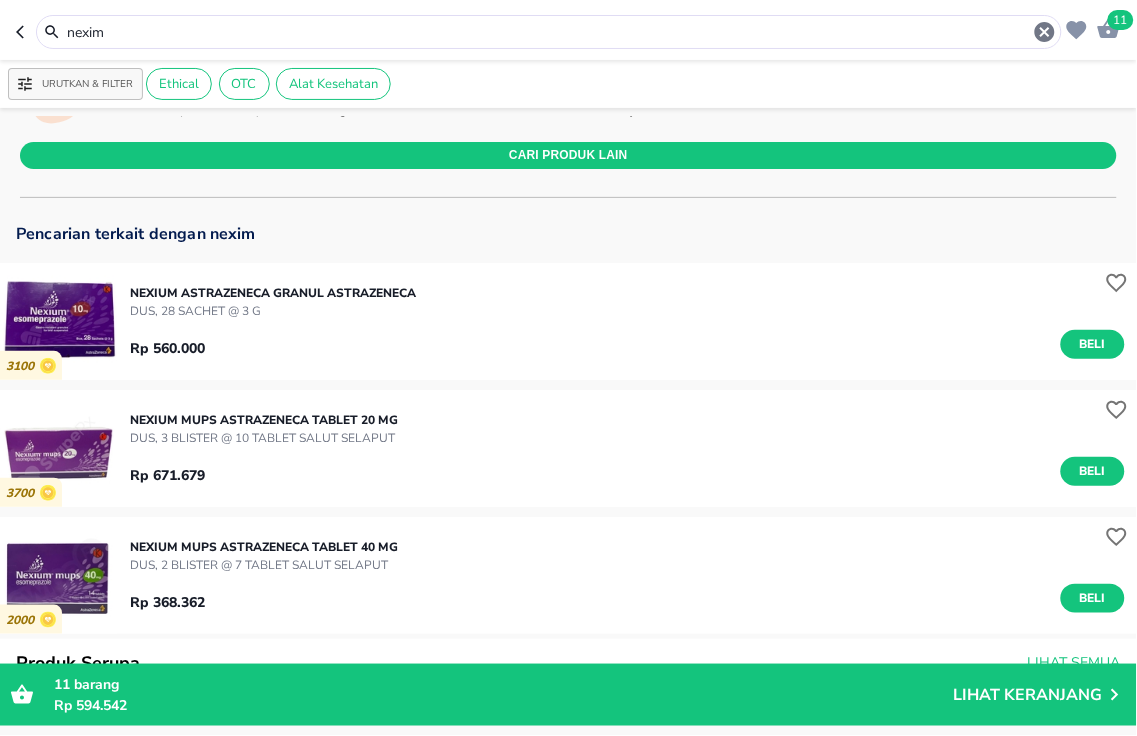 scroll, scrollTop: 111, scrollLeft: 0, axis: vertical 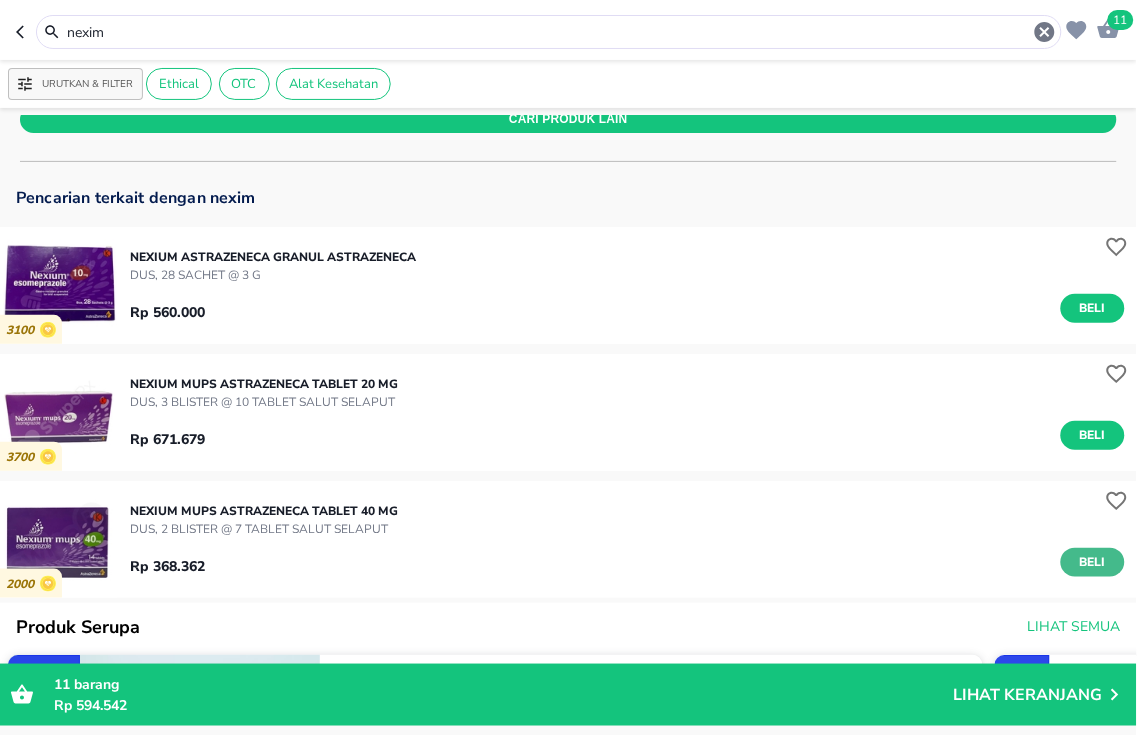 click on "Beli" at bounding box center (1093, 562) 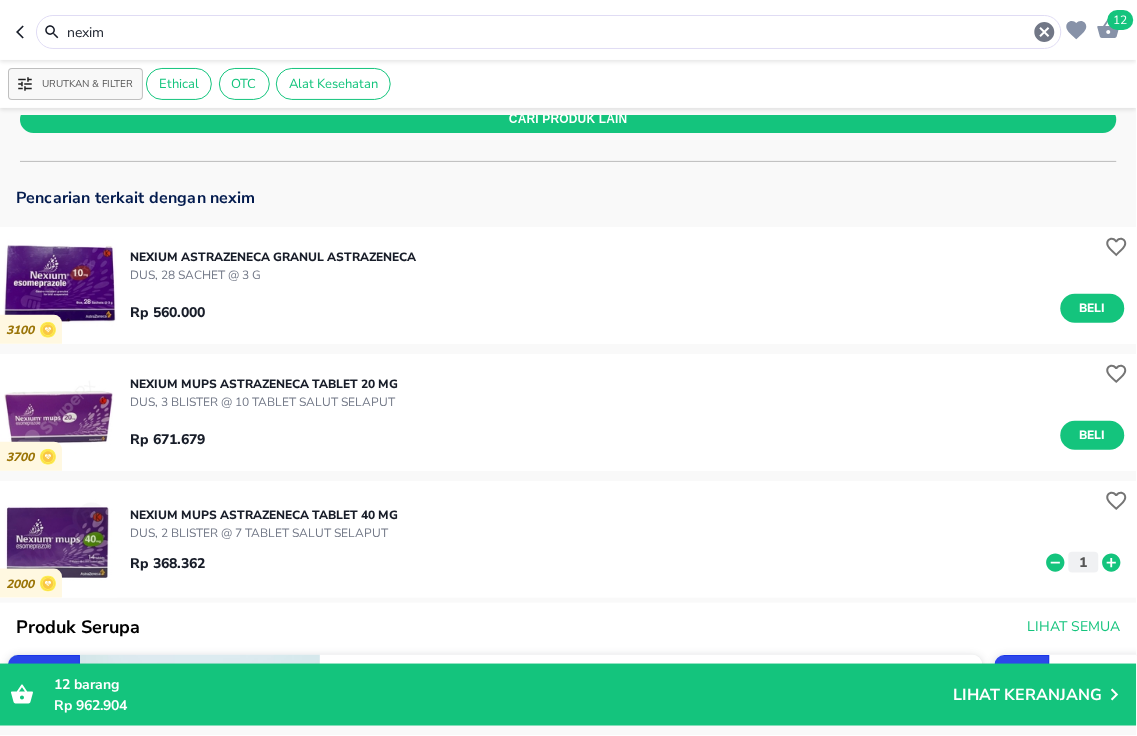 drag, startPoint x: 130, startPoint y: 27, endPoint x: 0, endPoint y: -97, distance: 179.65523 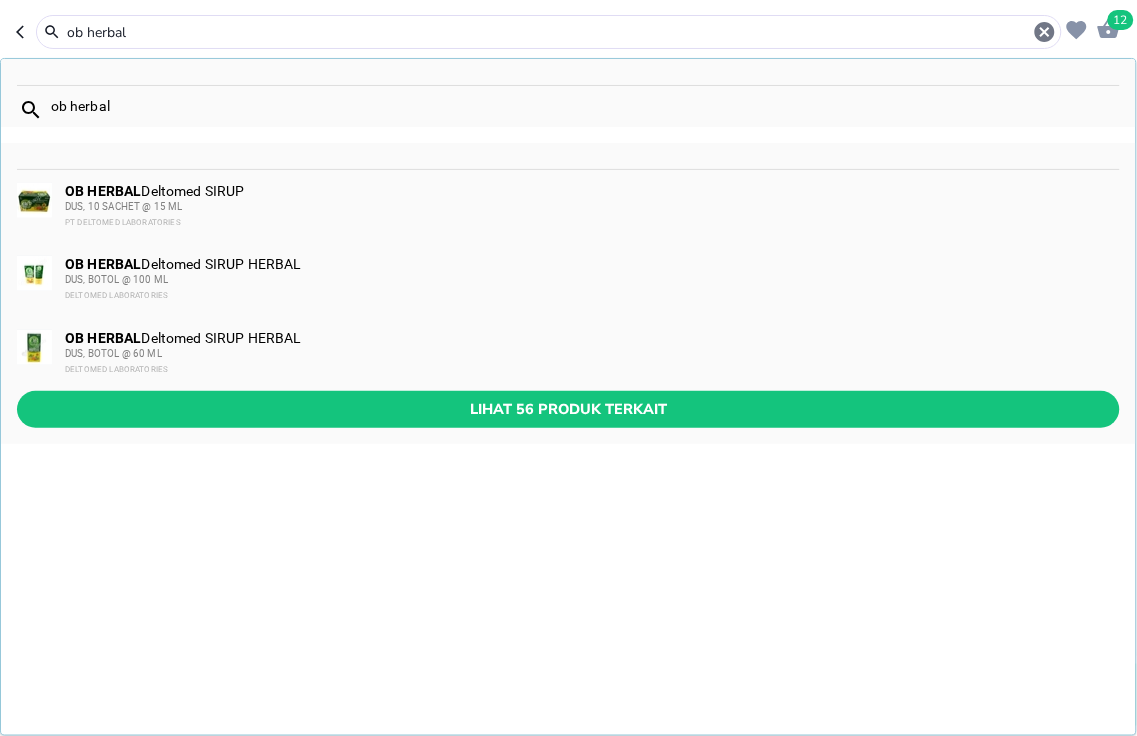 type on "ob herbal" 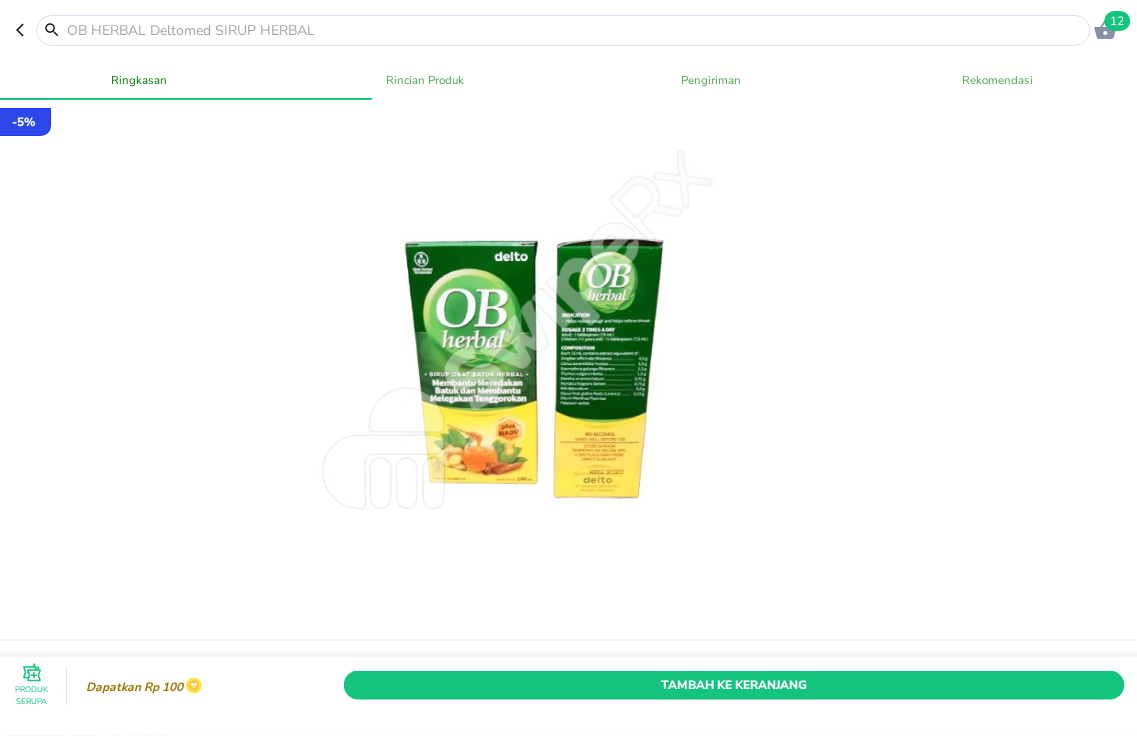 click on "Tambah Ke Keranjang" at bounding box center [734, 685] 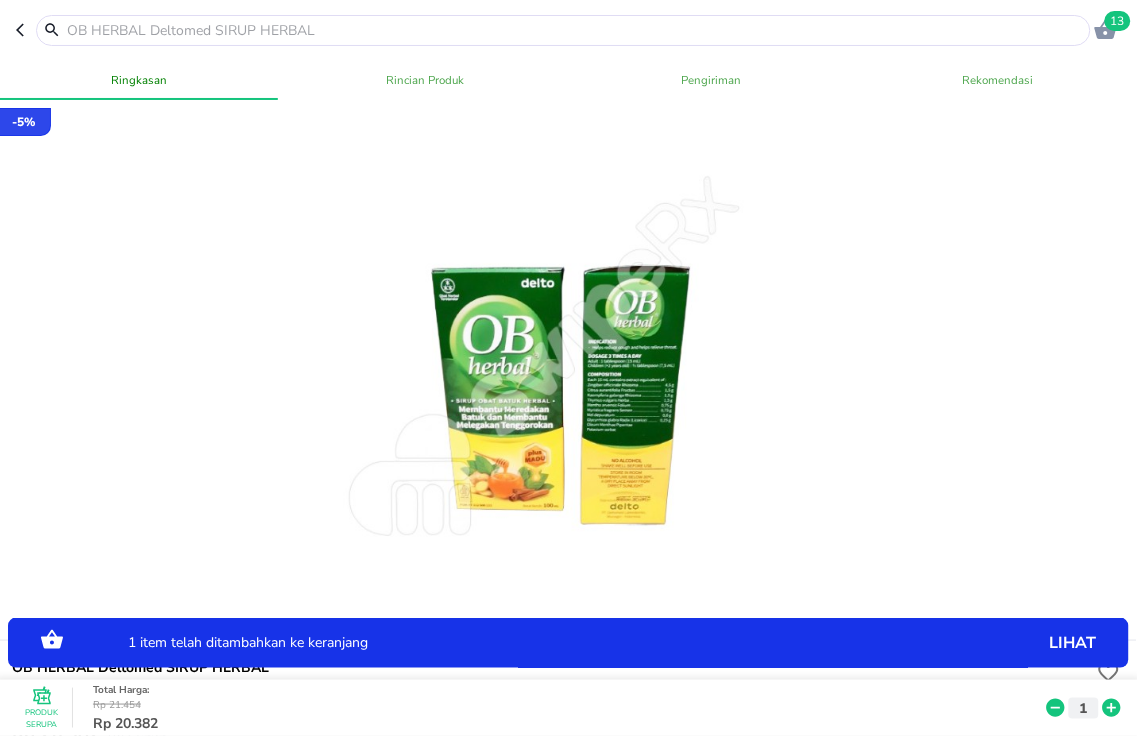 click 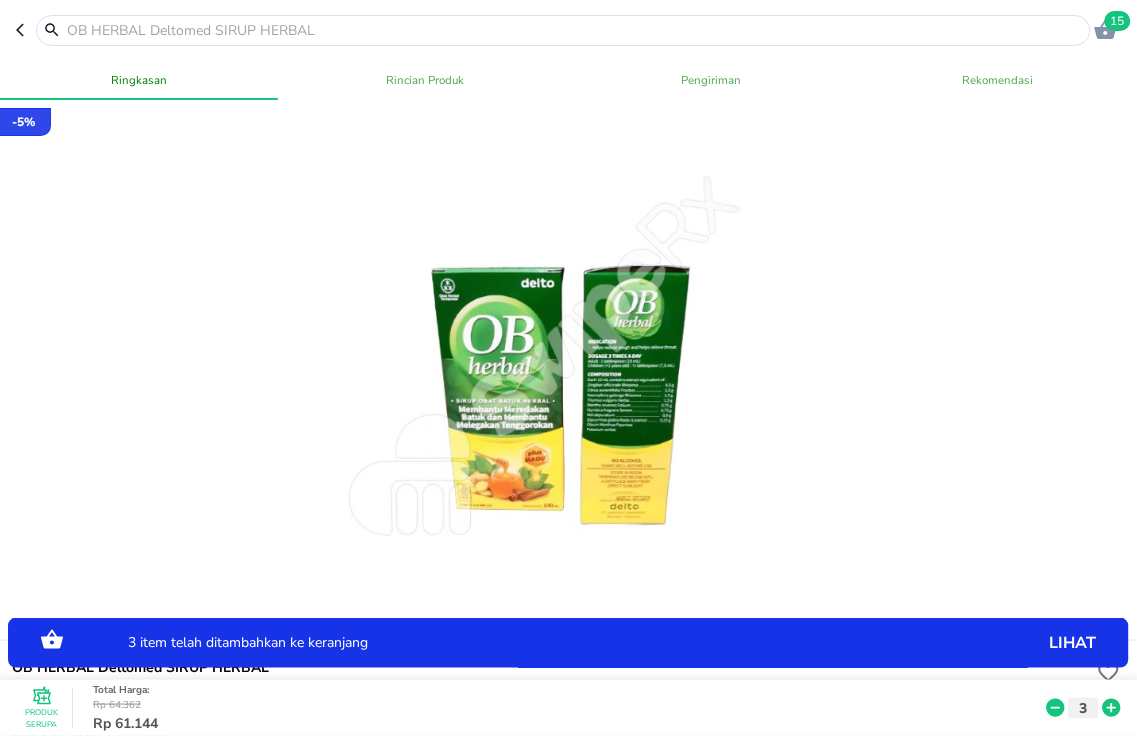 click 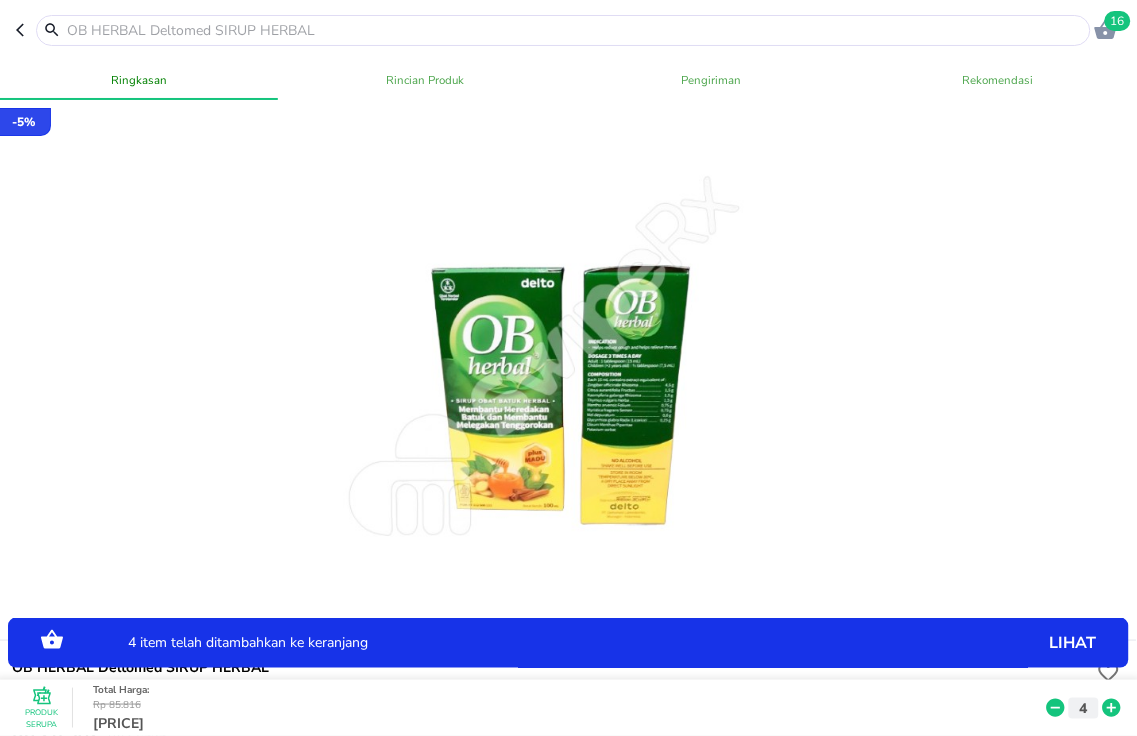 click 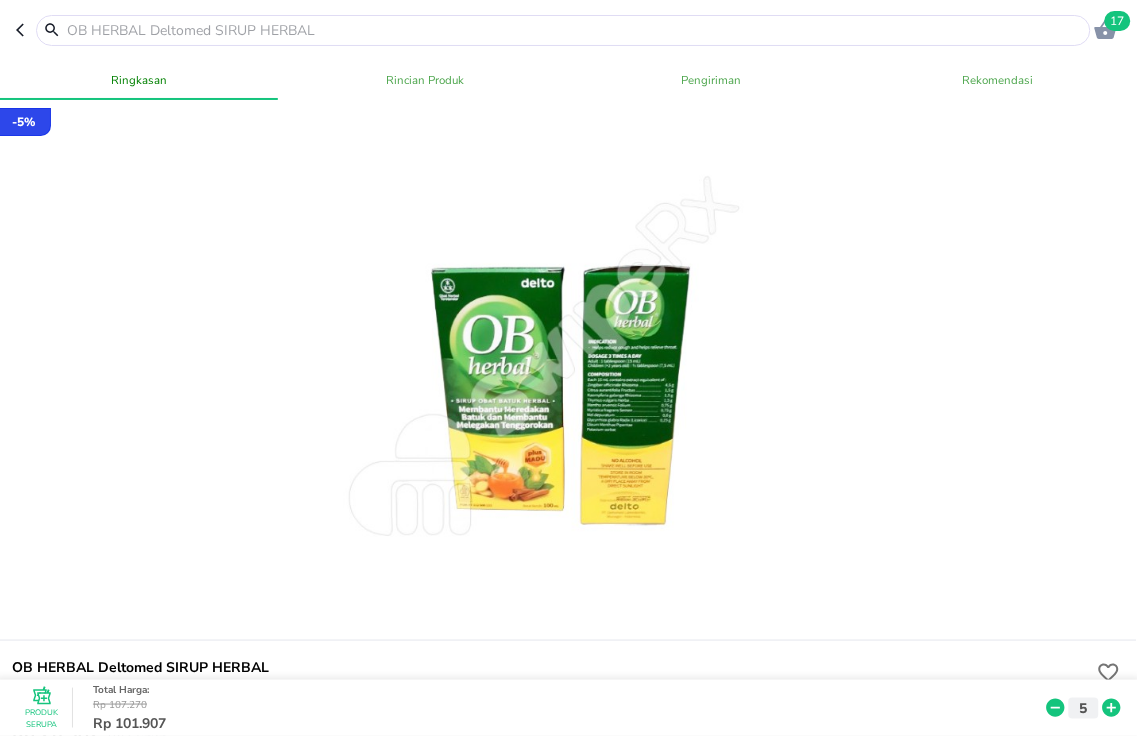 click at bounding box center [575, 30] 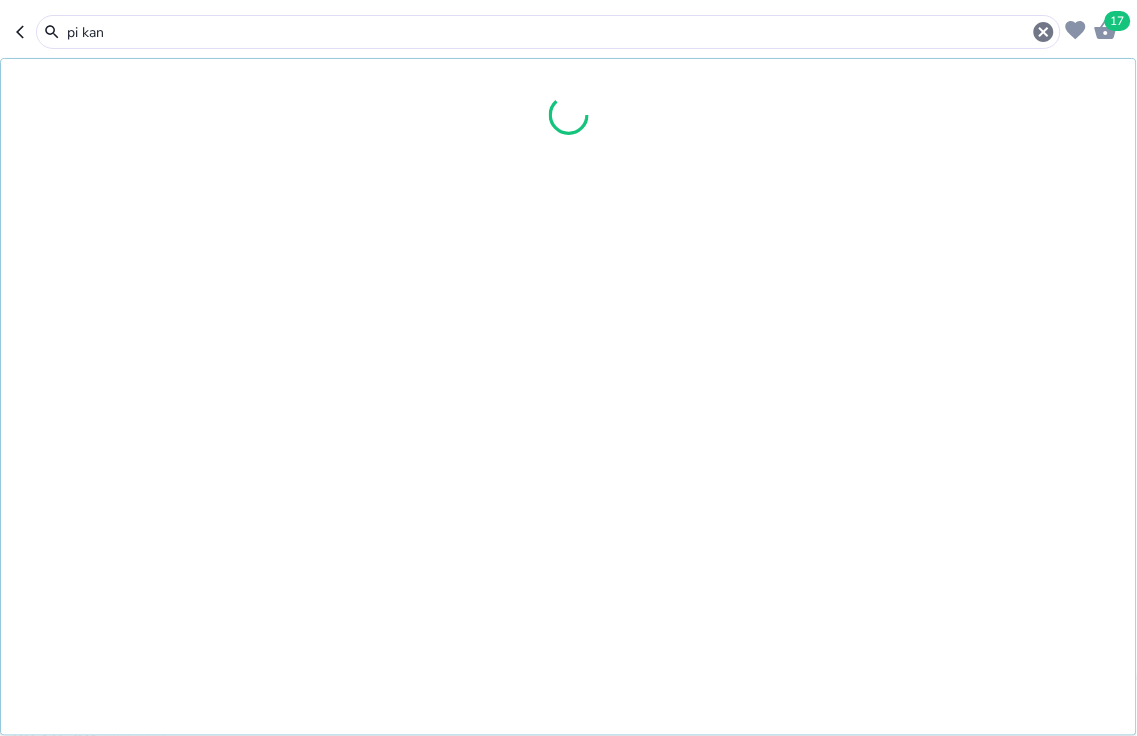type on "pi kang" 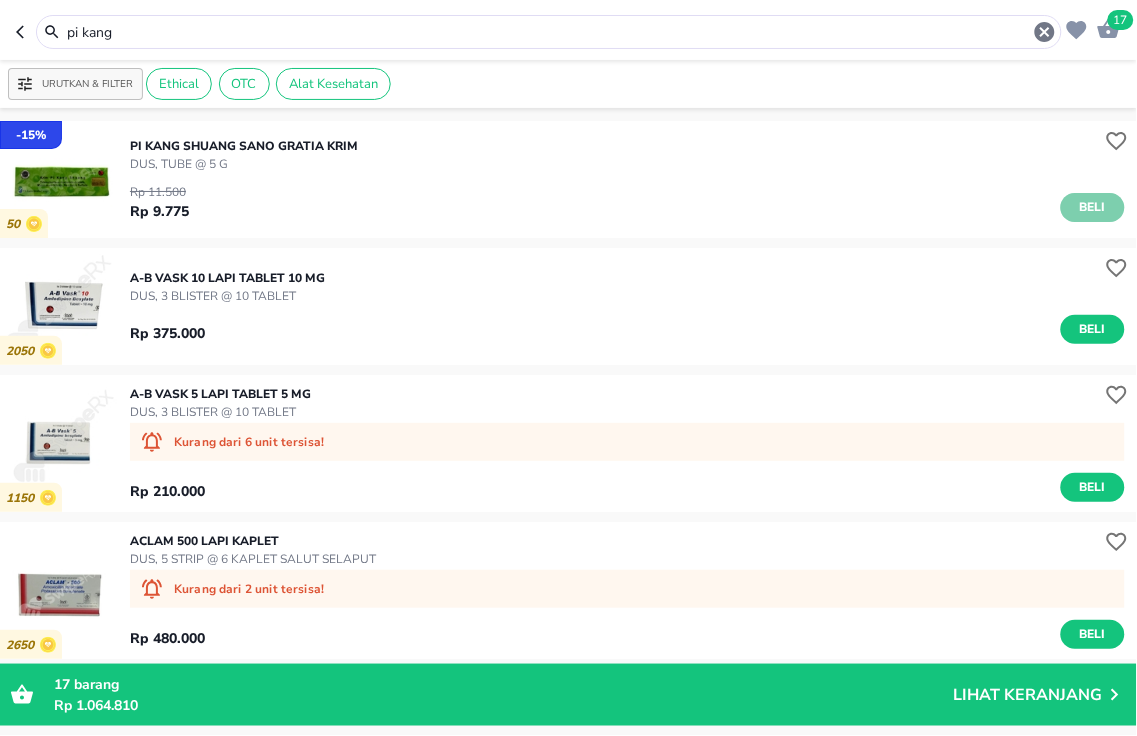 click on "Beli" at bounding box center (1093, 207) 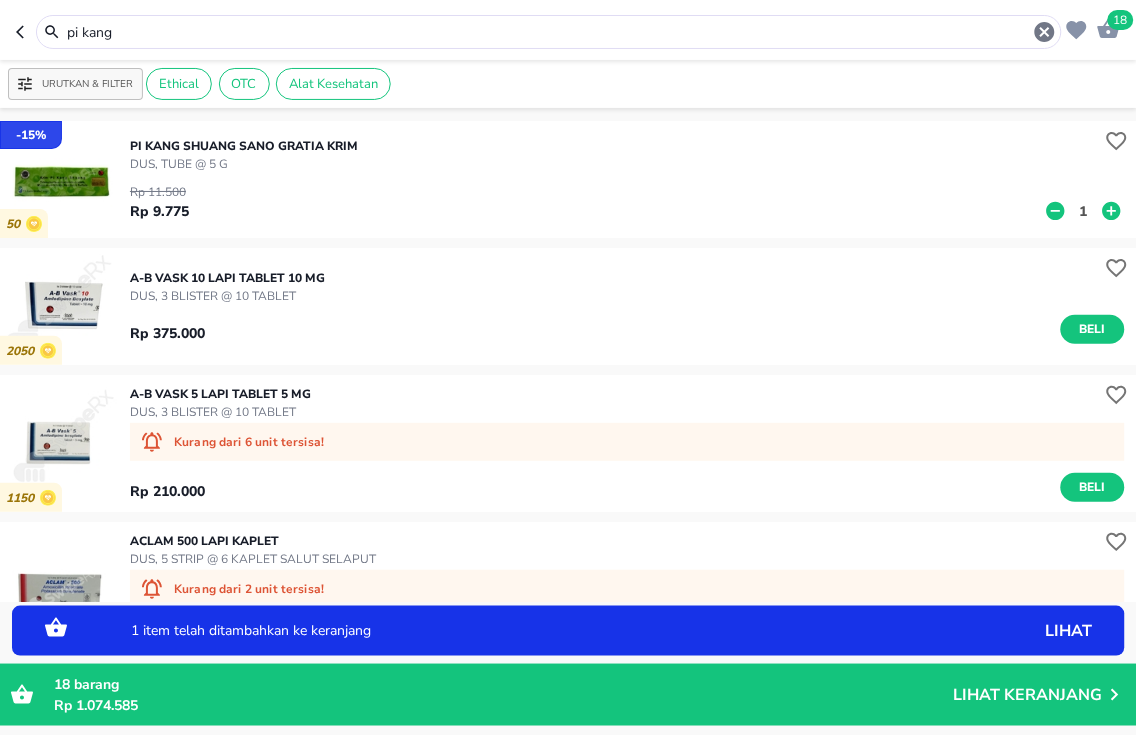 click on "1" at bounding box center (1084, 211) 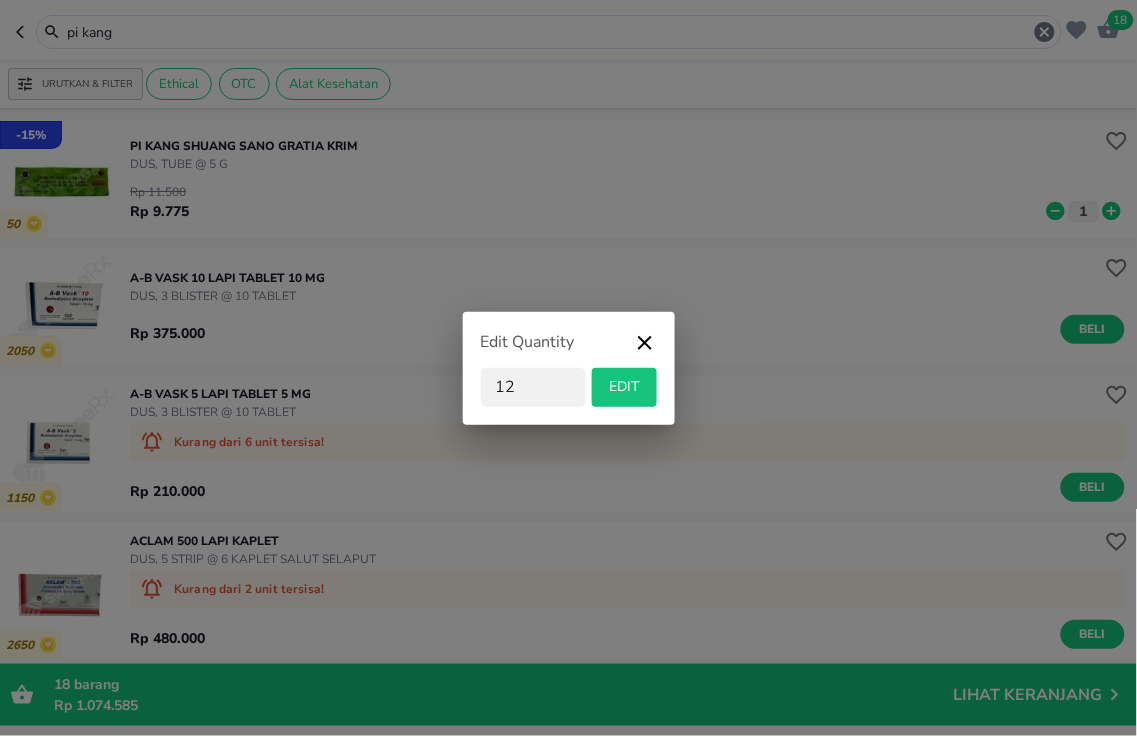 type on "12" 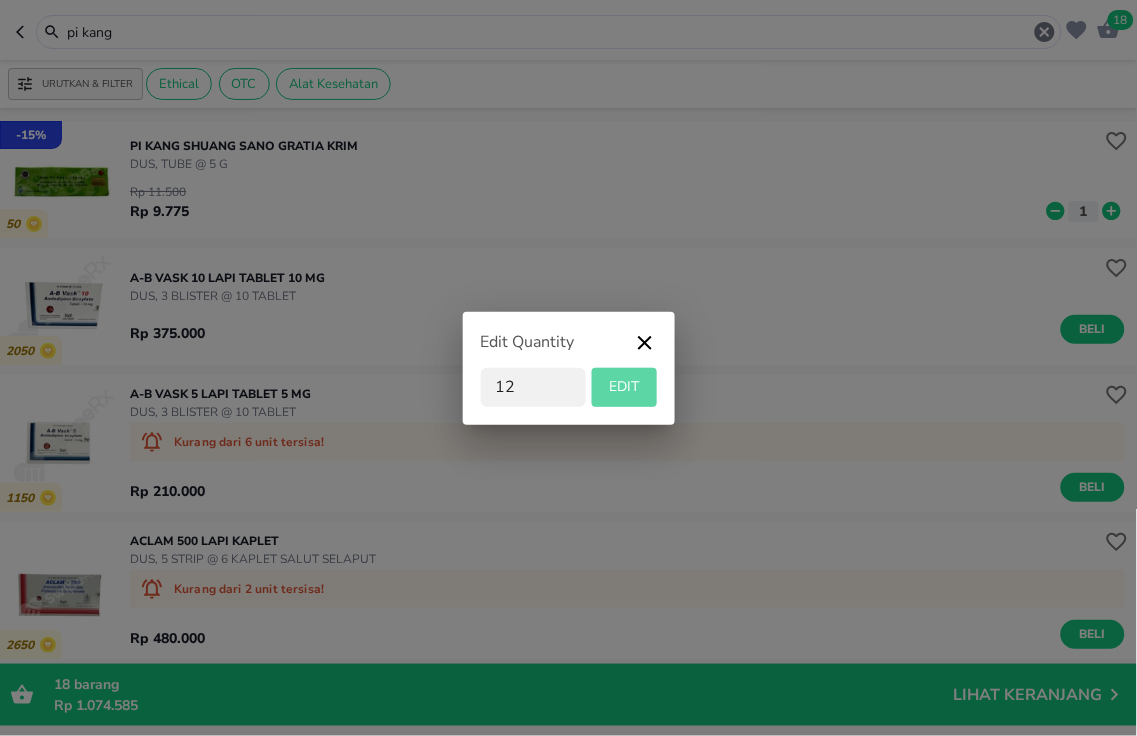 click on "EDIT" at bounding box center [624, 387] 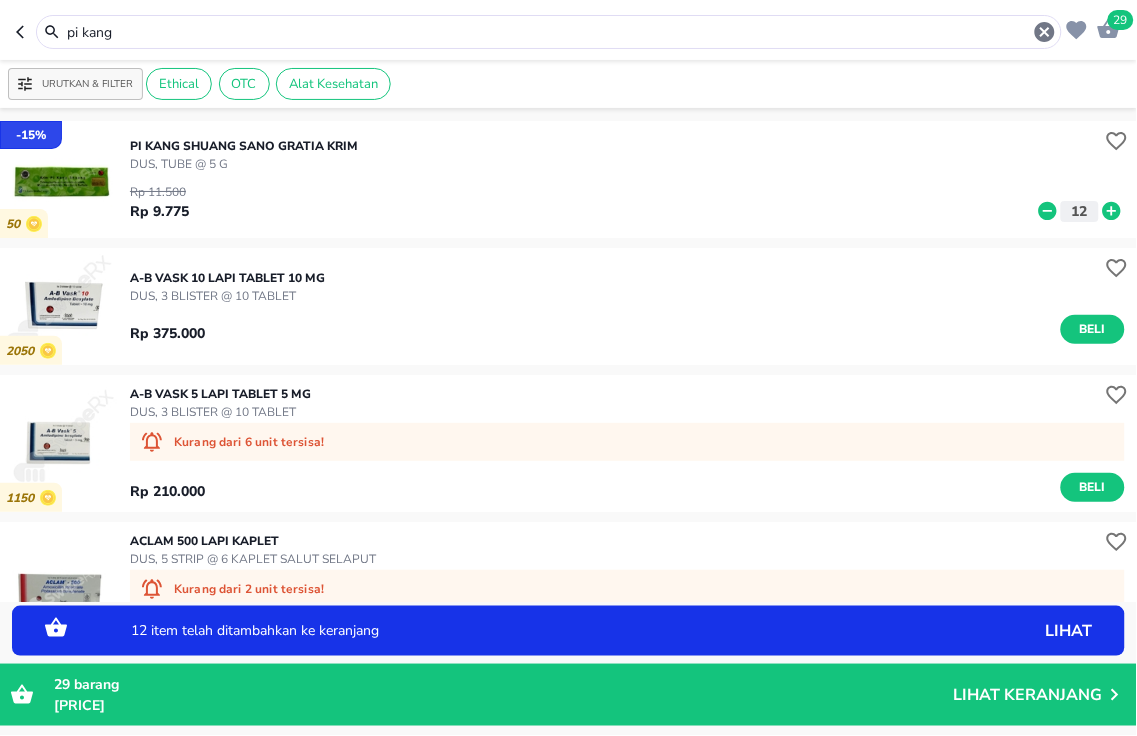 drag, startPoint x: 201, startPoint y: 28, endPoint x: 0, endPoint y: -79, distance: 227.70595 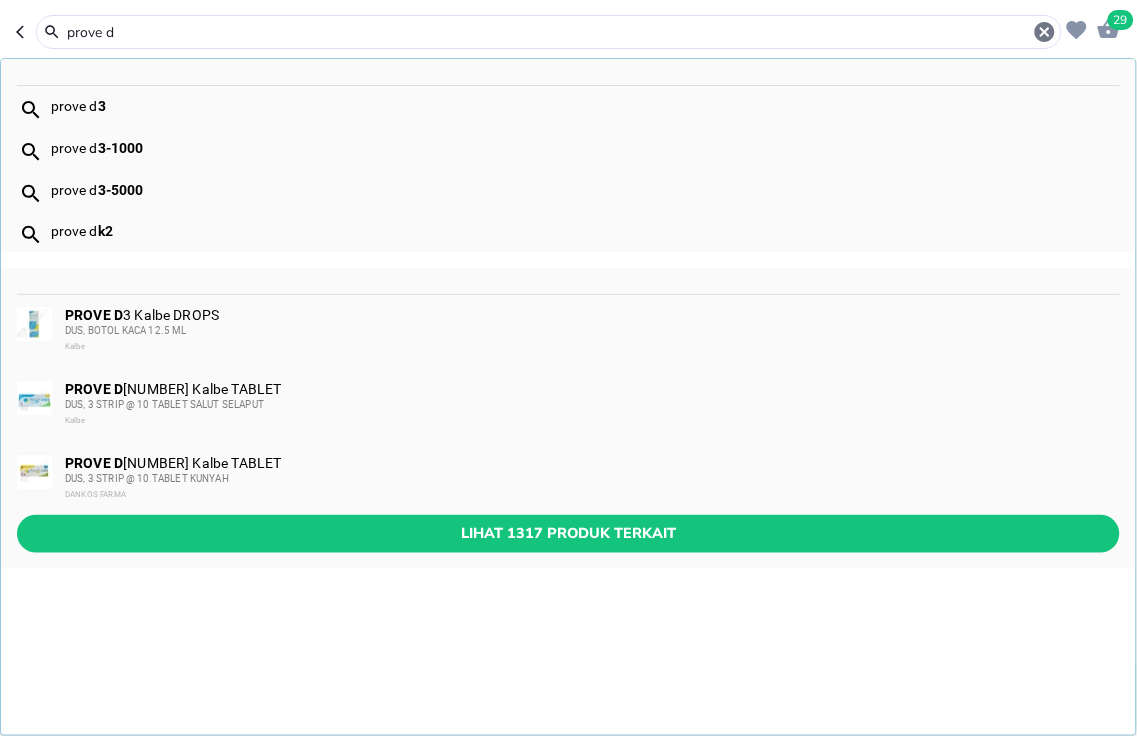 type on "prove d" 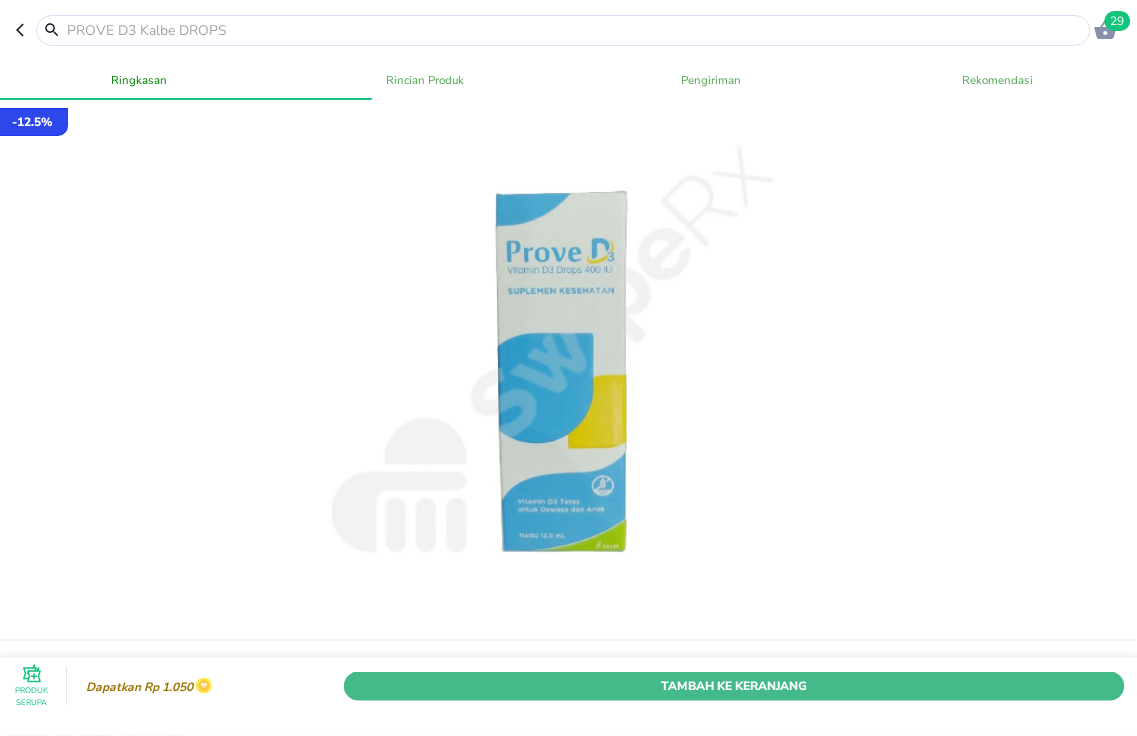 click on "Tambah Ke Keranjang" at bounding box center [734, 685] 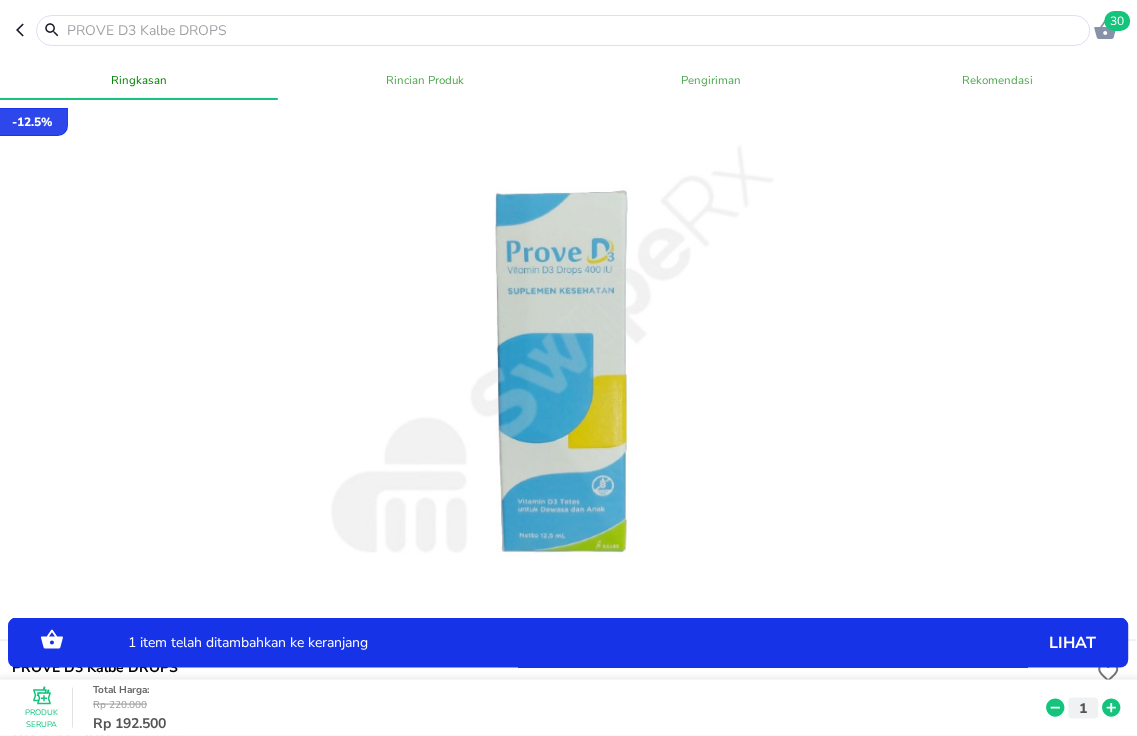 click 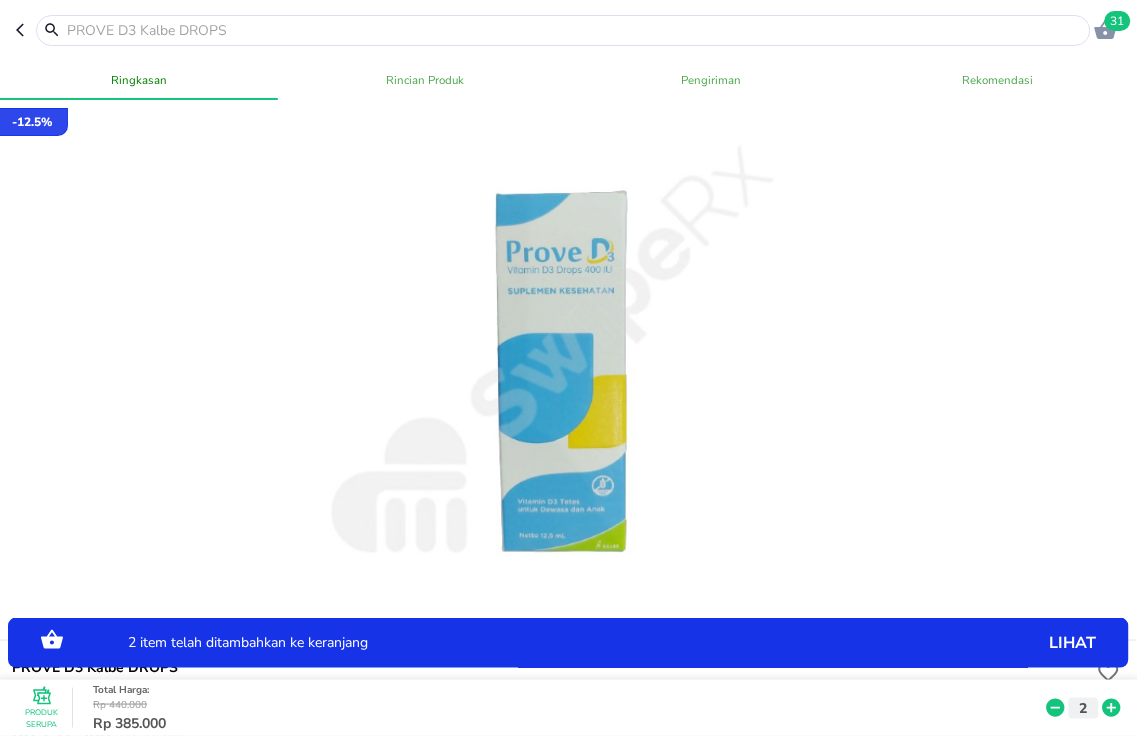 click at bounding box center [575, 30] 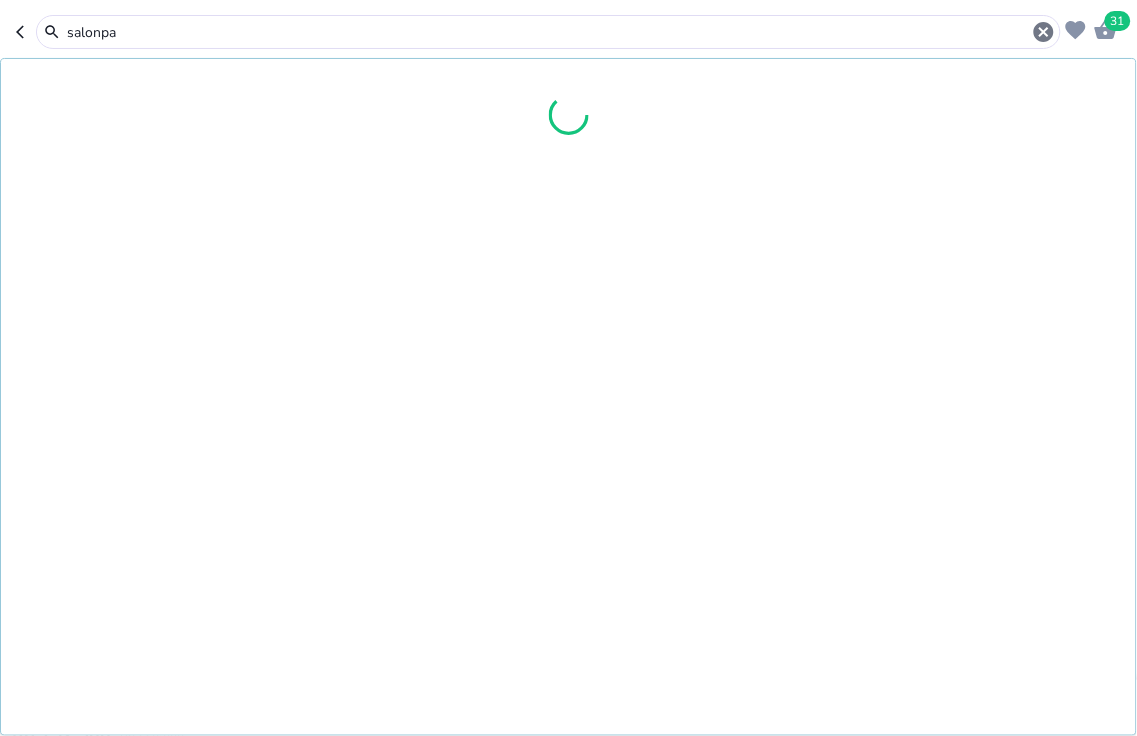 type on "salonpas" 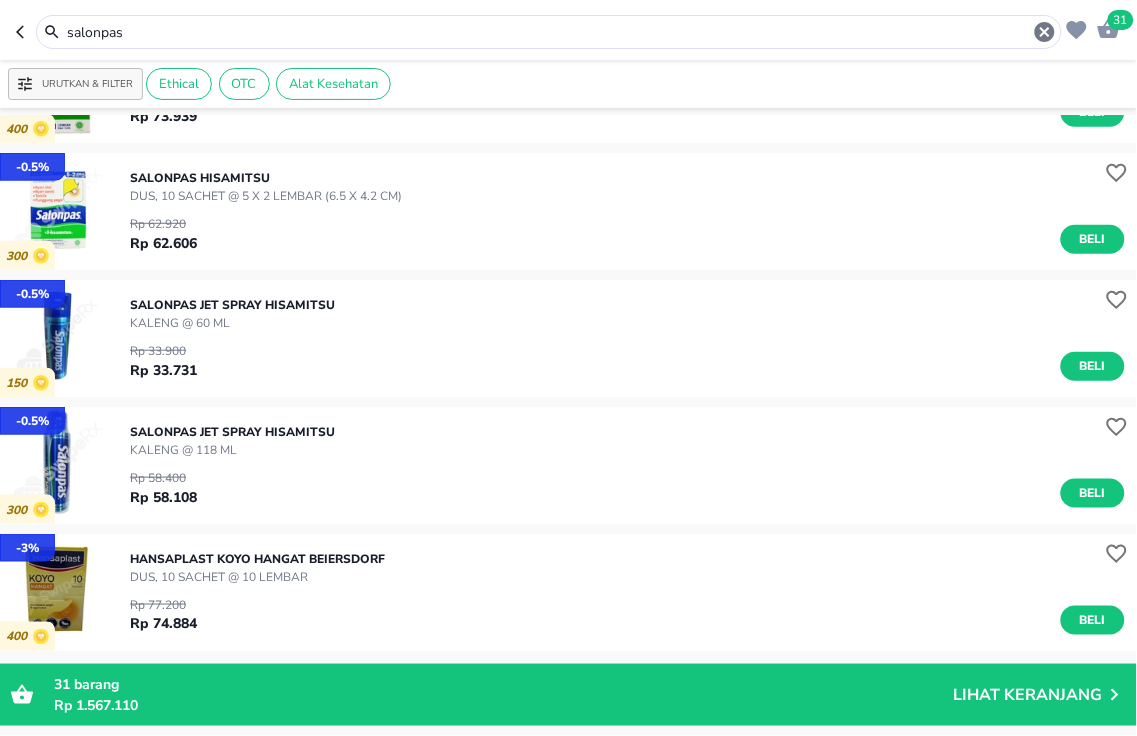 scroll, scrollTop: 0, scrollLeft: 0, axis: both 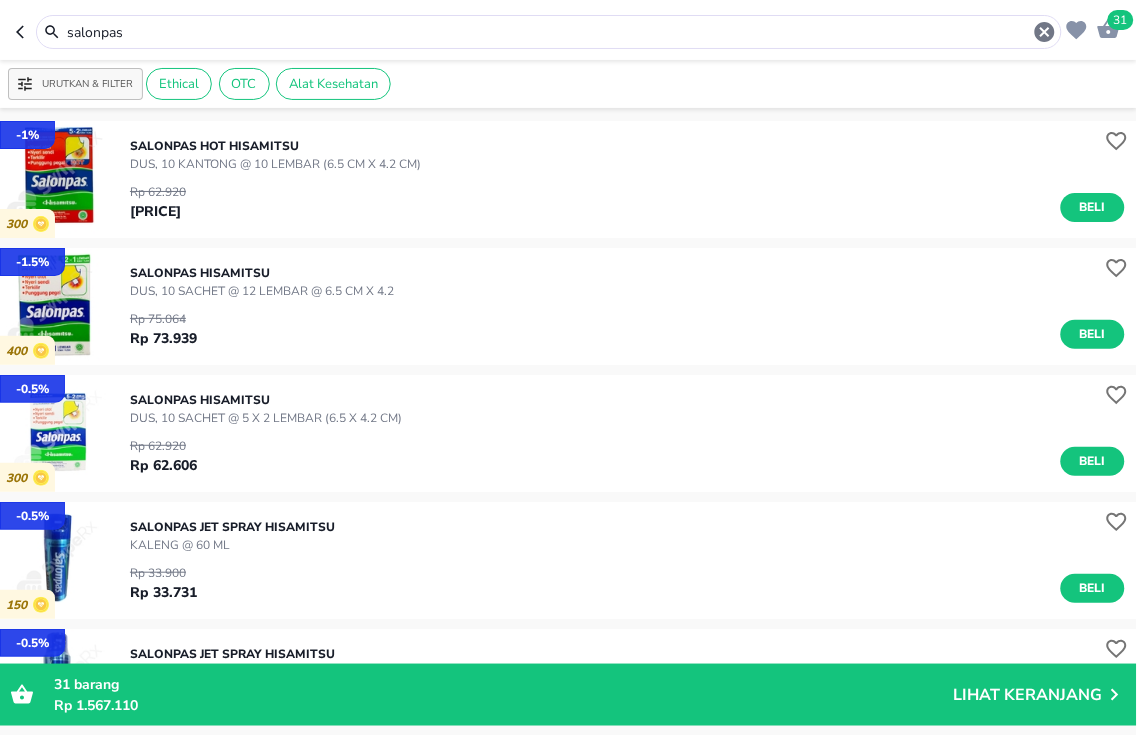 drag, startPoint x: 322, startPoint y: 40, endPoint x: 0, endPoint y: -77, distance: 342.59744 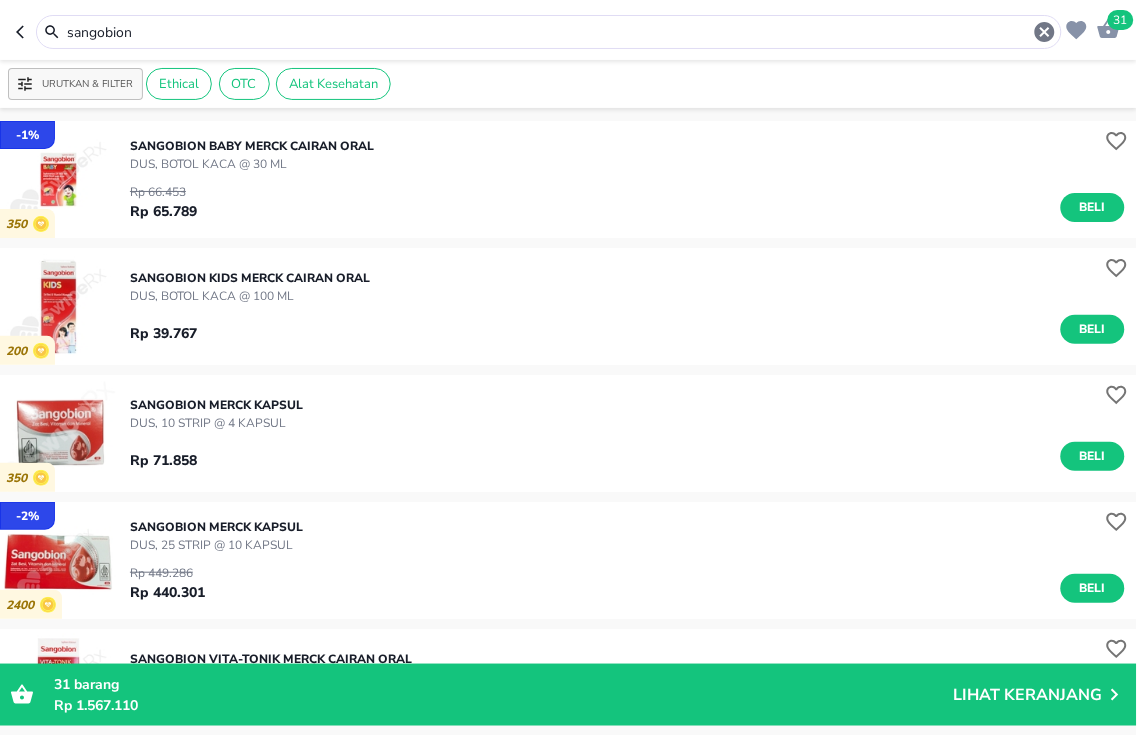 scroll, scrollTop: 111, scrollLeft: 0, axis: vertical 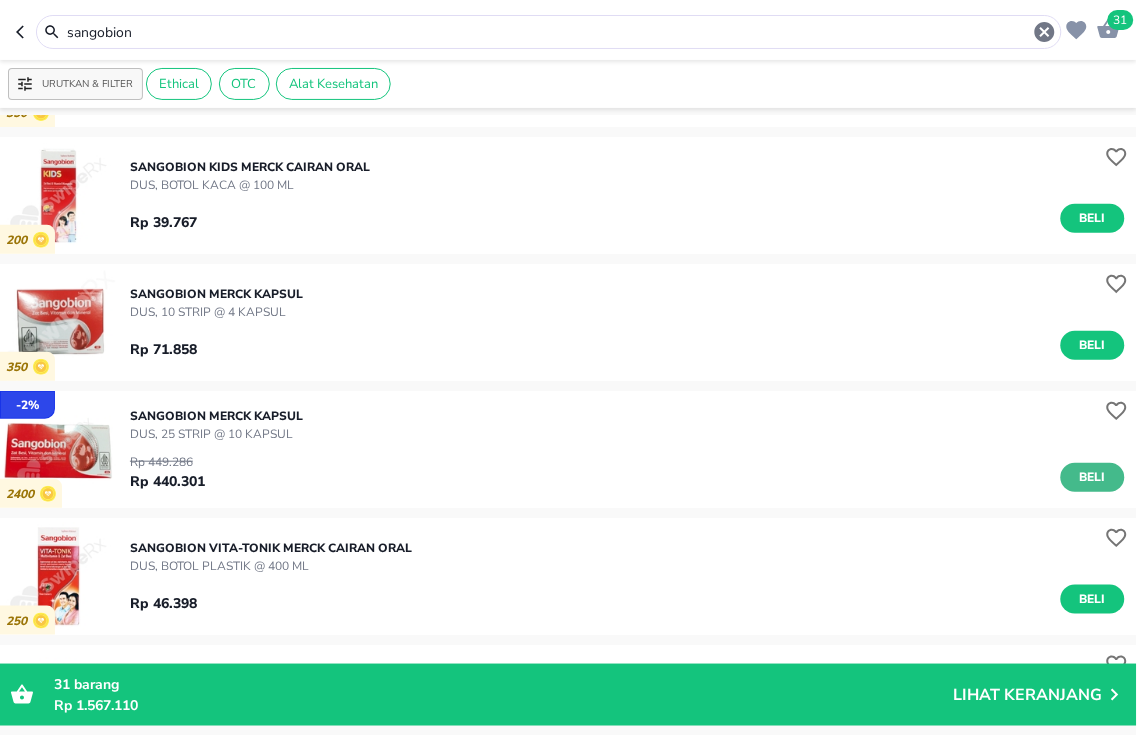 click on "Beli" at bounding box center [1093, 477] 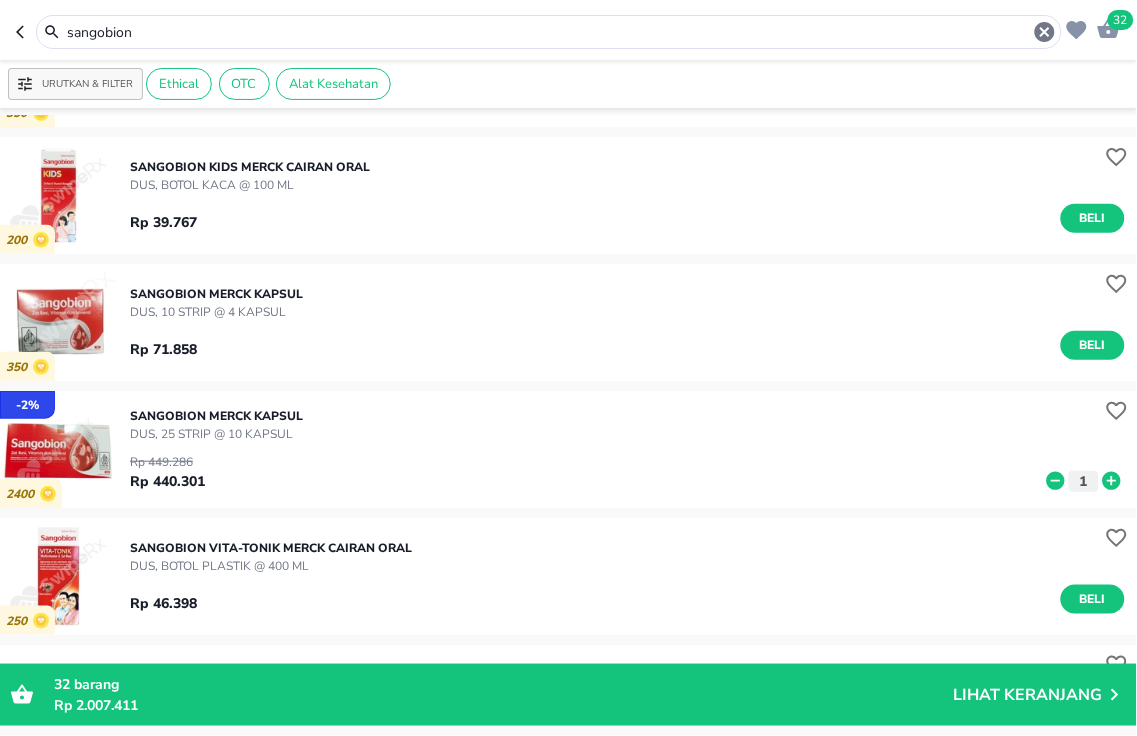 drag, startPoint x: 206, startPoint y: 32, endPoint x: 0, endPoint y: -82, distance: 235.44002 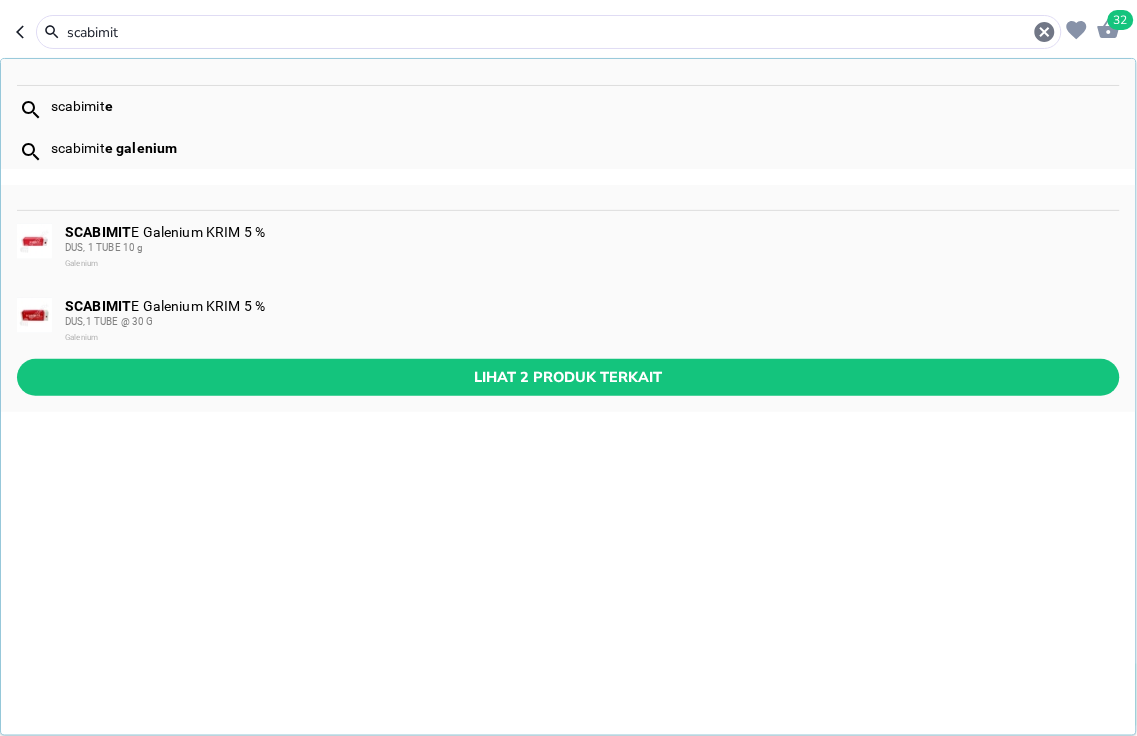 drag, startPoint x: 184, startPoint y: 22, endPoint x: 0, endPoint y: -78, distance: 209.41824 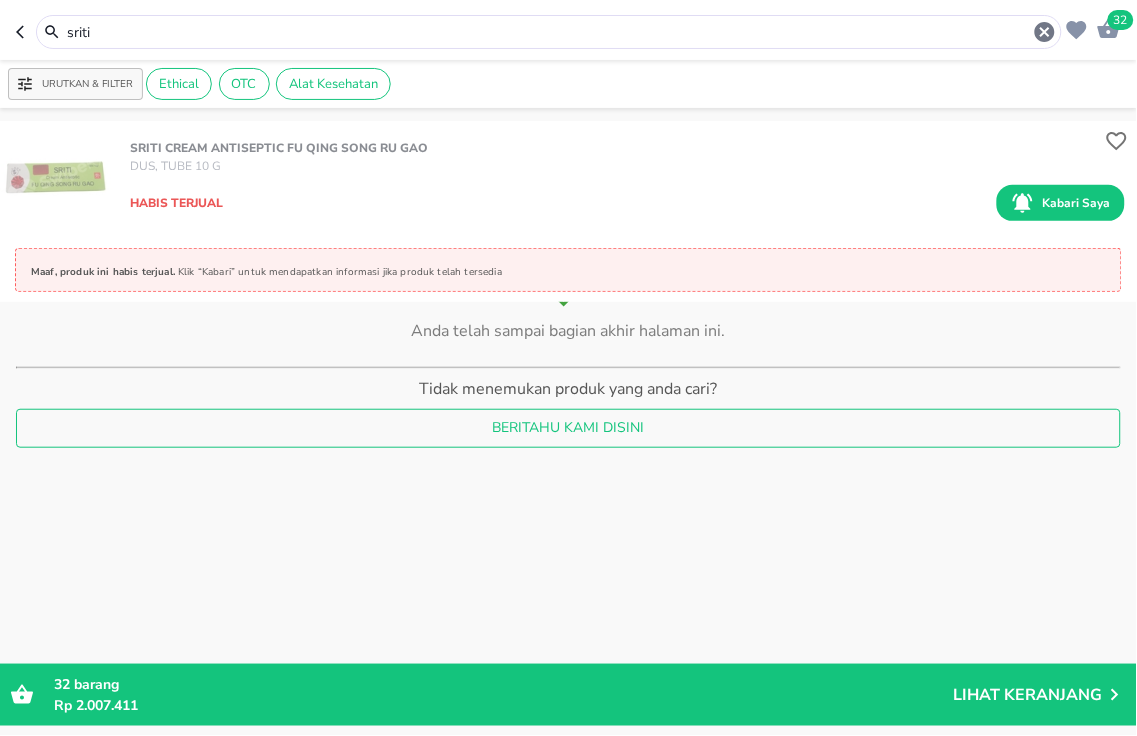scroll, scrollTop: 0, scrollLeft: 0, axis: both 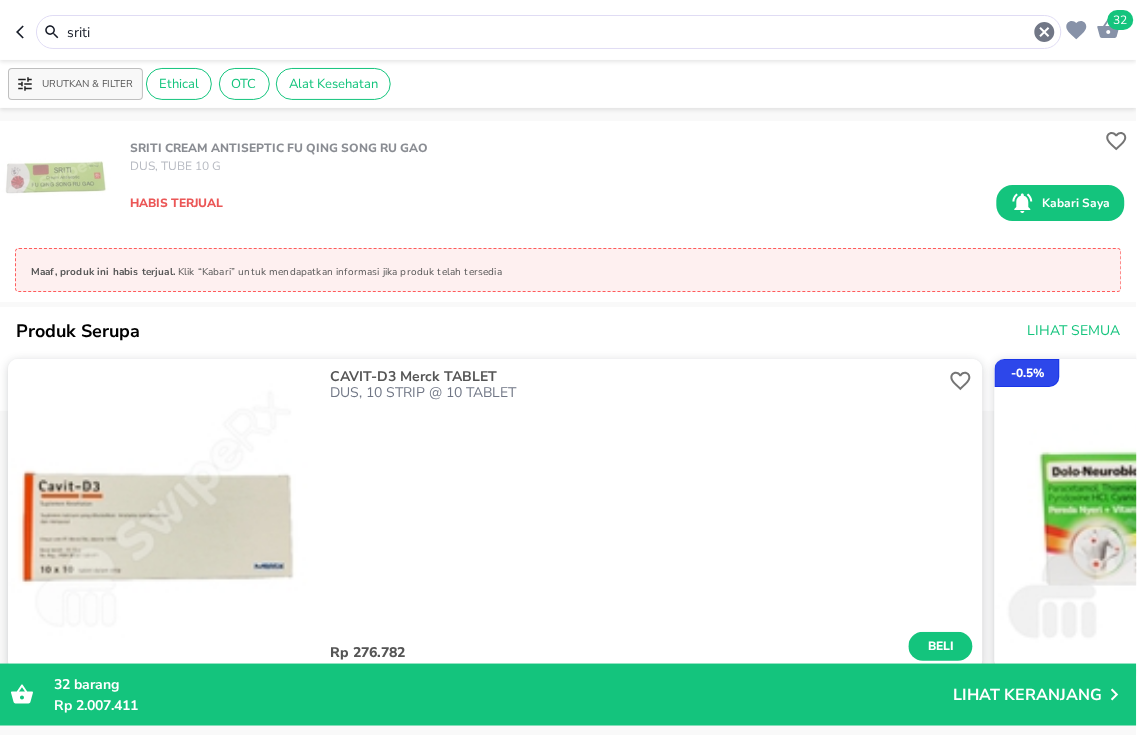drag, startPoint x: 150, startPoint y: 26, endPoint x: 0, endPoint y: -67, distance: 176.4908 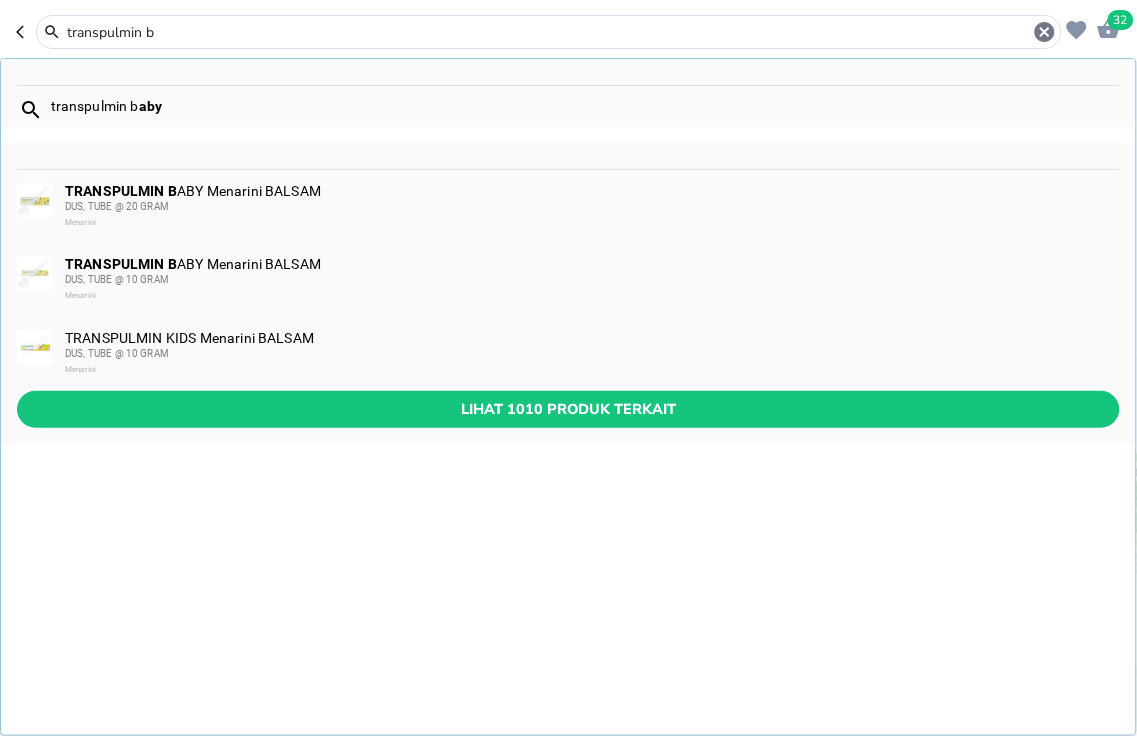 type on "transpulmin b" 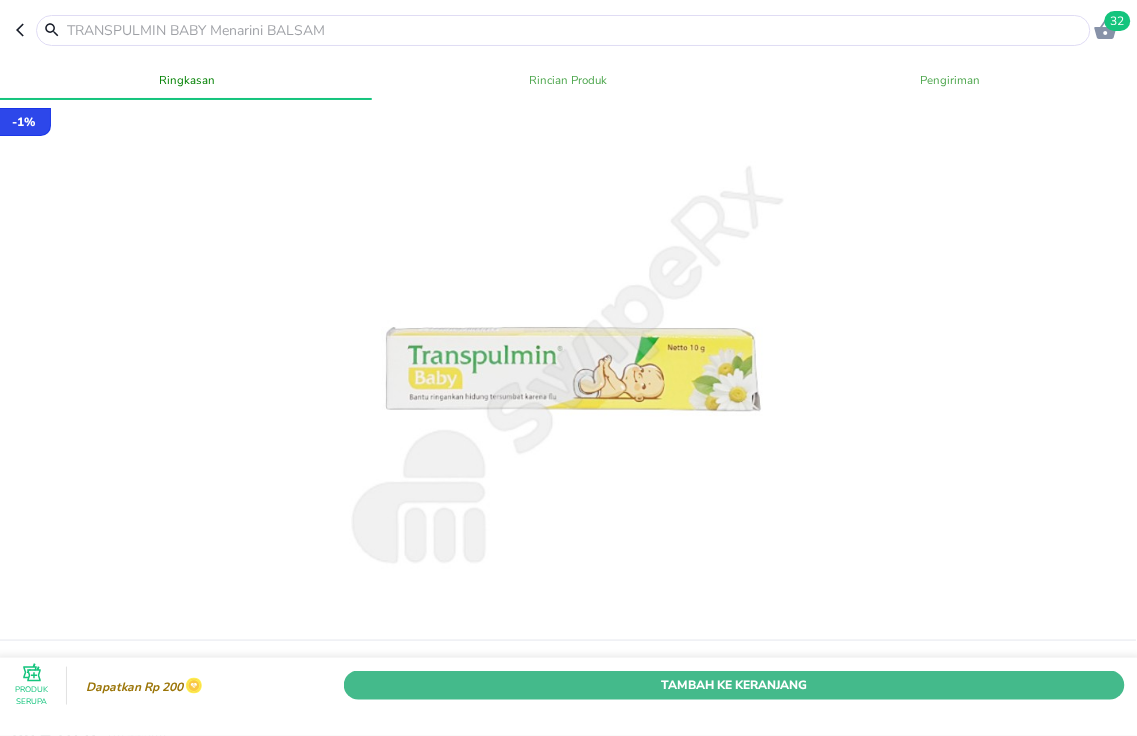 click on "Tambah Ke Keranjang" at bounding box center [734, 685] 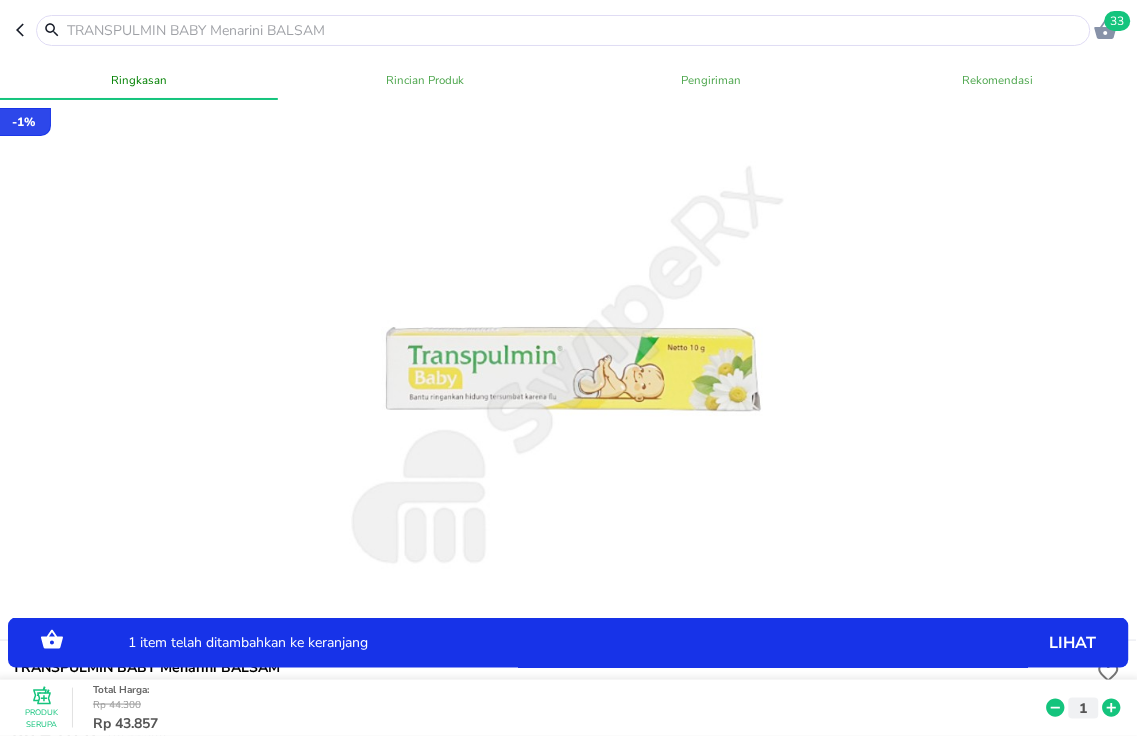 click 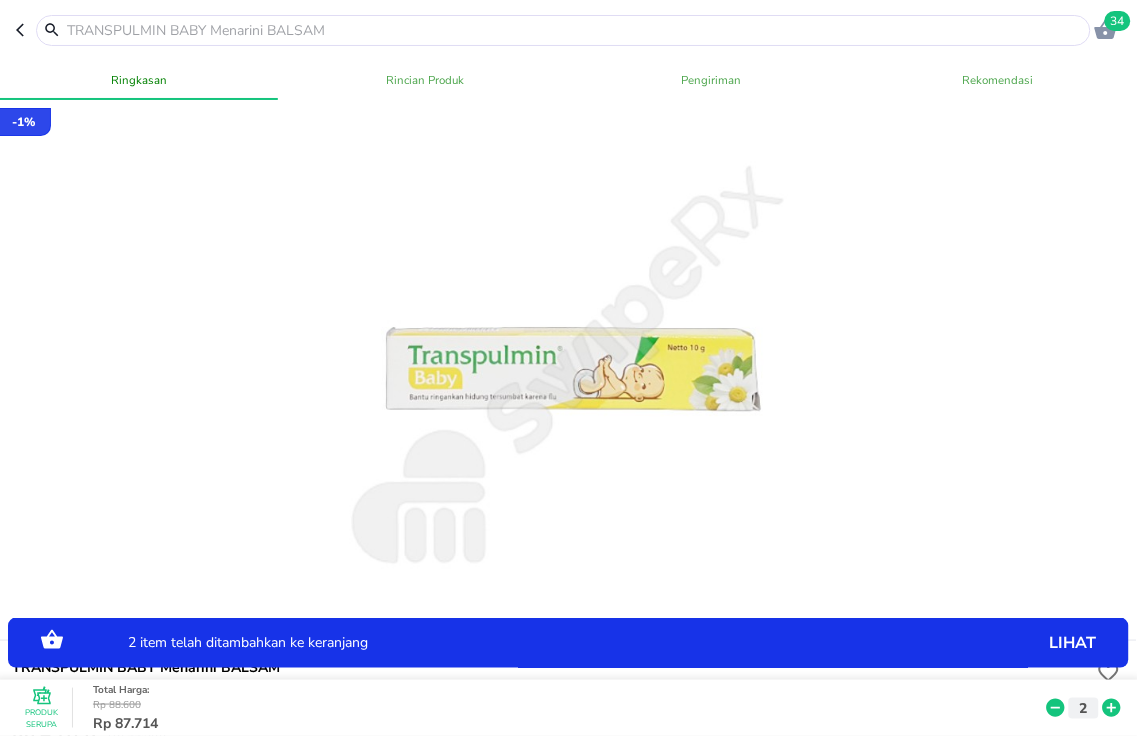 click 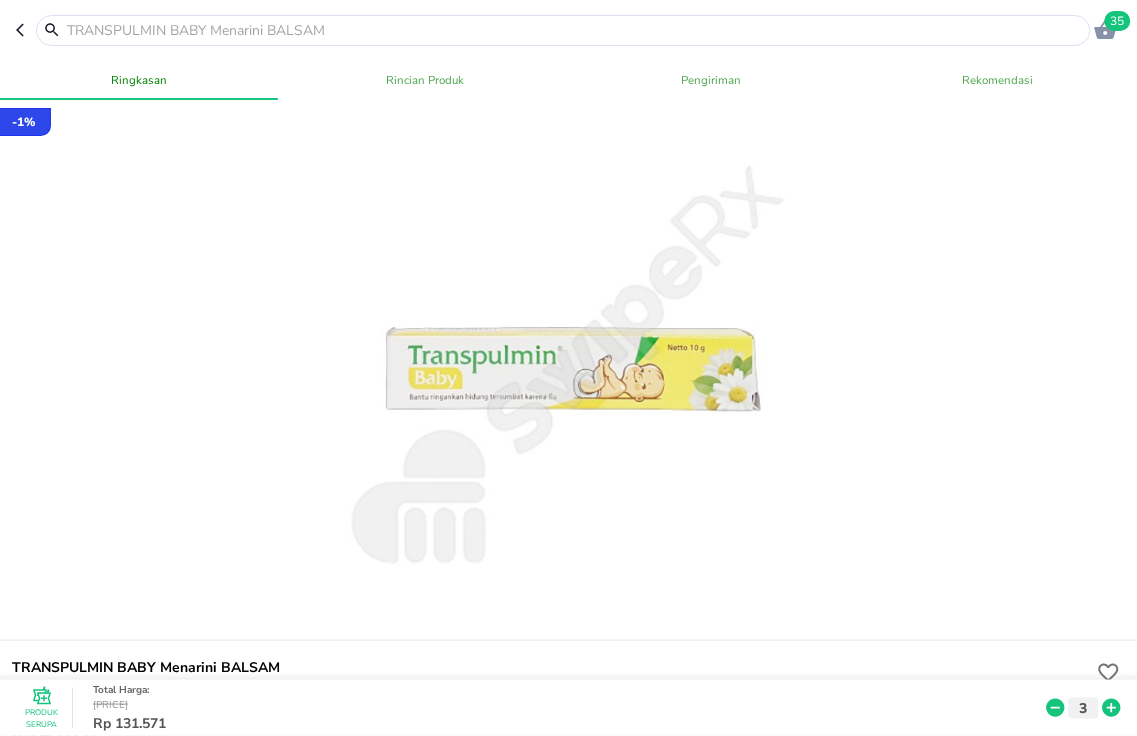 click at bounding box center (575, 30) 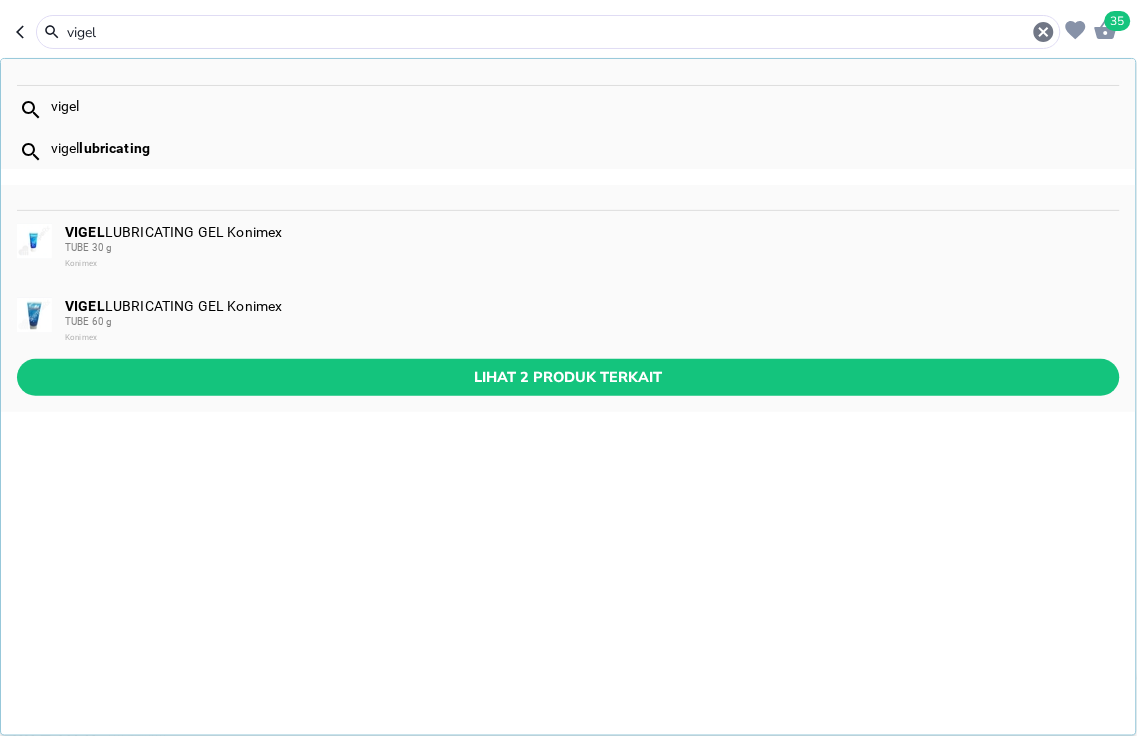 type on "vigel" 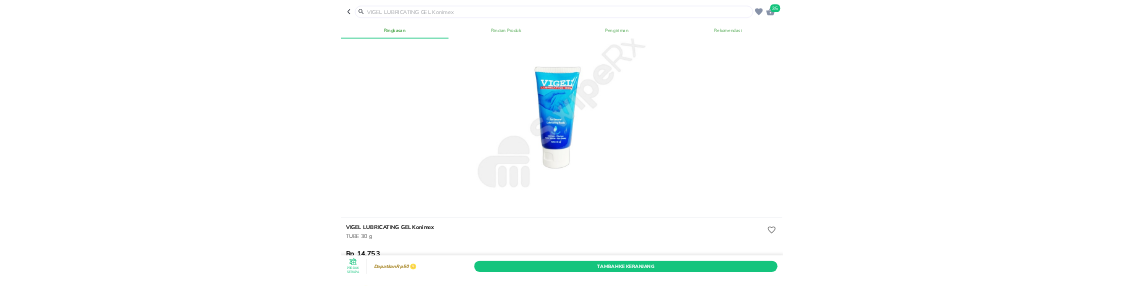 scroll, scrollTop: 222, scrollLeft: 0, axis: vertical 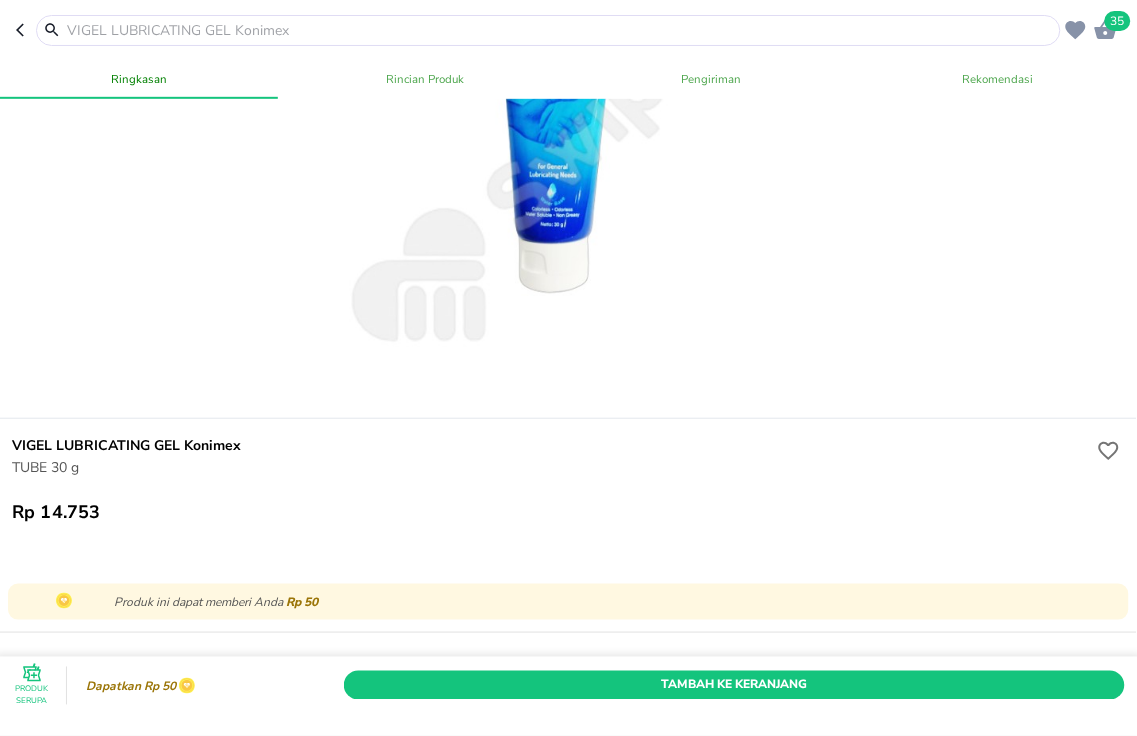 click at bounding box center (548, 30) 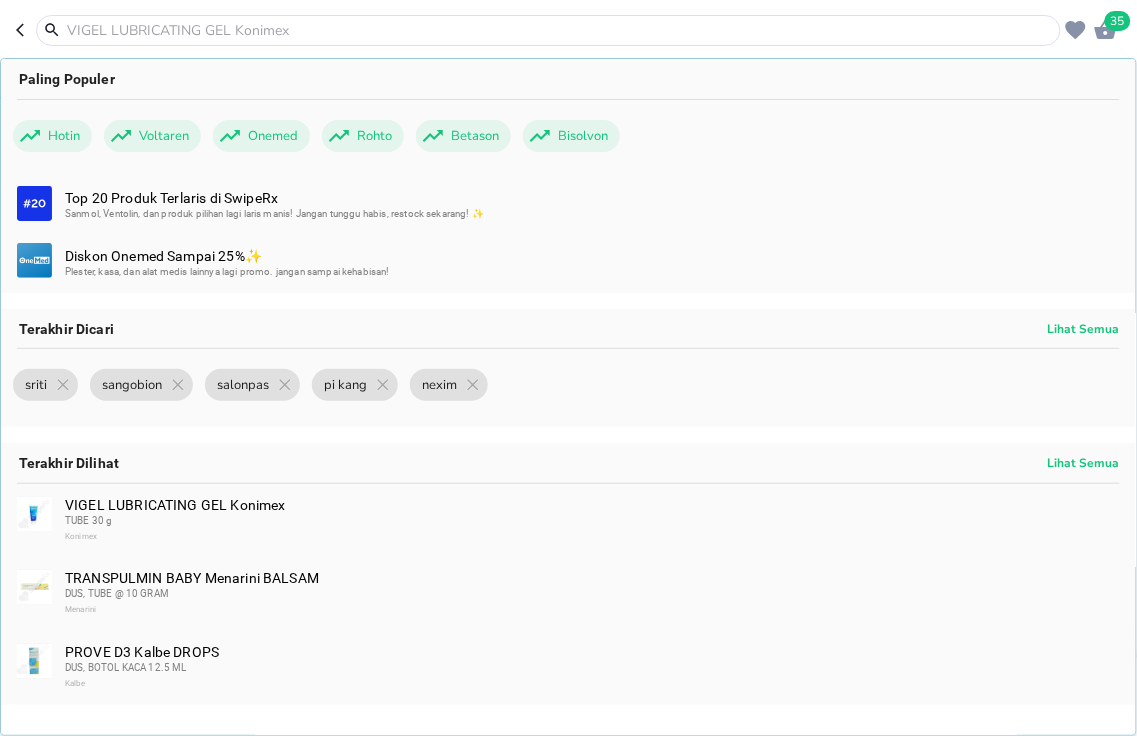 click at bounding box center (560, 30) 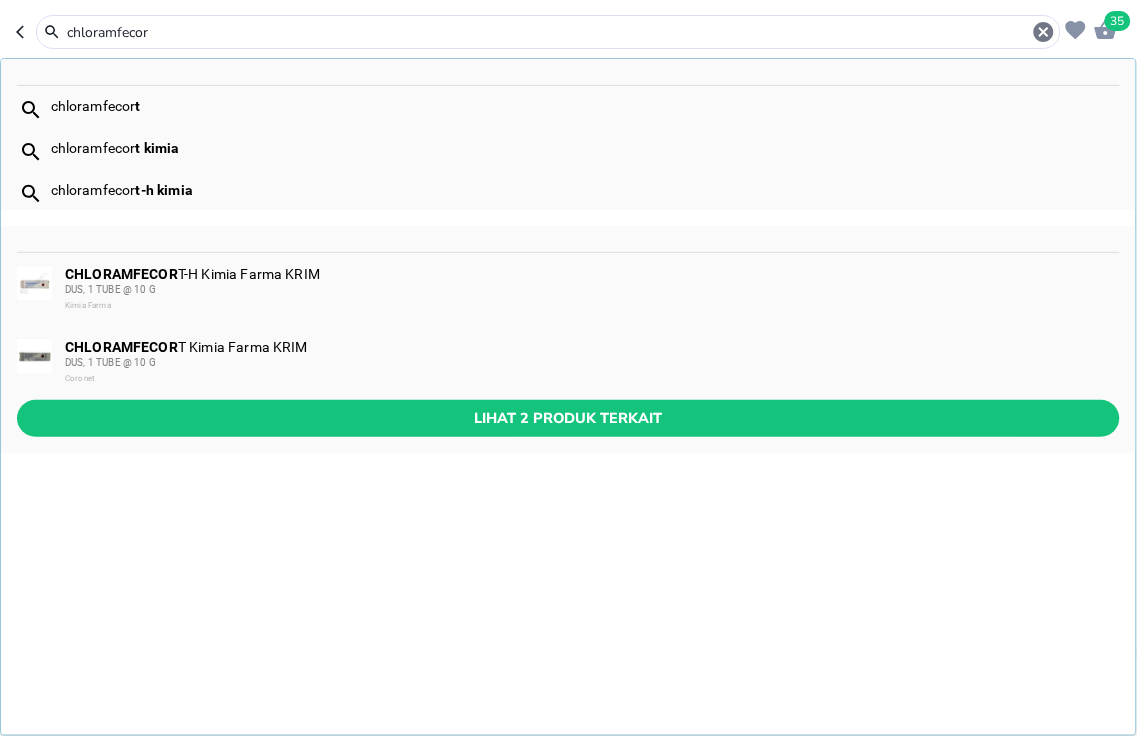 type on "chloramfecor" 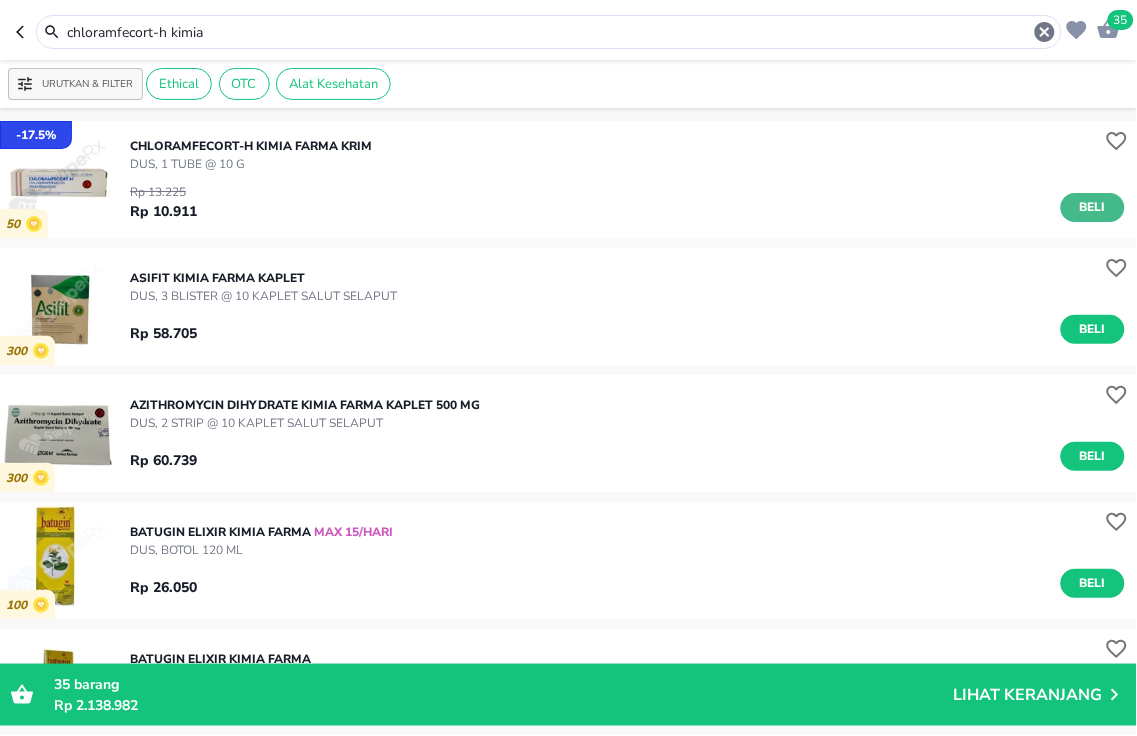 click on "Beli" at bounding box center (1093, 207) 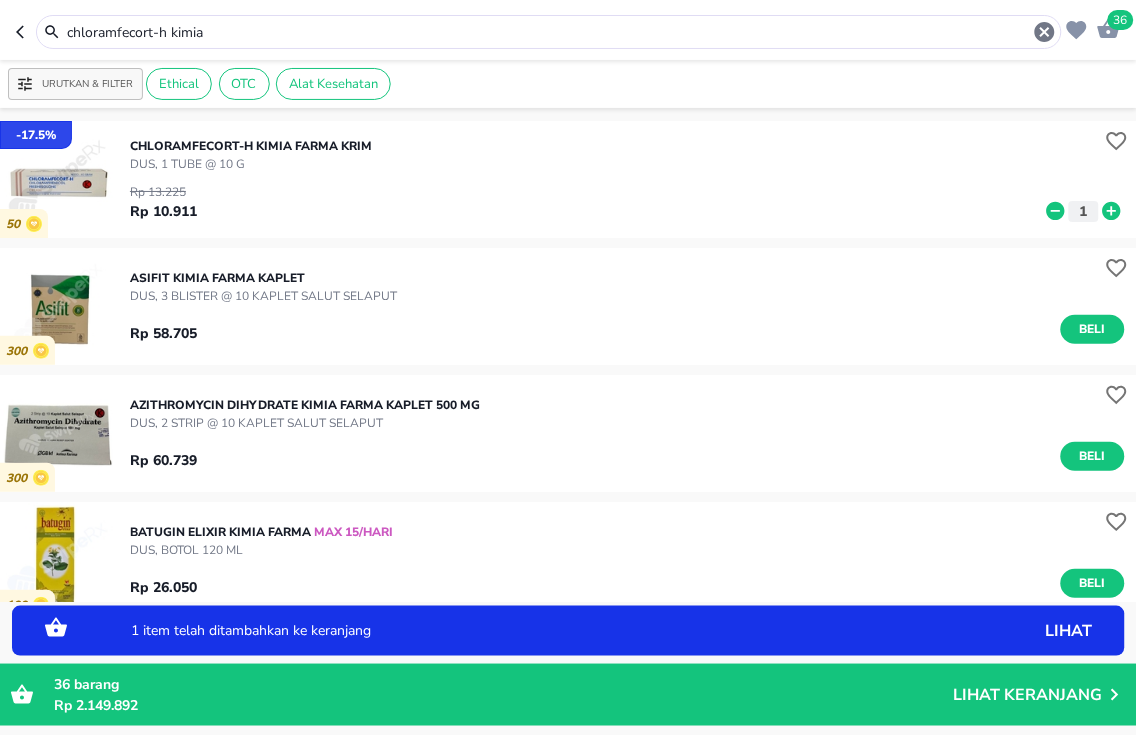 click 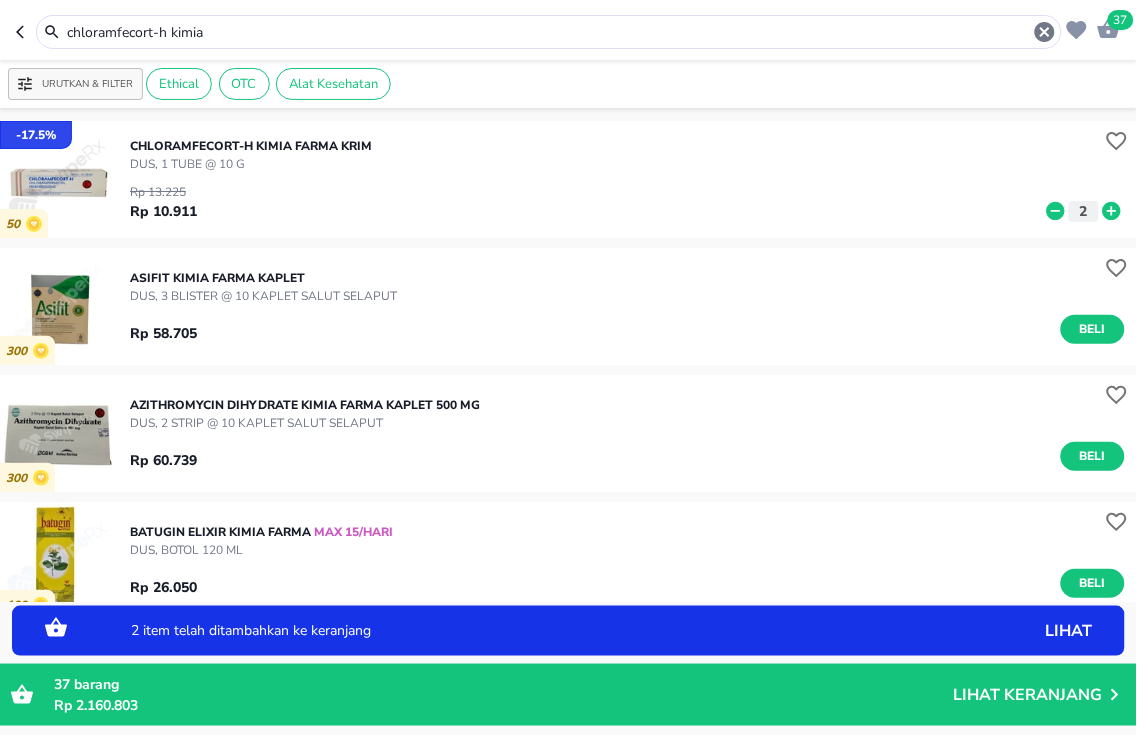 click 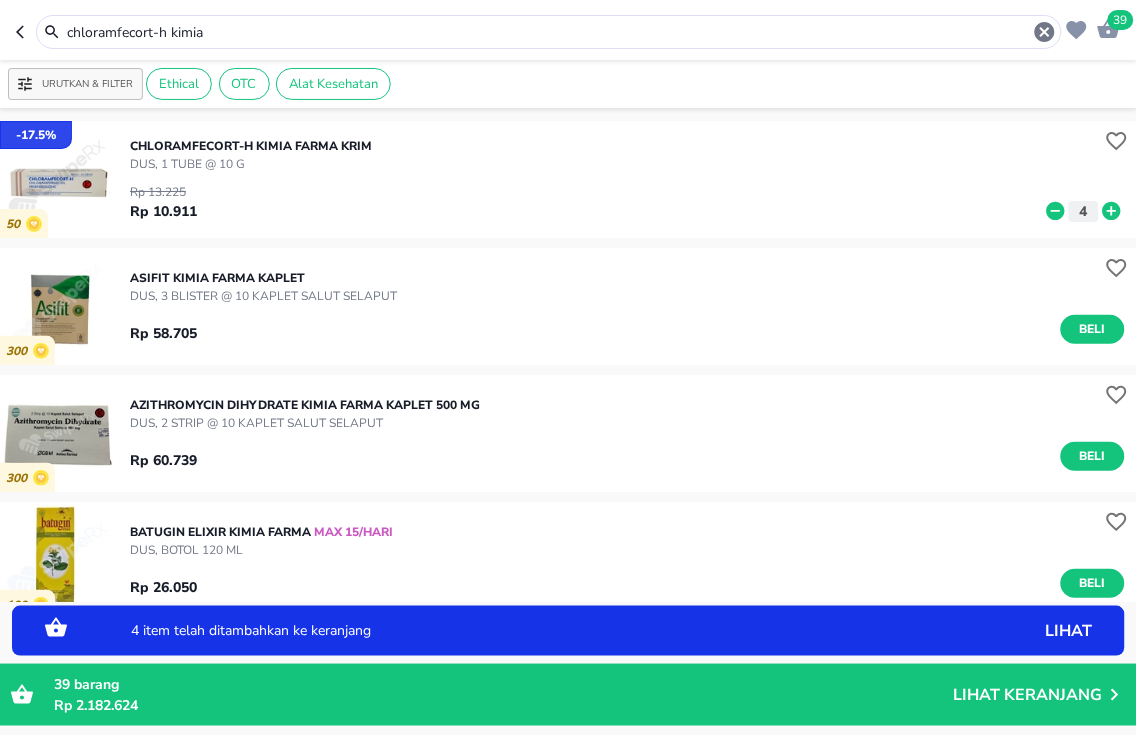 click 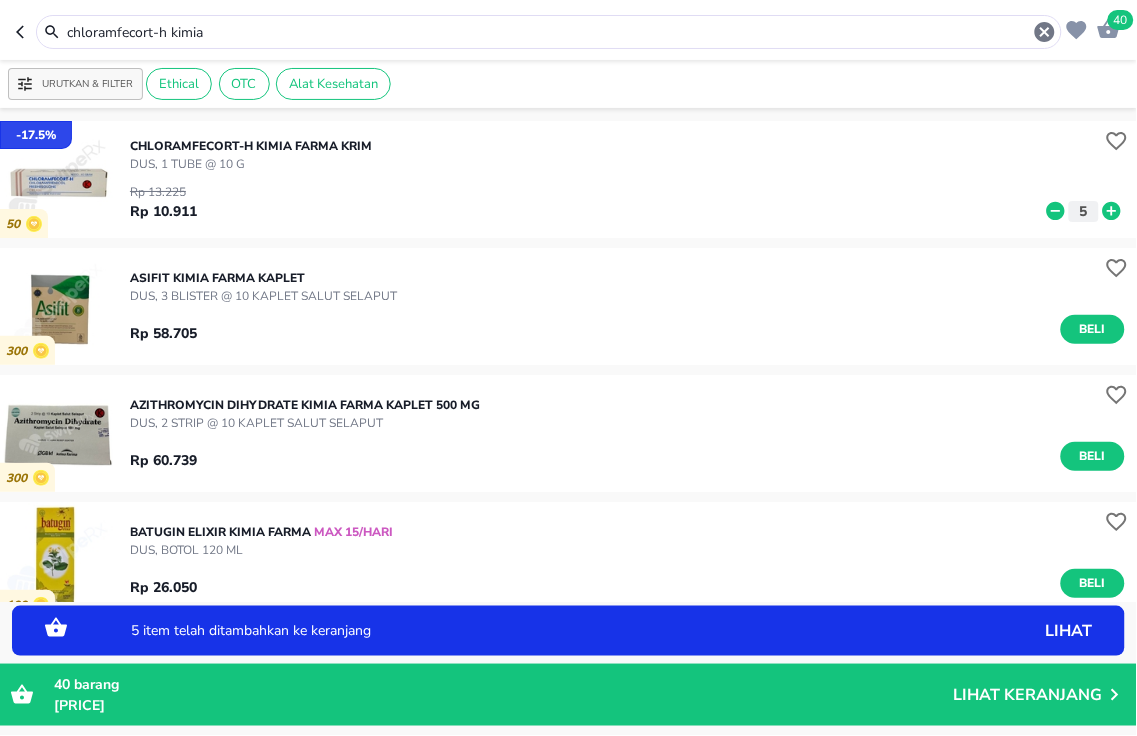click 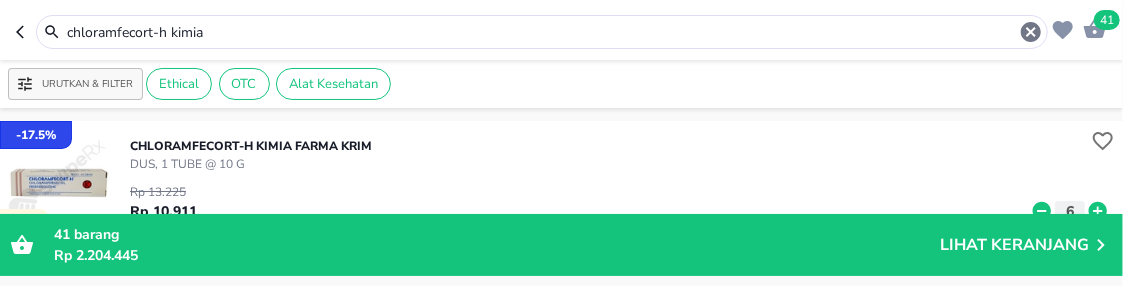 drag, startPoint x: 271, startPoint y: 34, endPoint x: -9, endPoint y: -12, distance: 283.75342 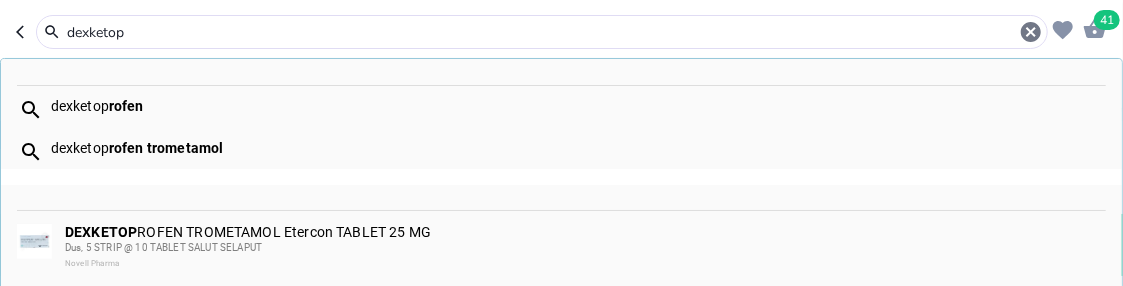 drag, startPoint x: 331, startPoint y: 36, endPoint x: -9, endPoint y: -36, distance: 347.53992 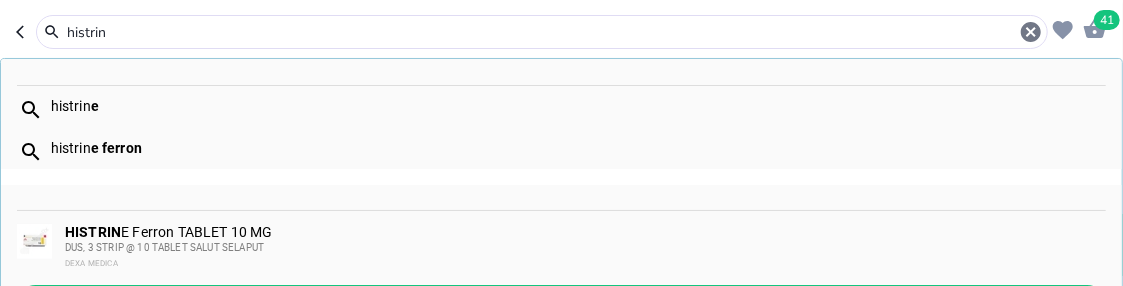 type on "histrin" 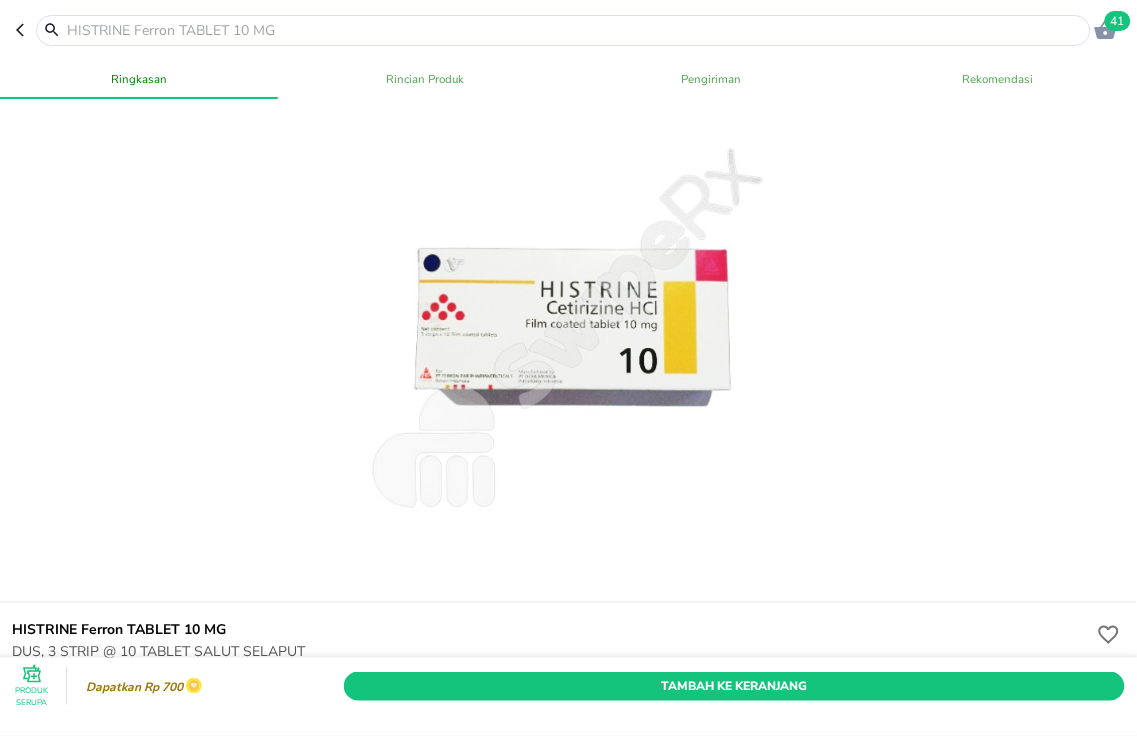 scroll, scrollTop: 0, scrollLeft: 0, axis: both 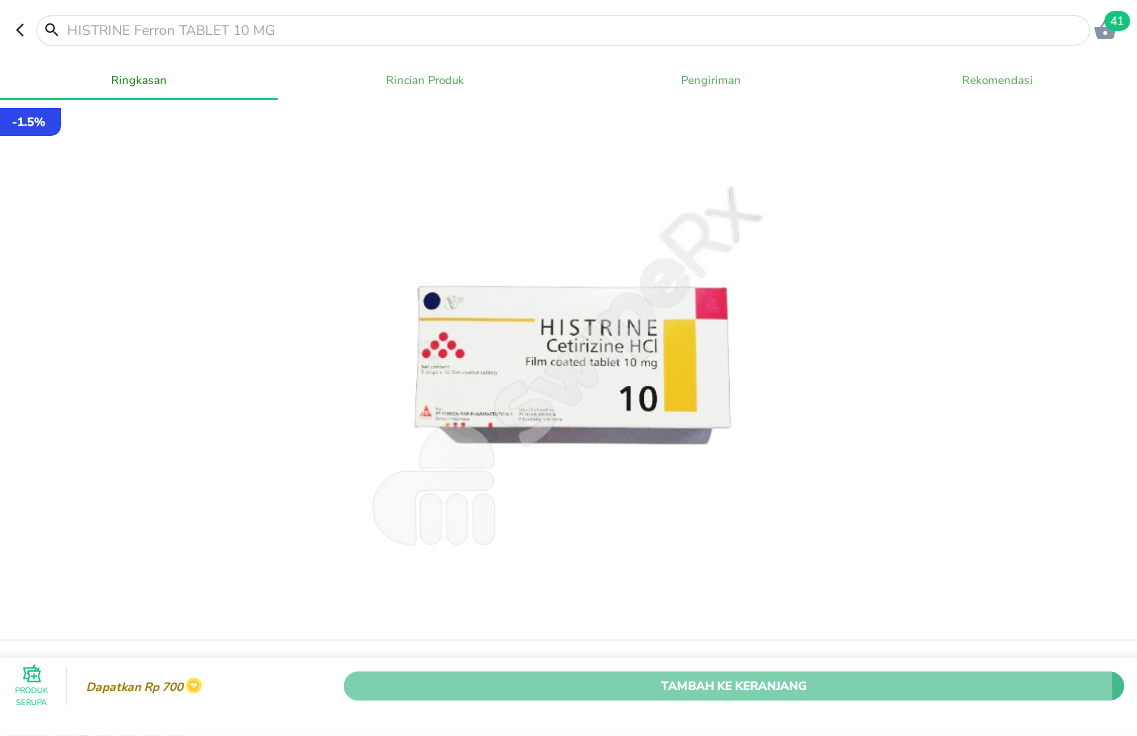 click on "Tambah Ke Keranjang" at bounding box center (734, 685) 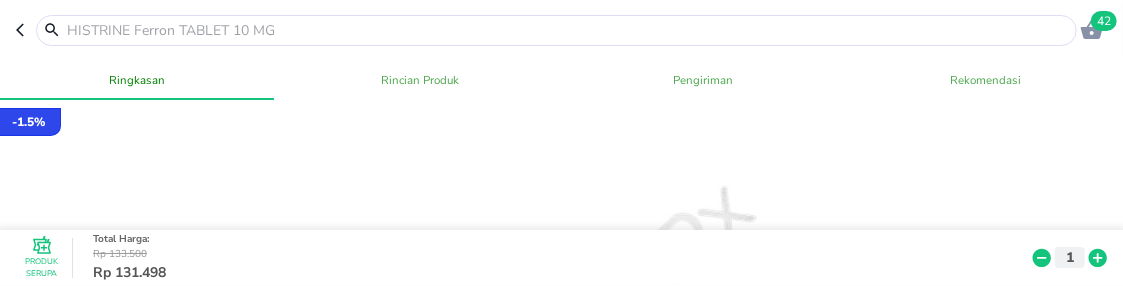 click at bounding box center (568, 30) 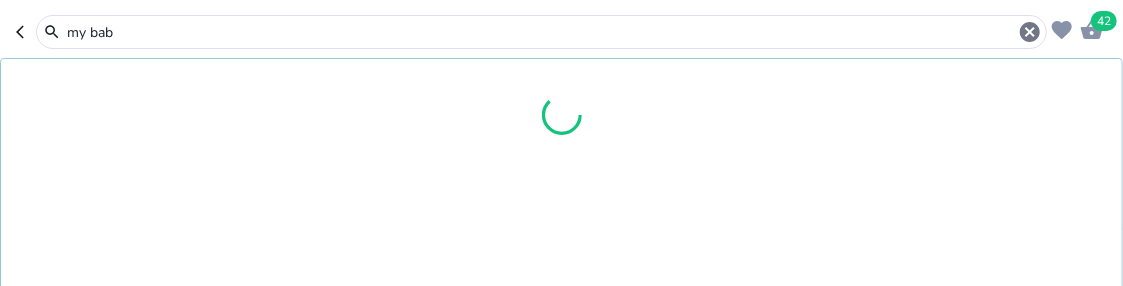 type on "my baby" 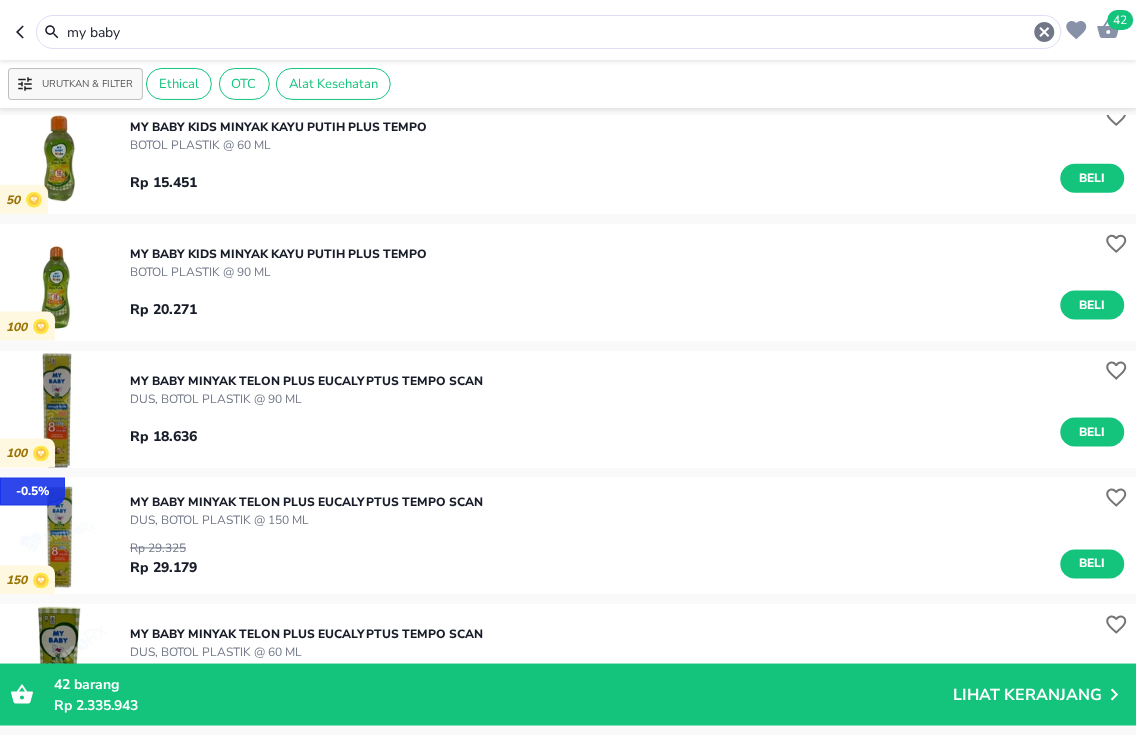 scroll, scrollTop: 444, scrollLeft: 0, axis: vertical 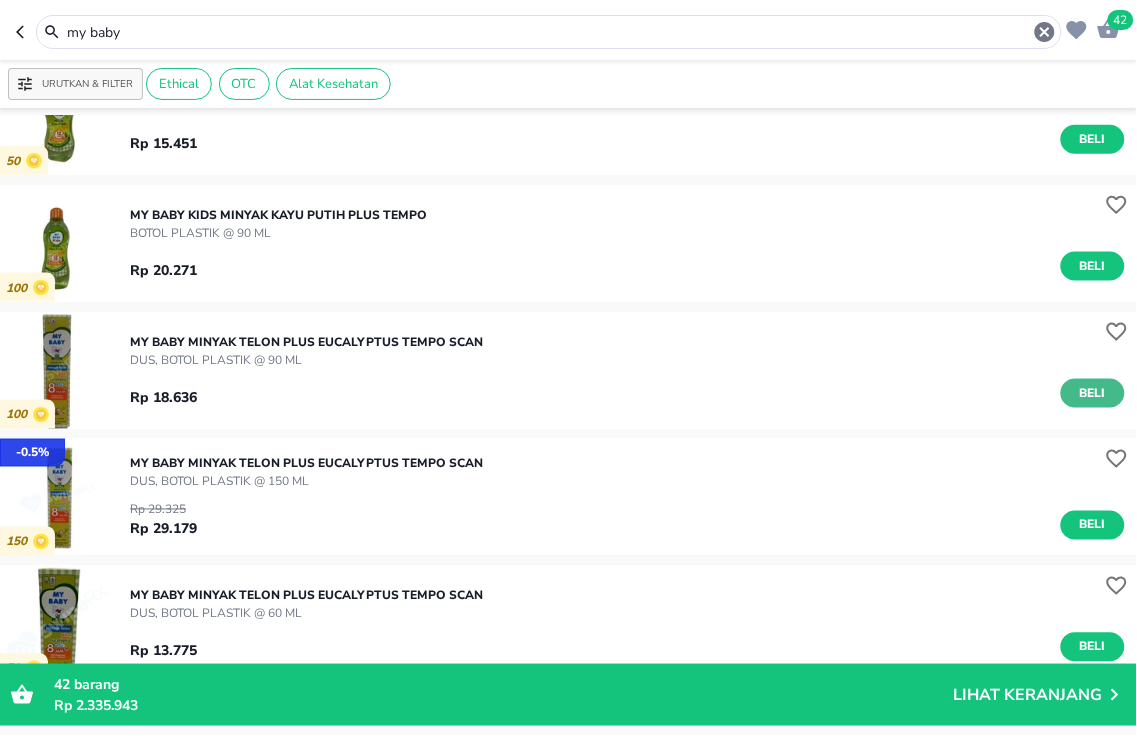 click on "Beli" at bounding box center (1093, 393) 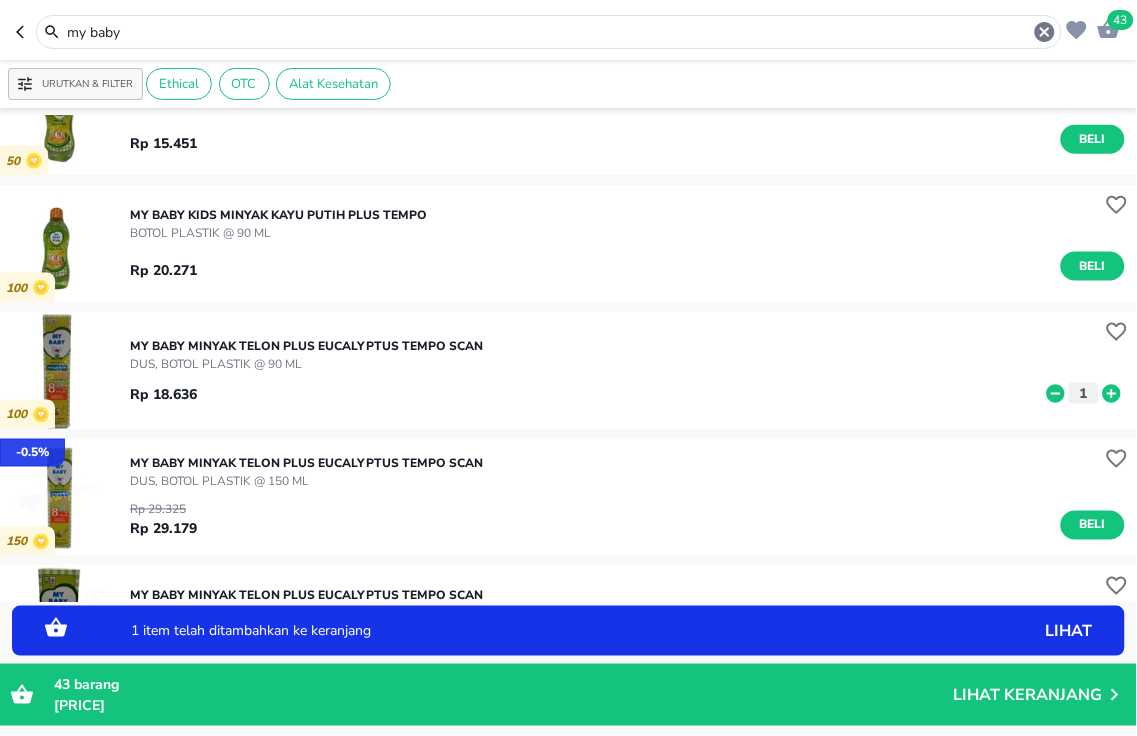 click 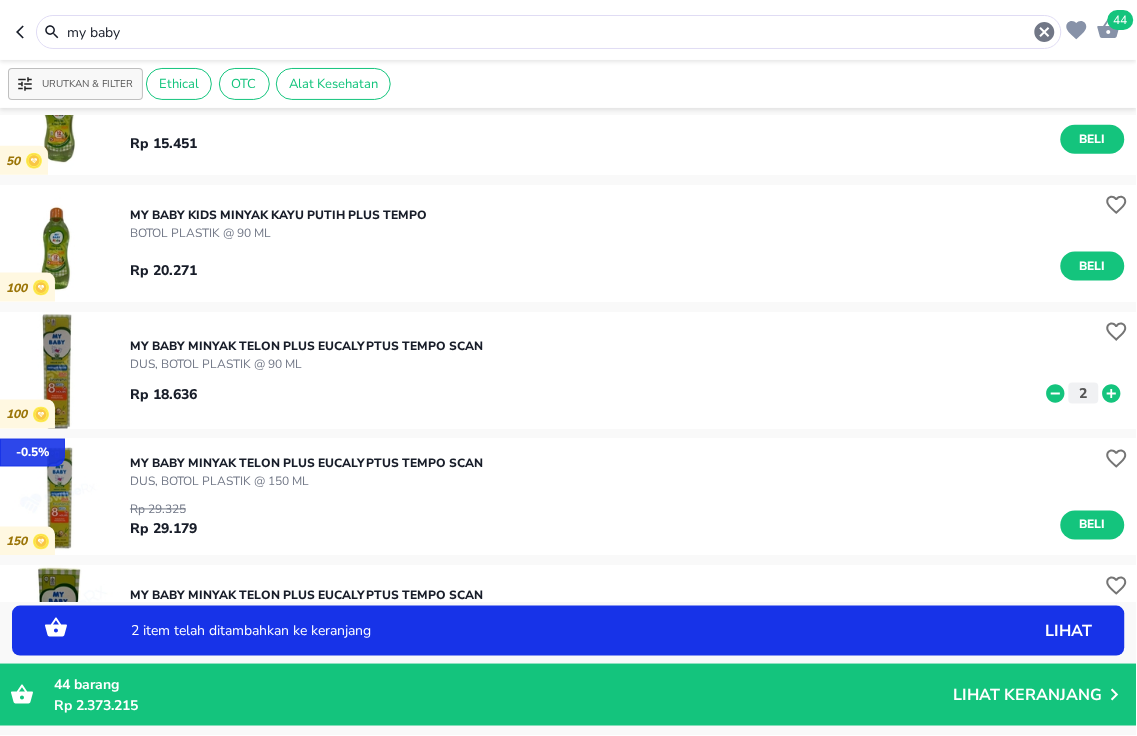 click 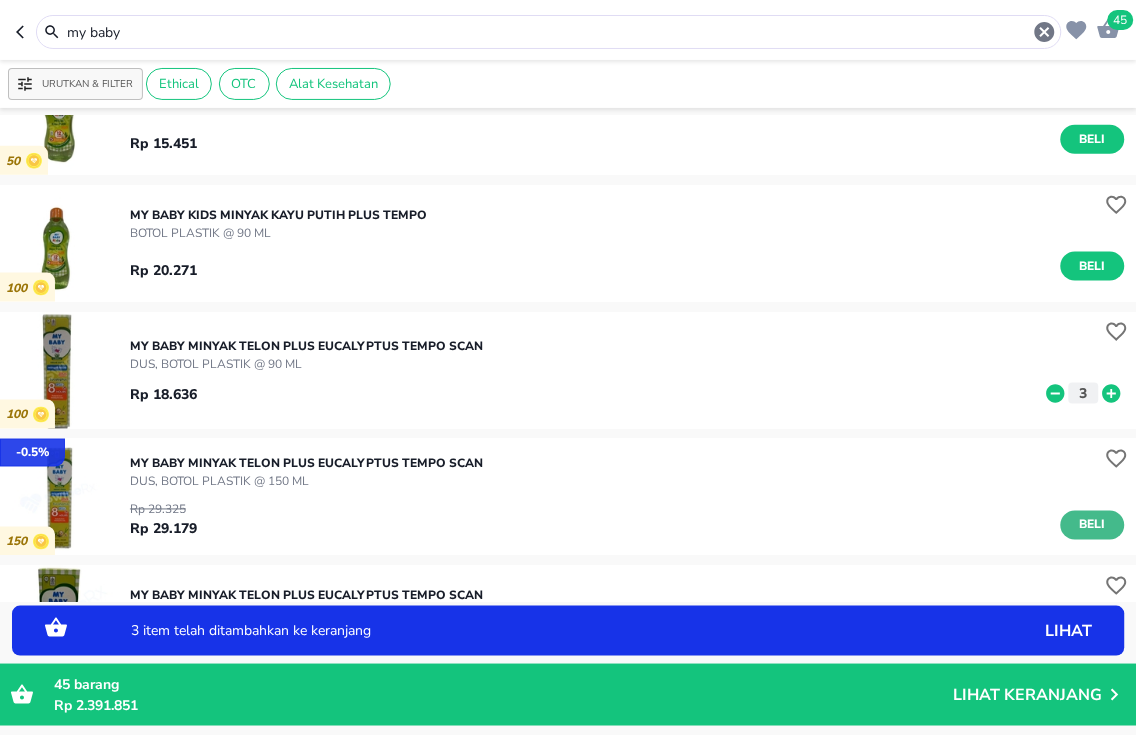 click on "Beli" at bounding box center (1093, 525) 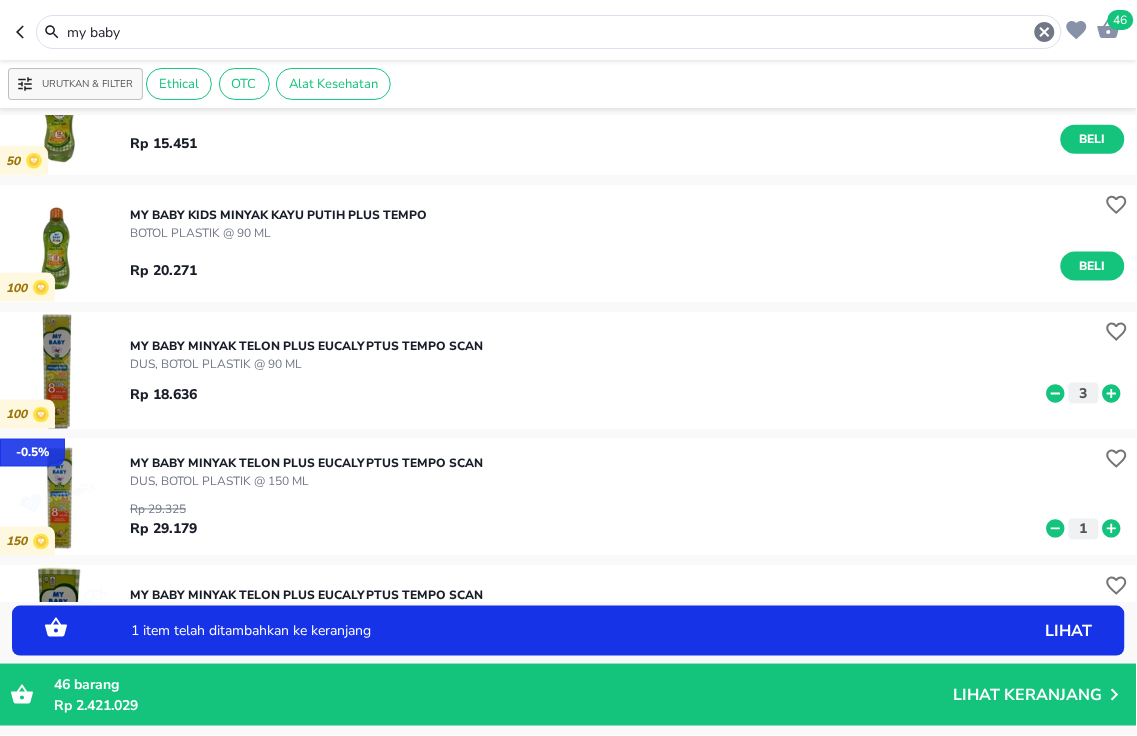 click 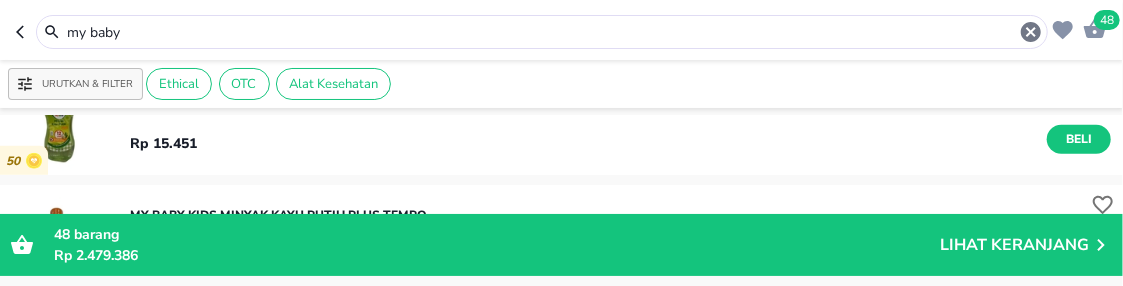 drag, startPoint x: 277, startPoint y: 35, endPoint x: -9, endPoint y: 32, distance: 286.01575 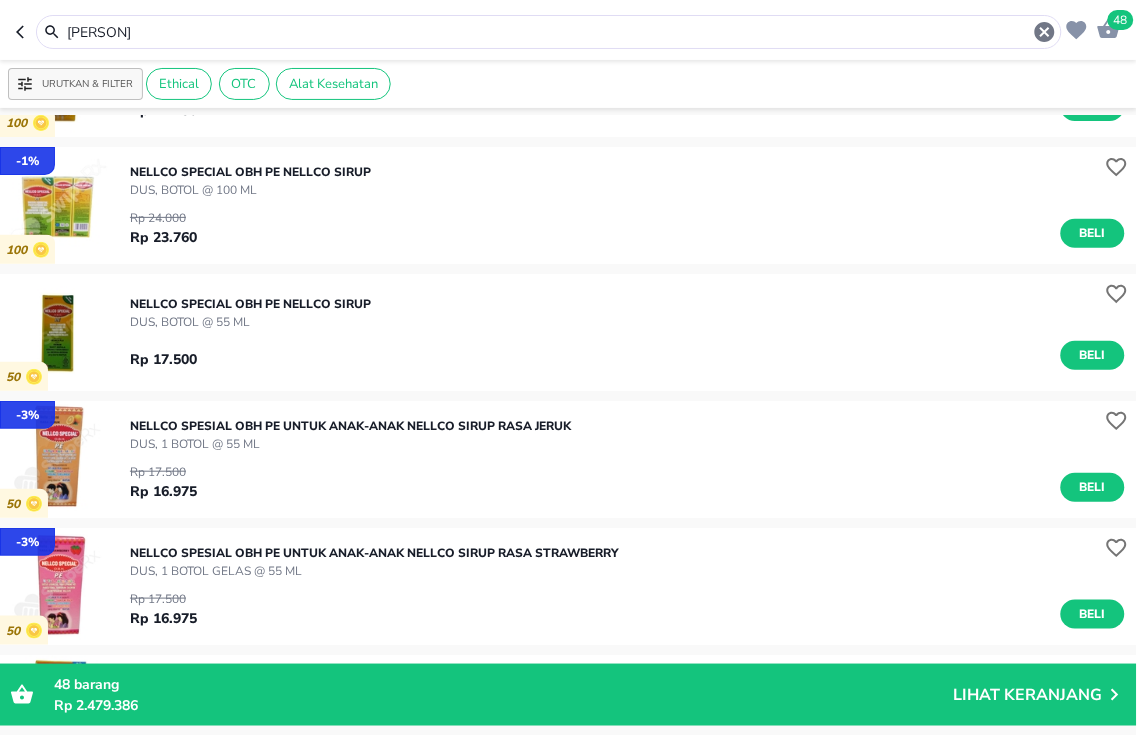 scroll, scrollTop: 0, scrollLeft: 0, axis: both 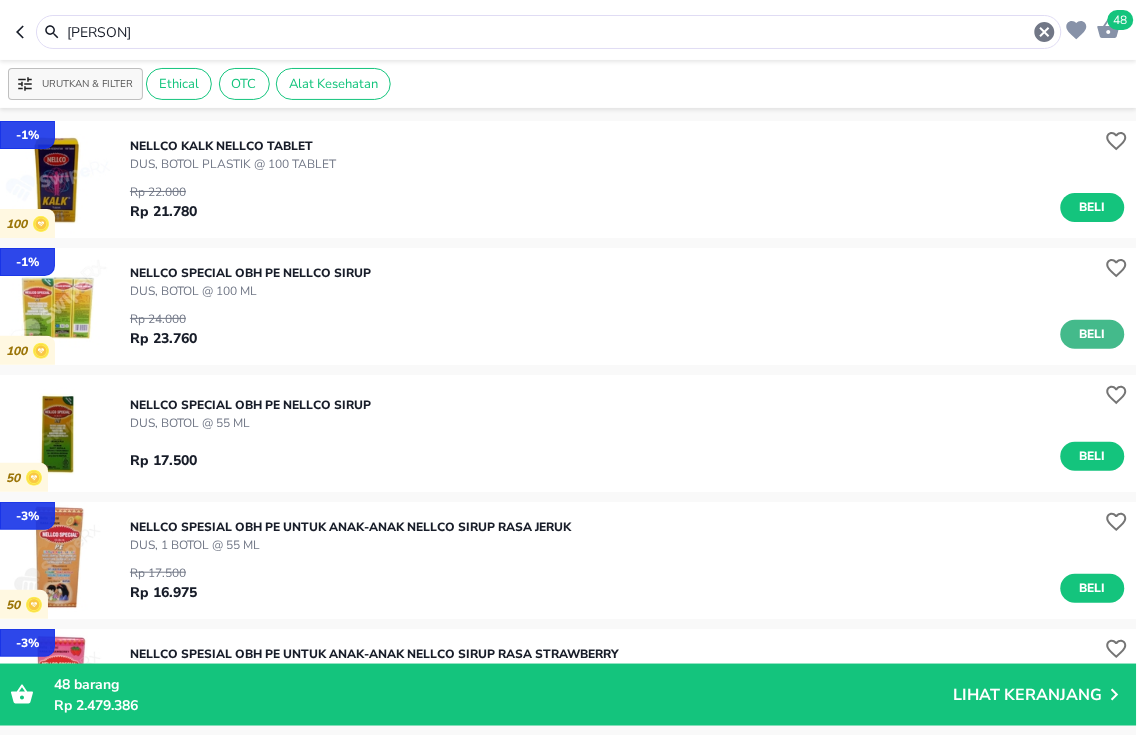 click on "Beli" at bounding box center (1093, 334) 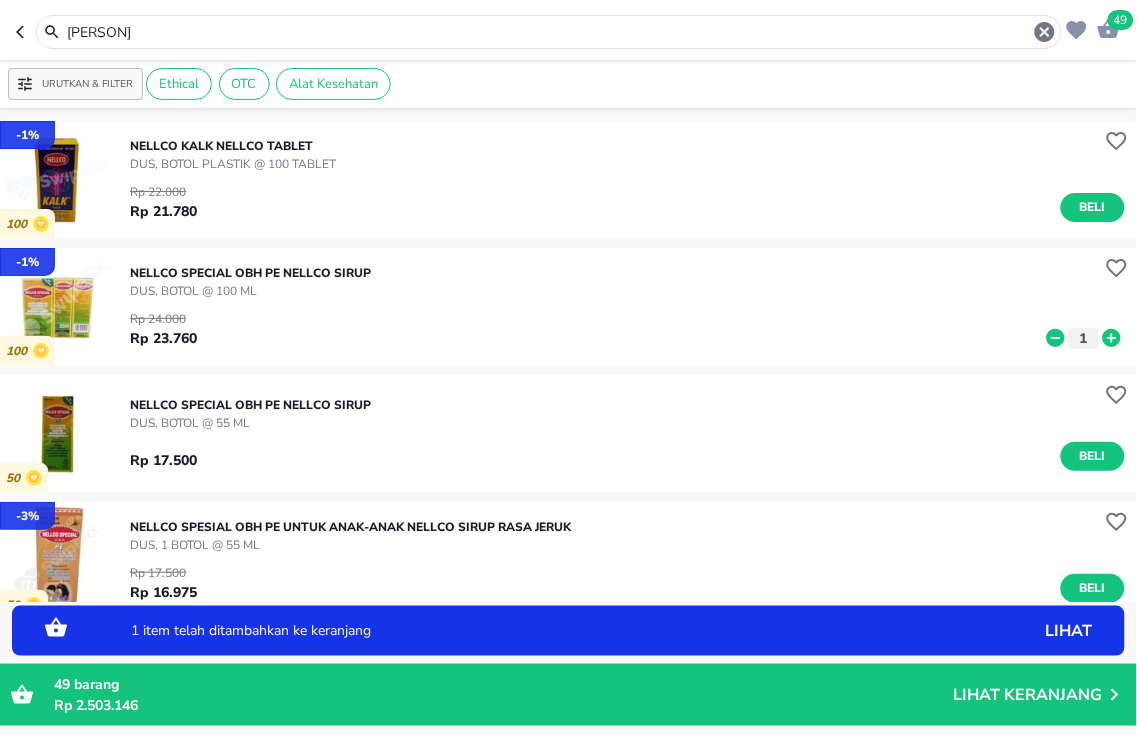 click 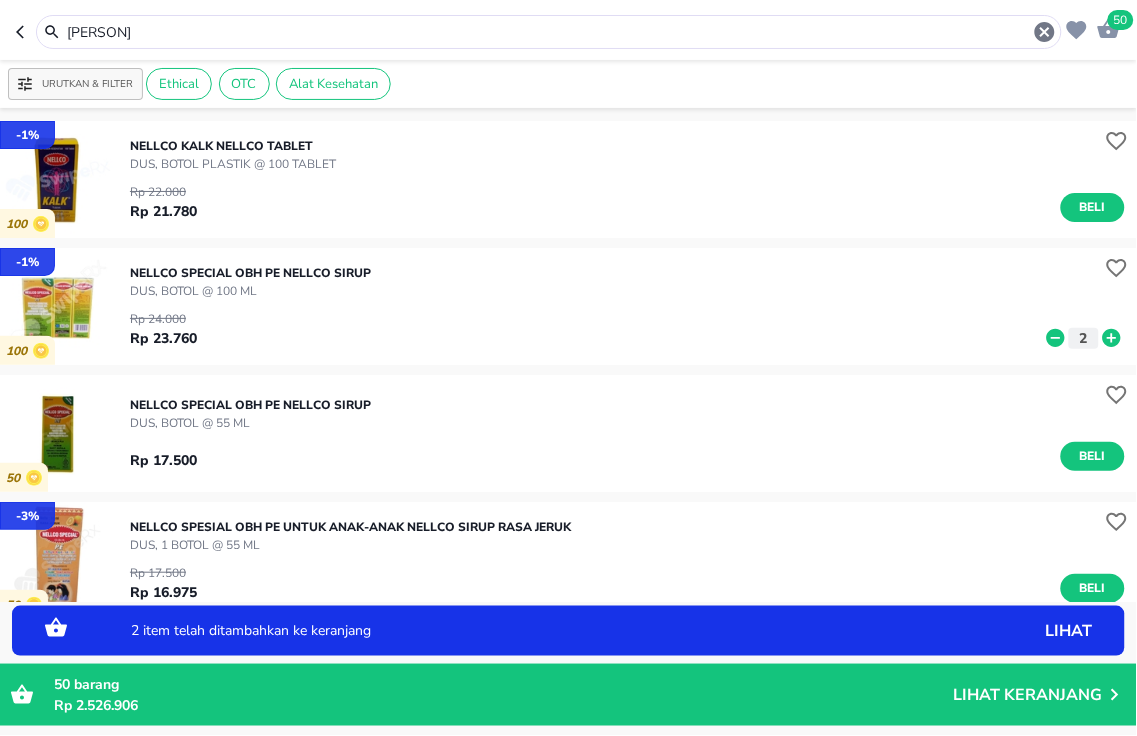 click 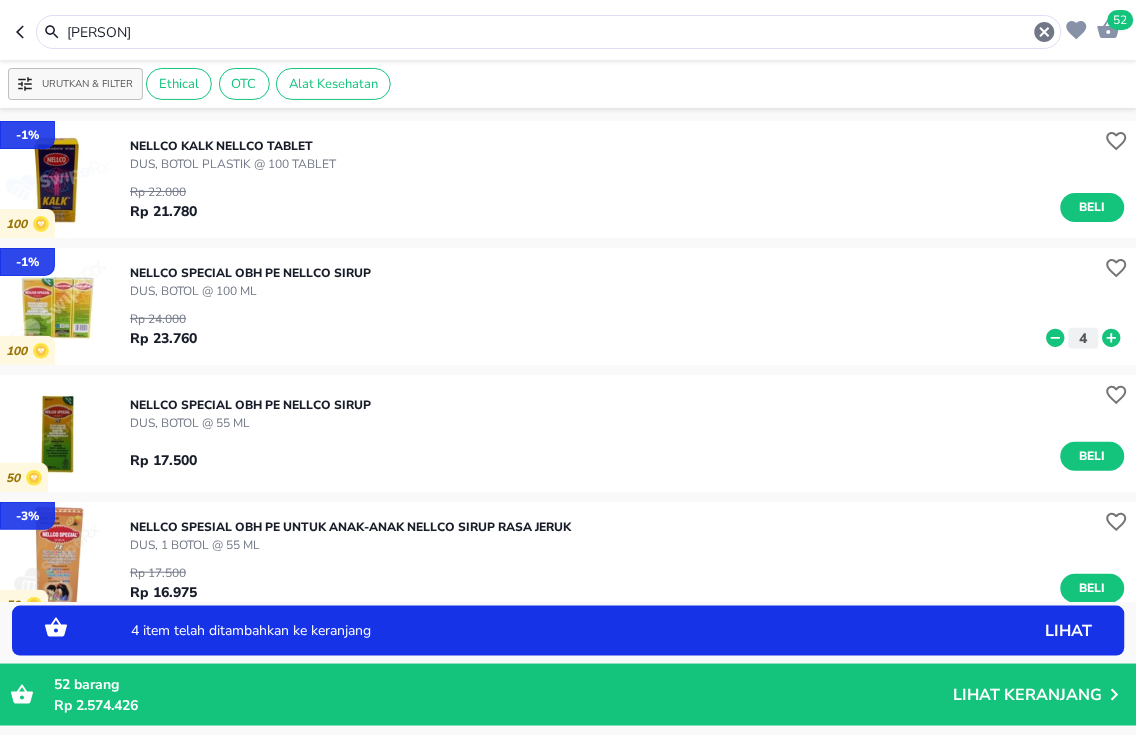 click 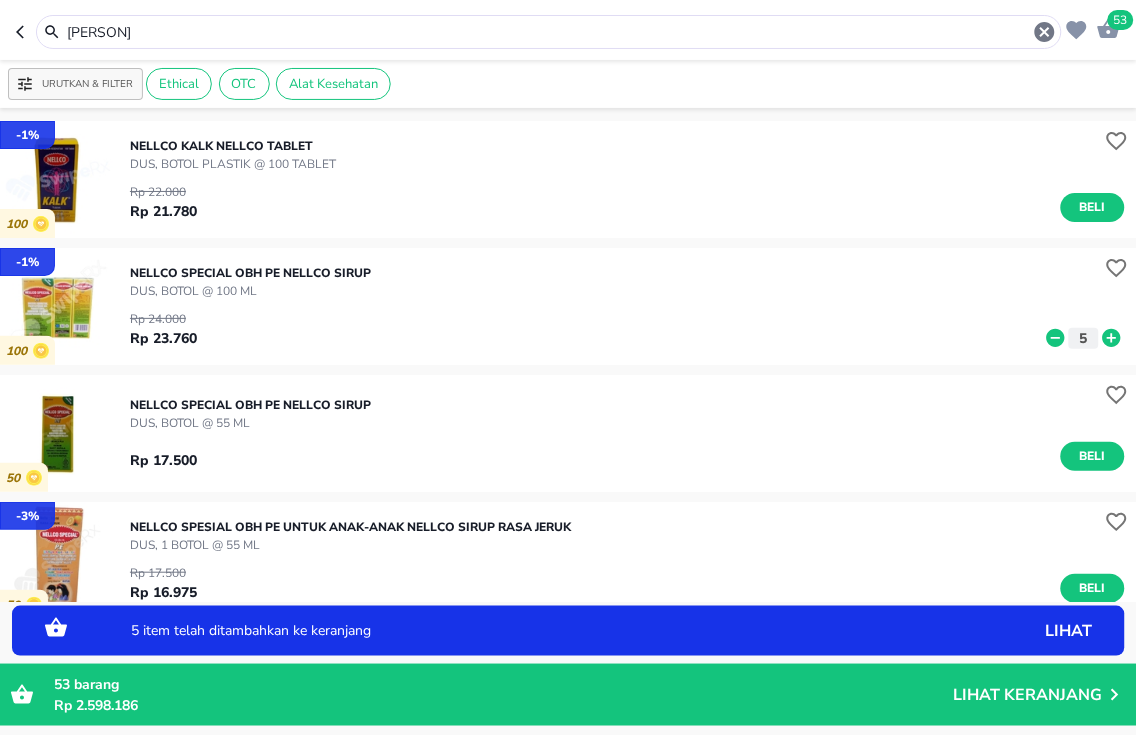 click 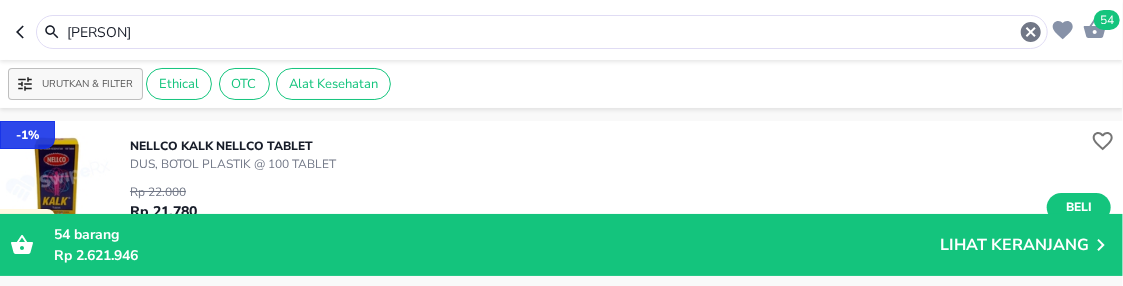 drag, startPoint x: 291, startPoint y: 35, endPoint x: -9, endPoint y: -74, distance: 319.18802 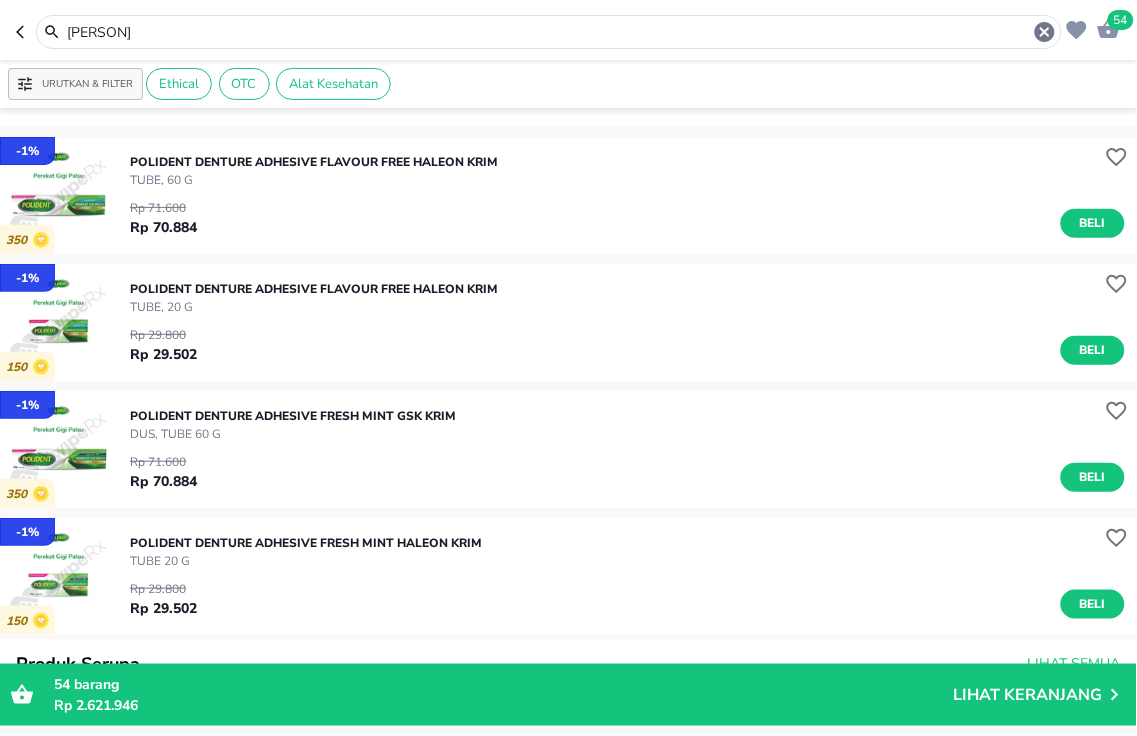 scroll, scrollTop: 222, scrollLeft: 0, axis: vertical 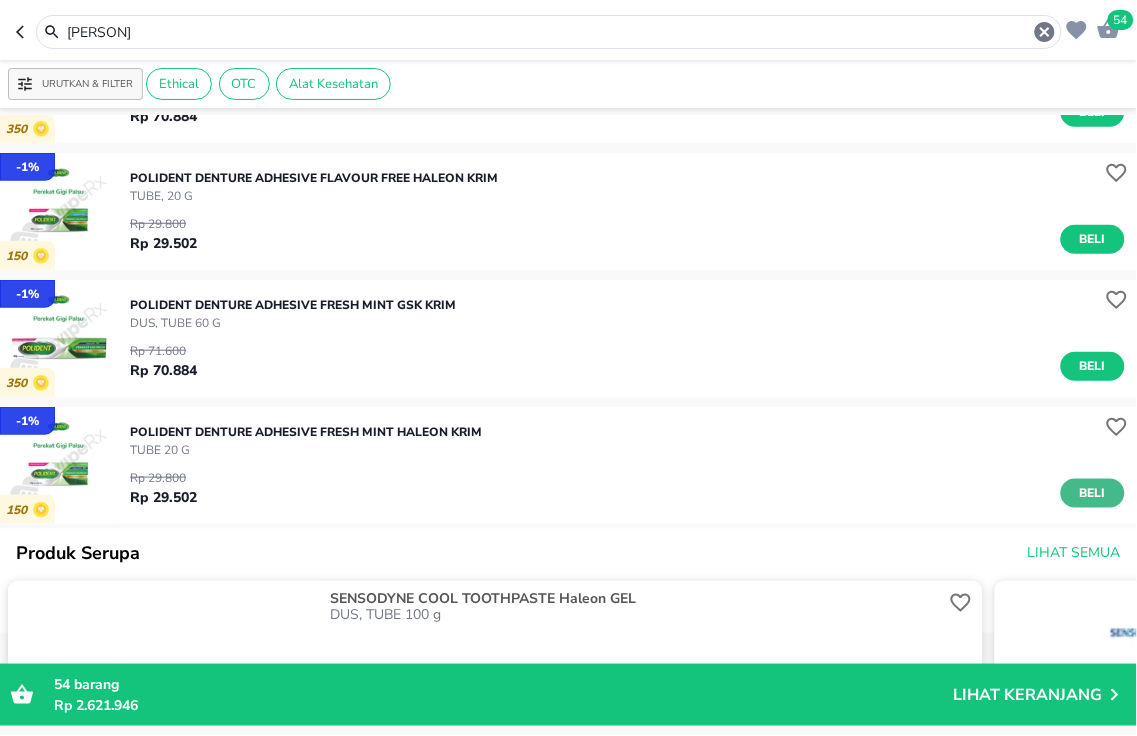 click on "Beli" at bounding box center (1093, 493) 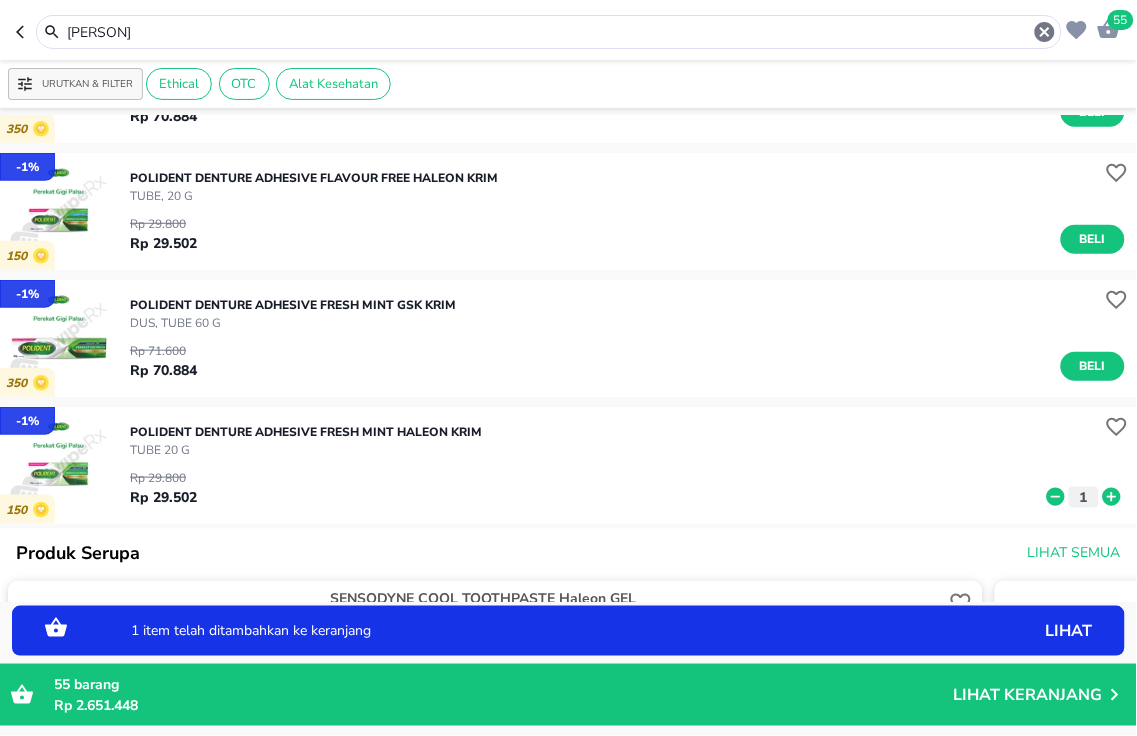 click 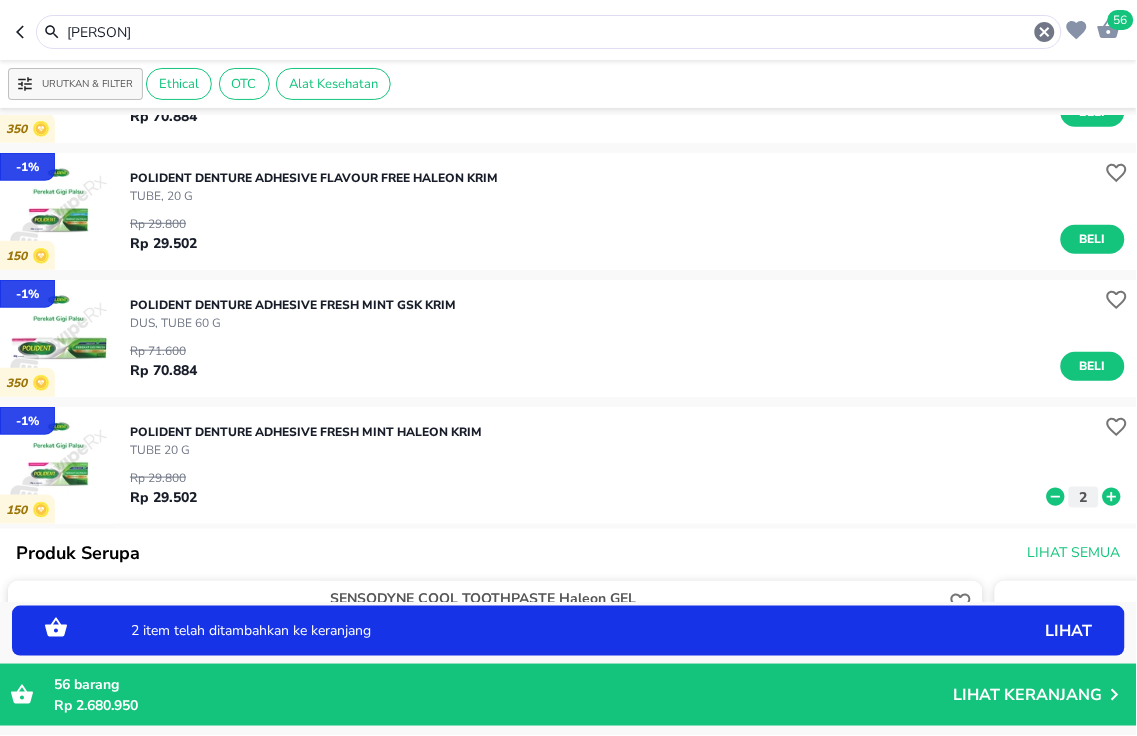 click 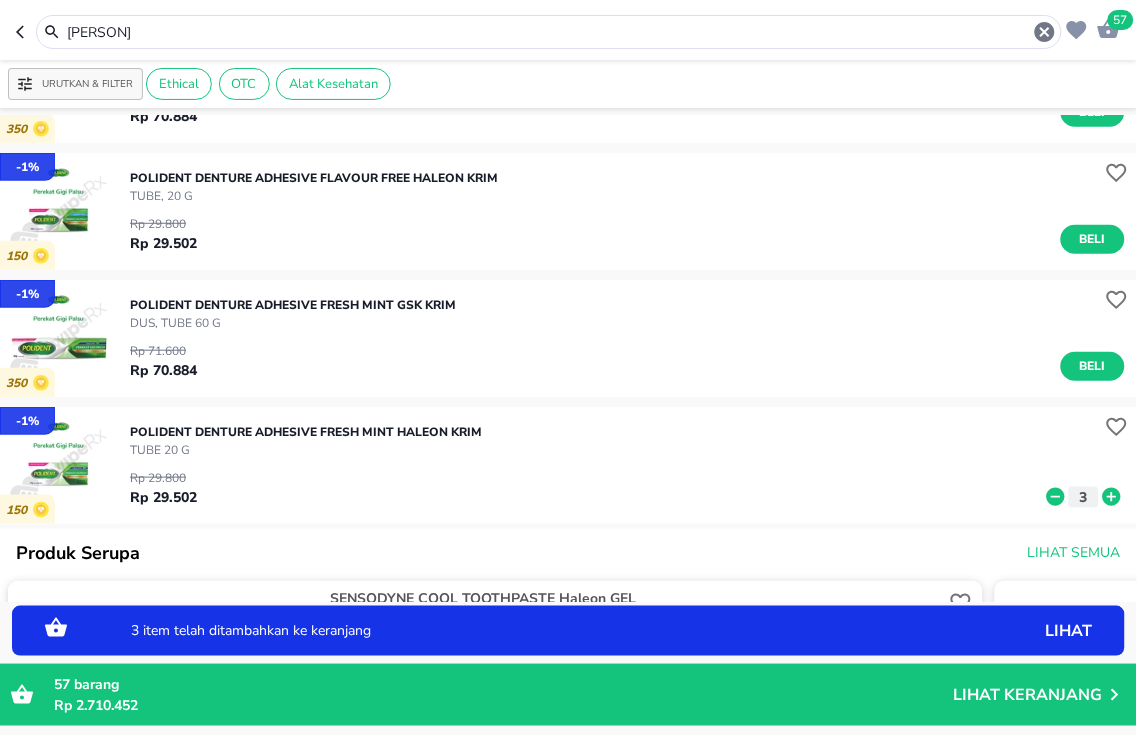 click 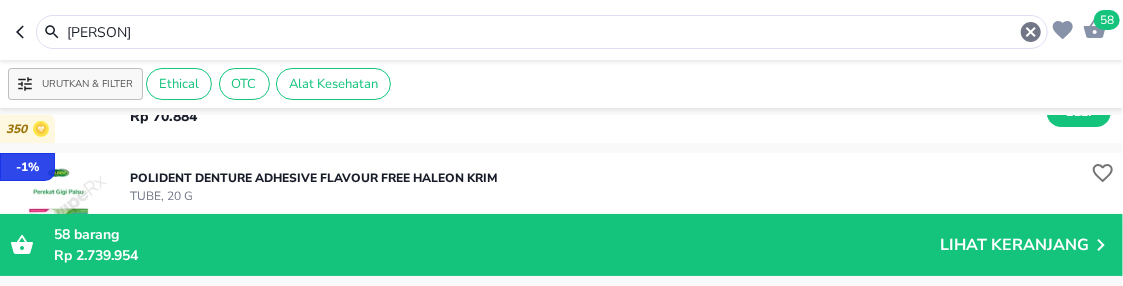 drag, startPoint x: 145, startPoint y: 30, endPoint x: -9, endPoint y: -82, distance: 190.4206 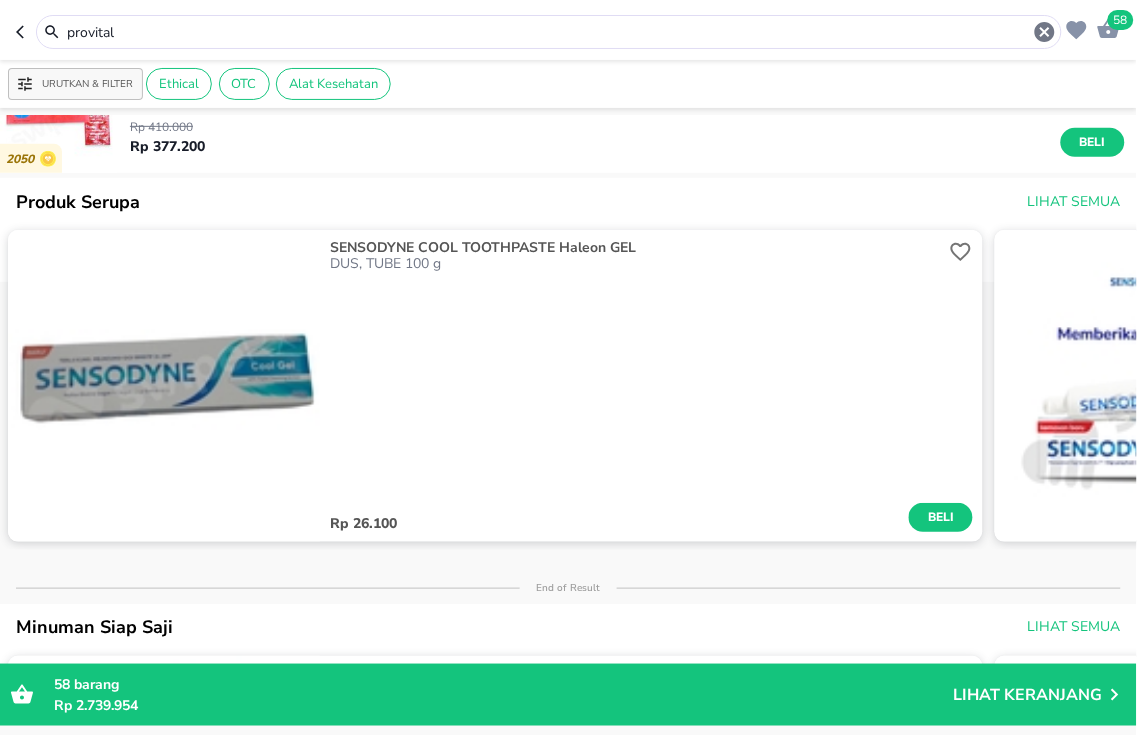 scroll, scrollTop: 0, scrollLeft: 0, axis: both 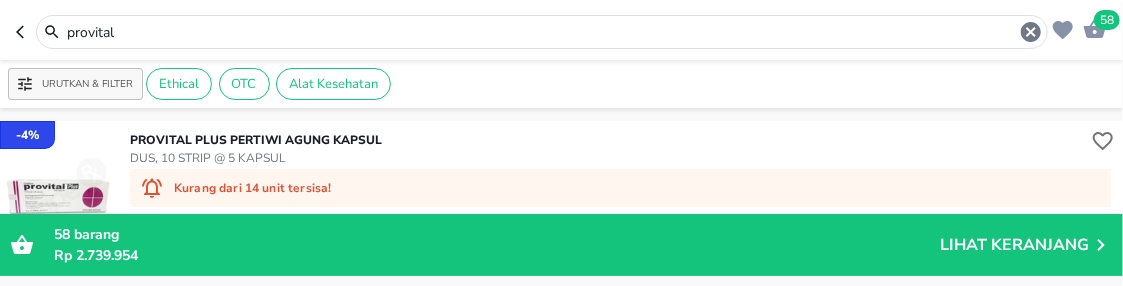 drag, startPoint x: 236, startPoint y: 40, endPoint x: -9, endPoint y: -47, distance: 259.98846 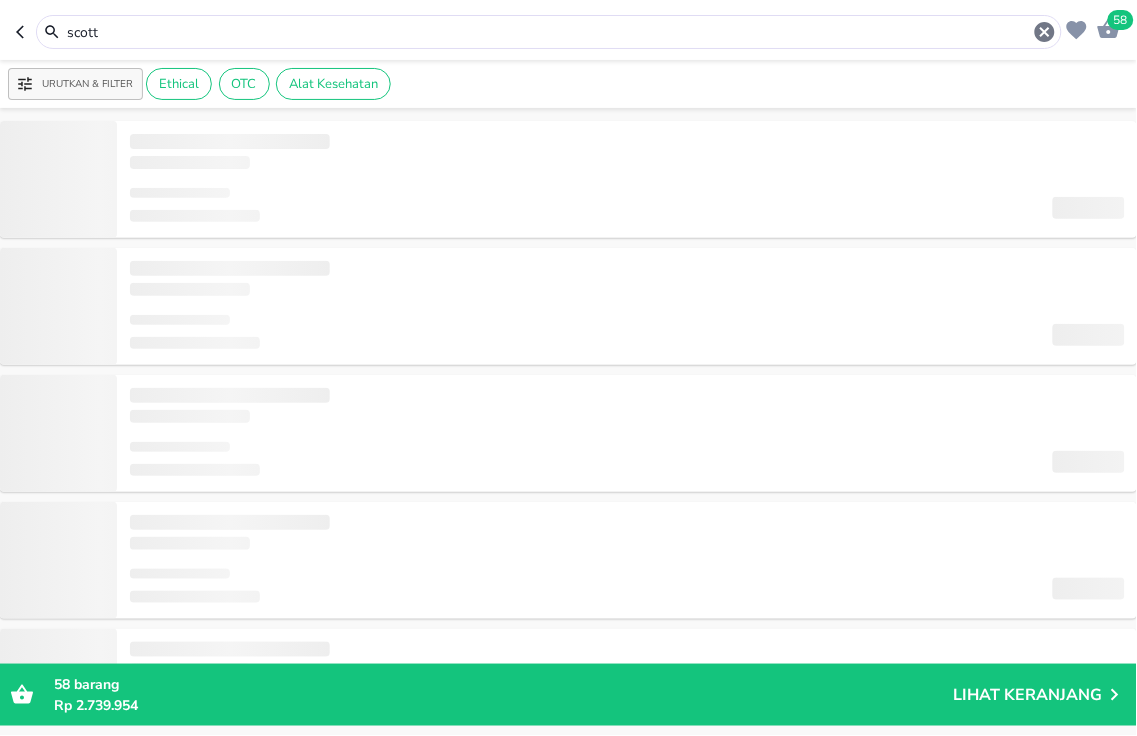 click on "‌ ‌ ‌" at bounding box center (627, 456) 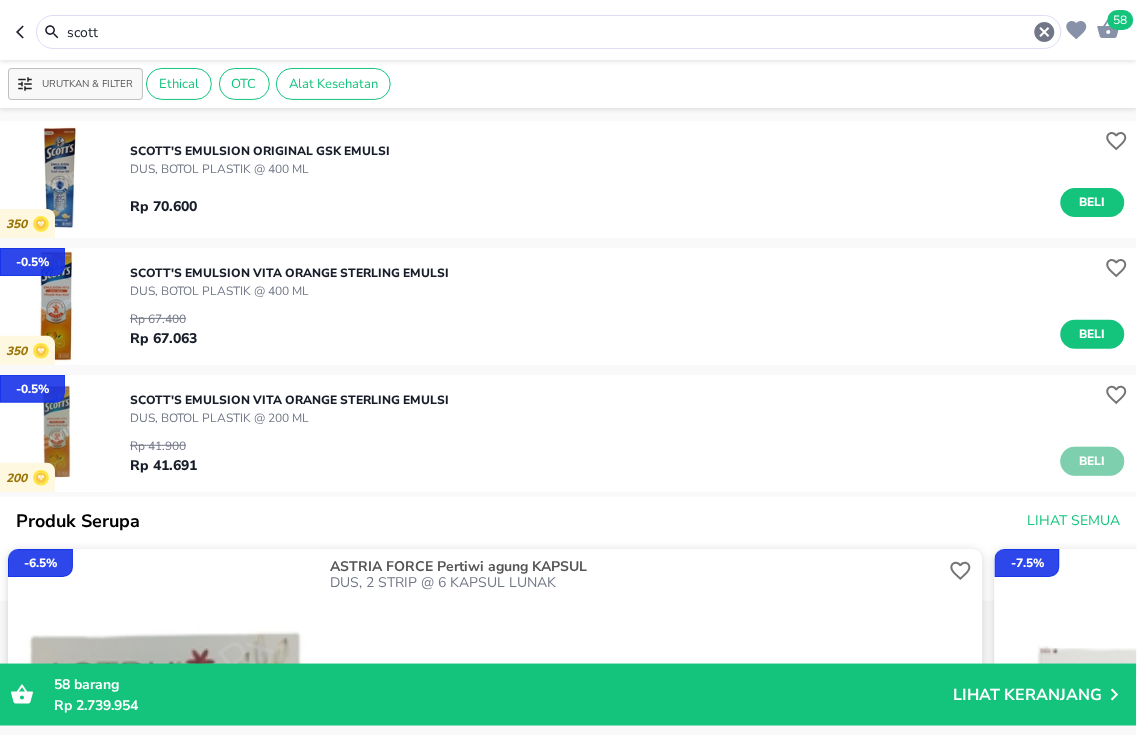 click on "Beli" at bounding box center [1093, 461] 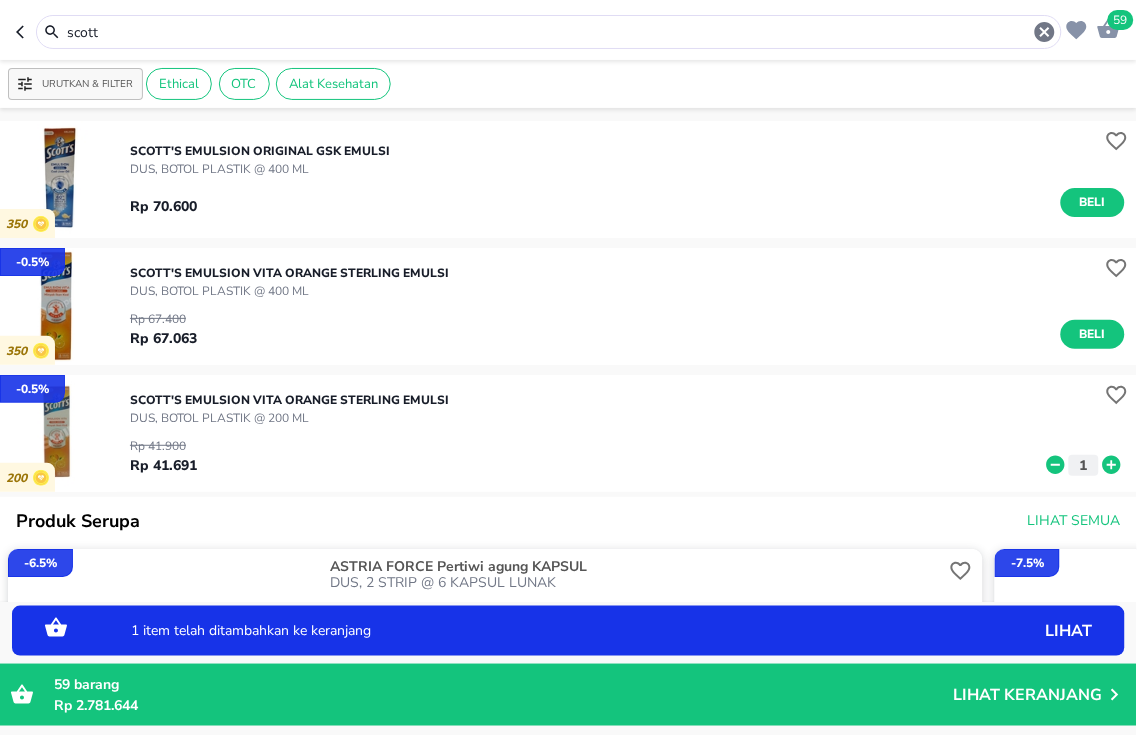 click 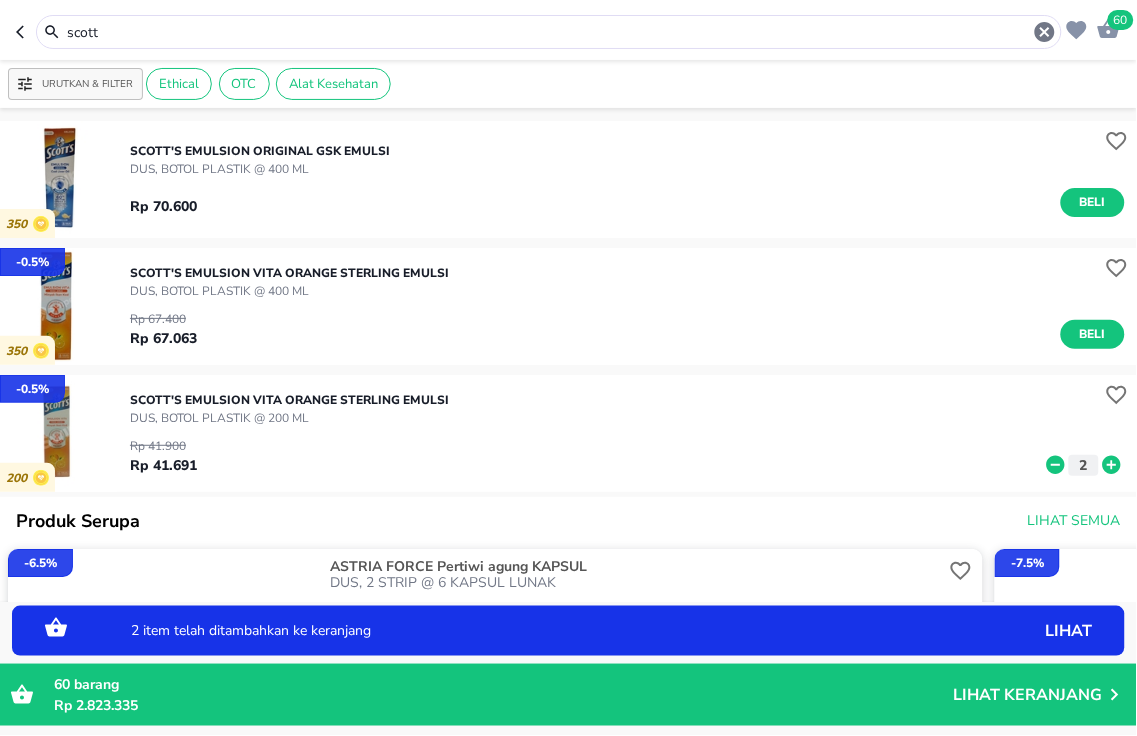 click 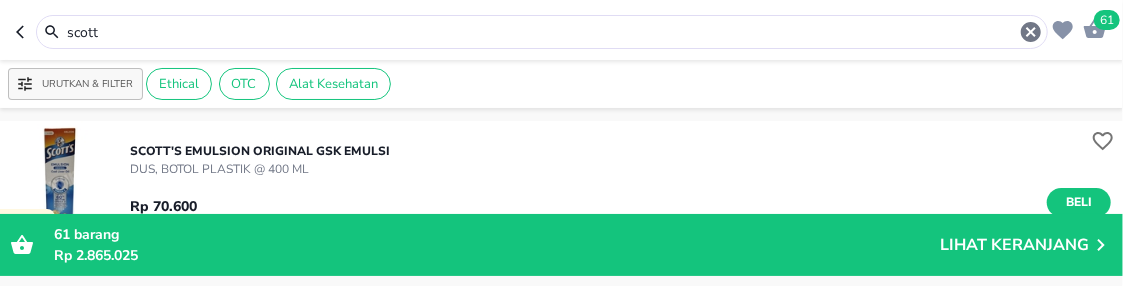 drag, startPoint x: 98, startPoint y: 32, endPoint x: -9, endPoint y: 31, distance: 107.00467 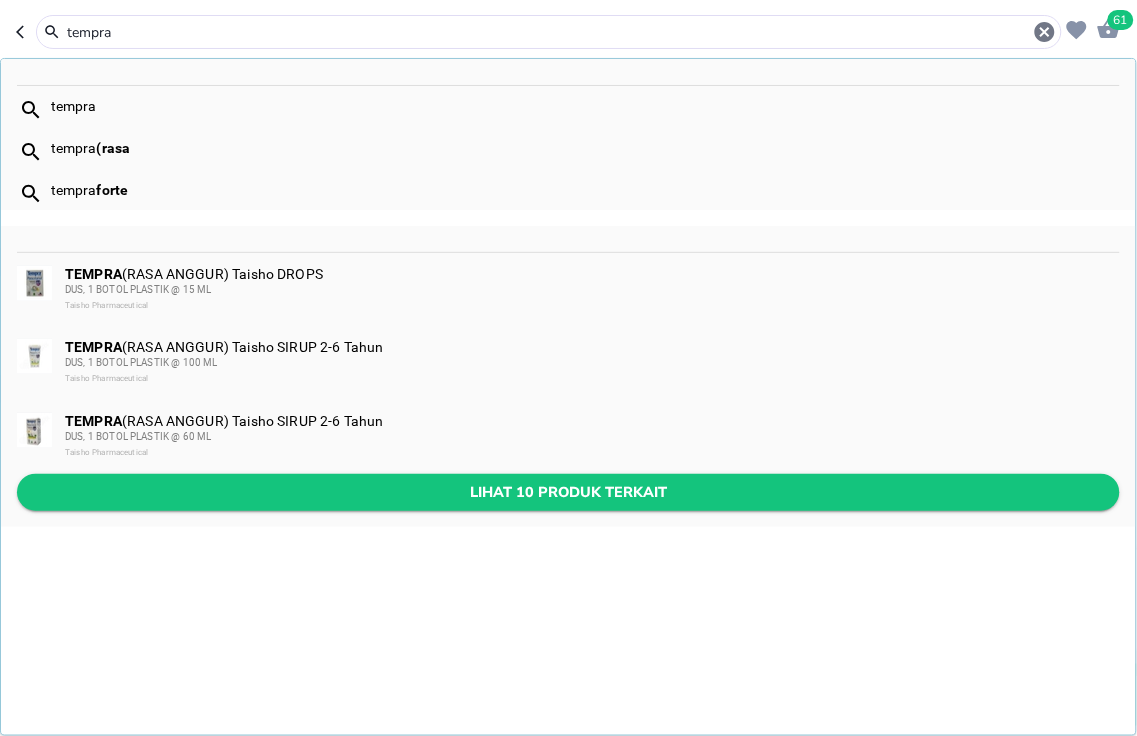 click on "Lihat 10 produk terkait" at bounding box center (568, 492) 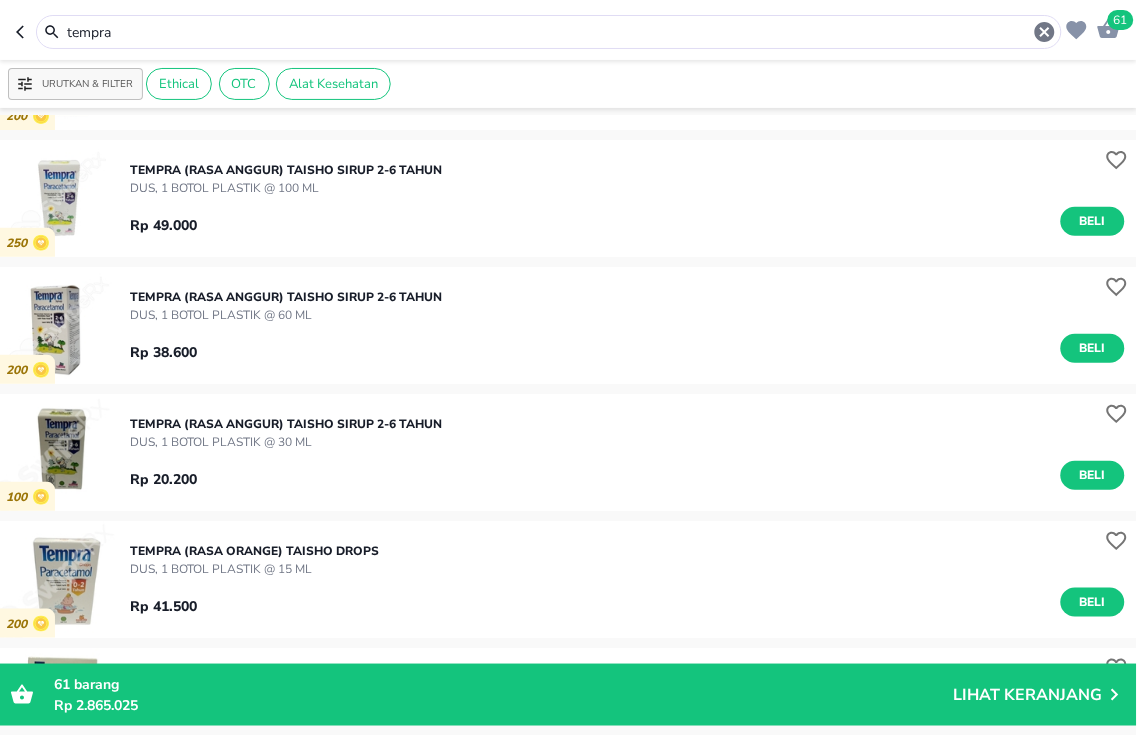 scroll, scrollTop: 222, scrollLeft: 0, axis: vertical 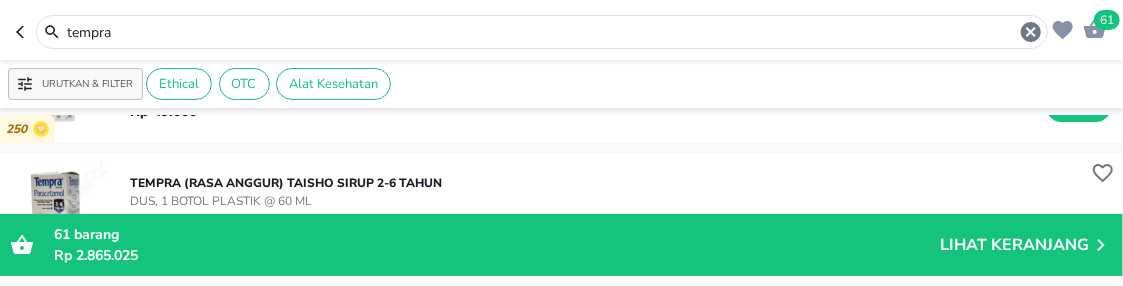drag, startPoint x: 326, startPoint y: 27, endPoint x: -9, endPoint y: -88, distance: 354.1892 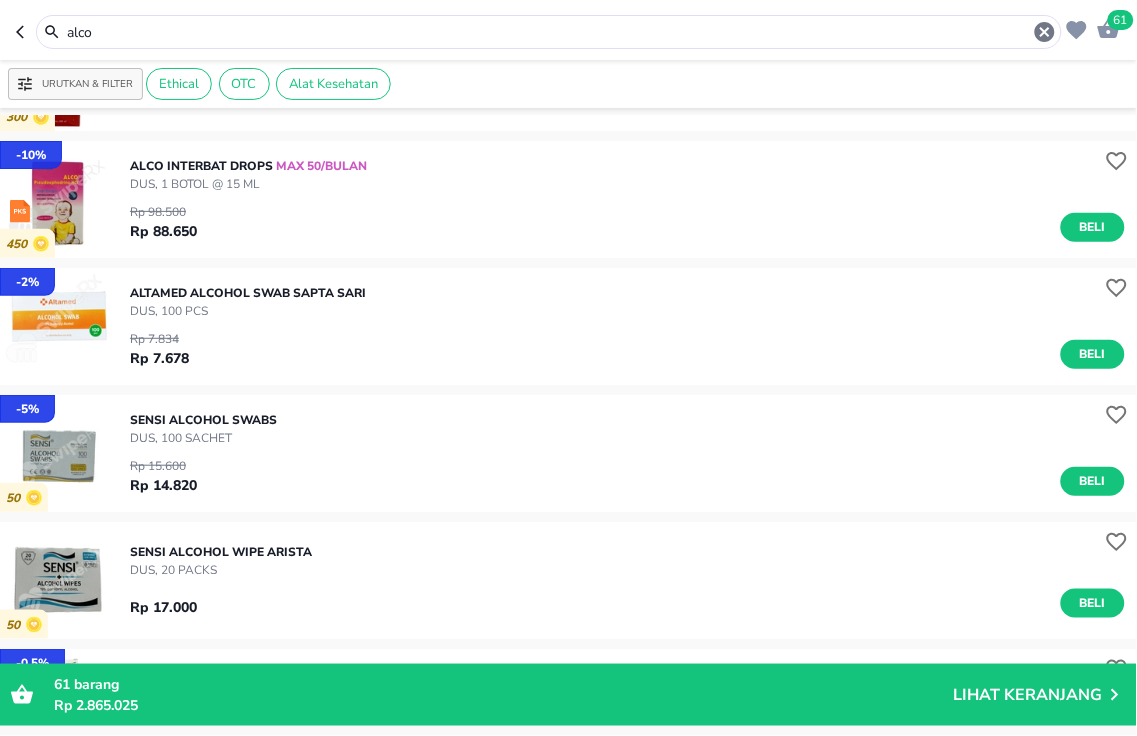 scroll, scrollTop: 0, scrollLeft: 0, axis: both 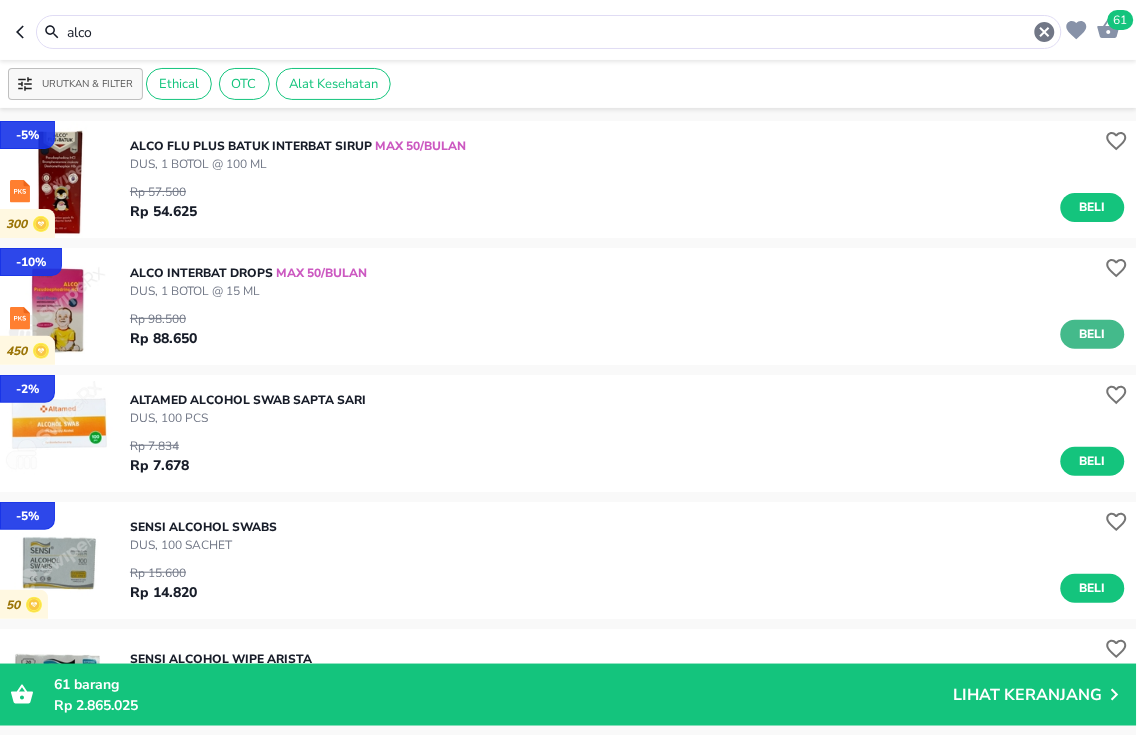 click on "Beli" at bounding box center [1093, 334] 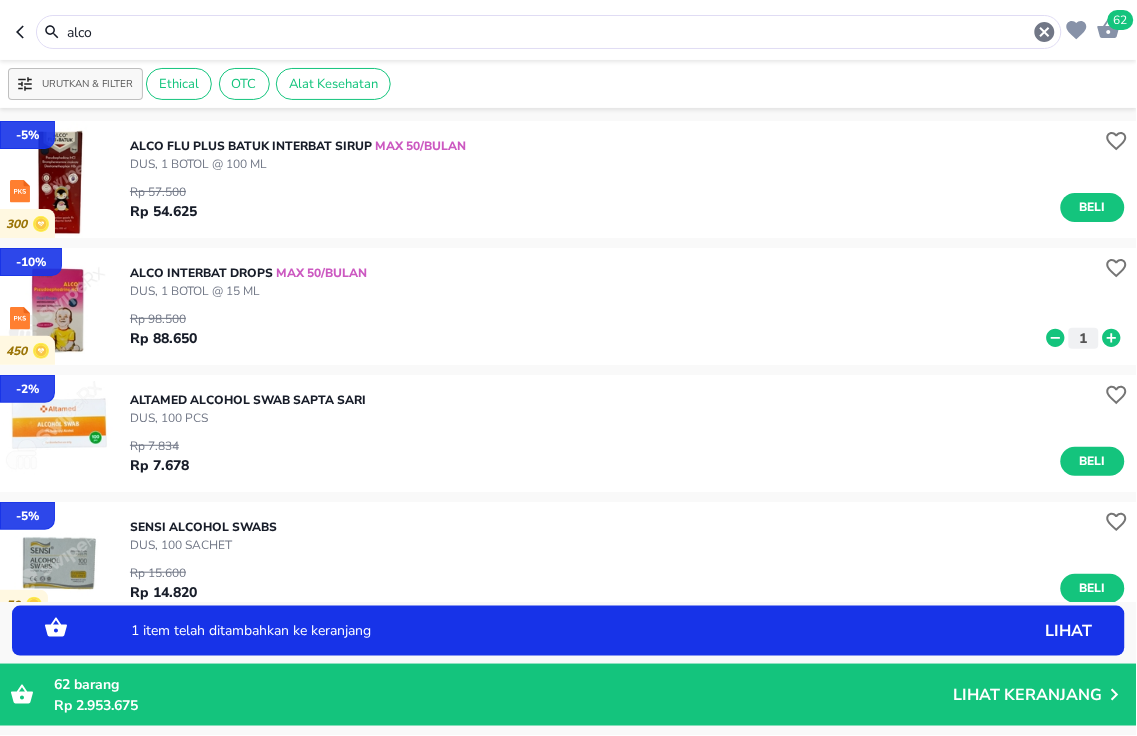 click 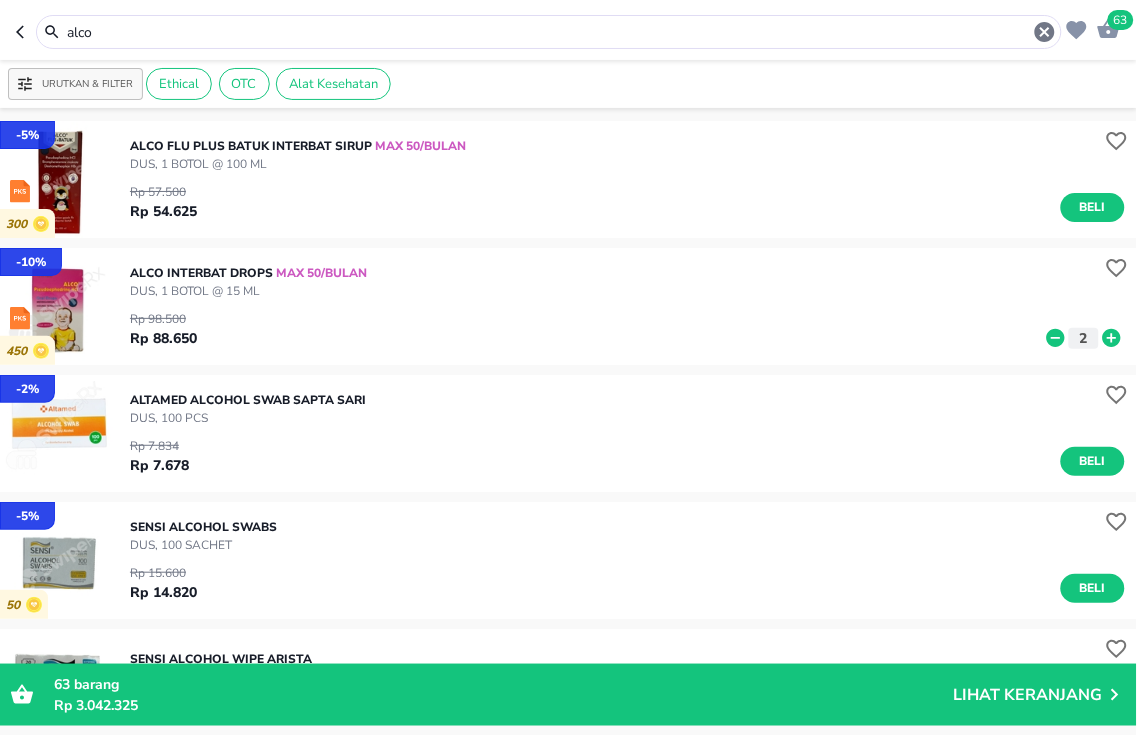 drag, startPoint x: 157, startPoint y: 36, endPoint x: 0, endPoint y: -53, distance: 180.4716 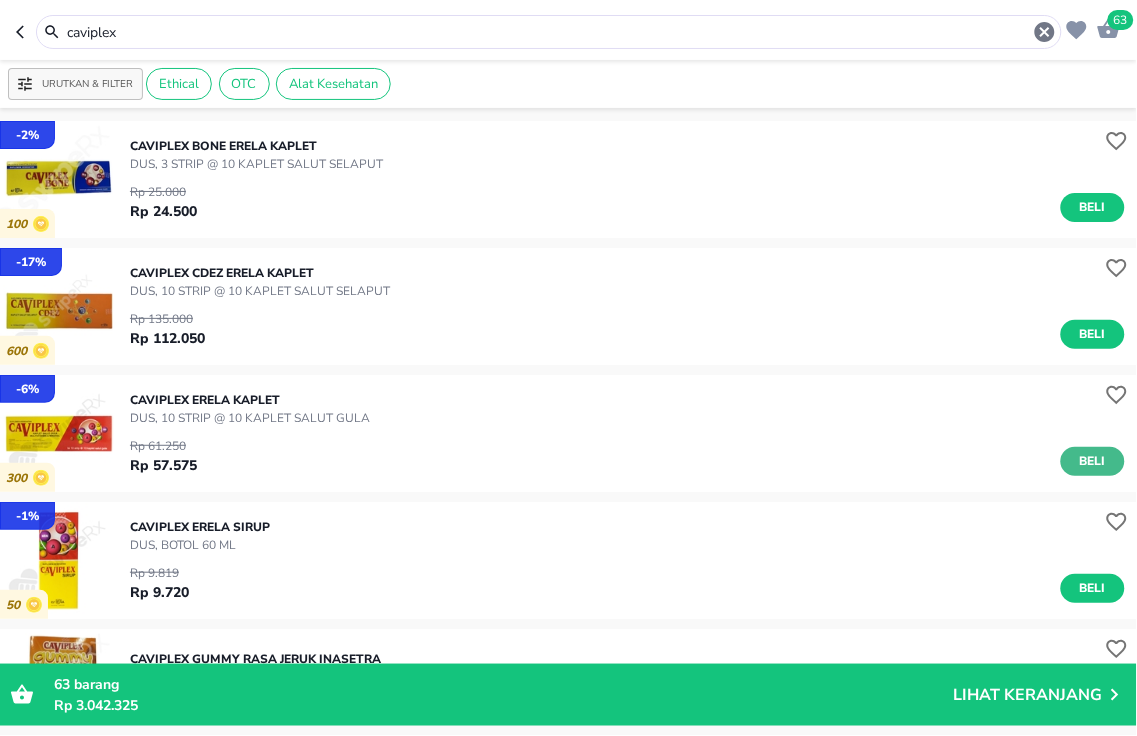 click on "Beli" at bounding box center (1093, 461) 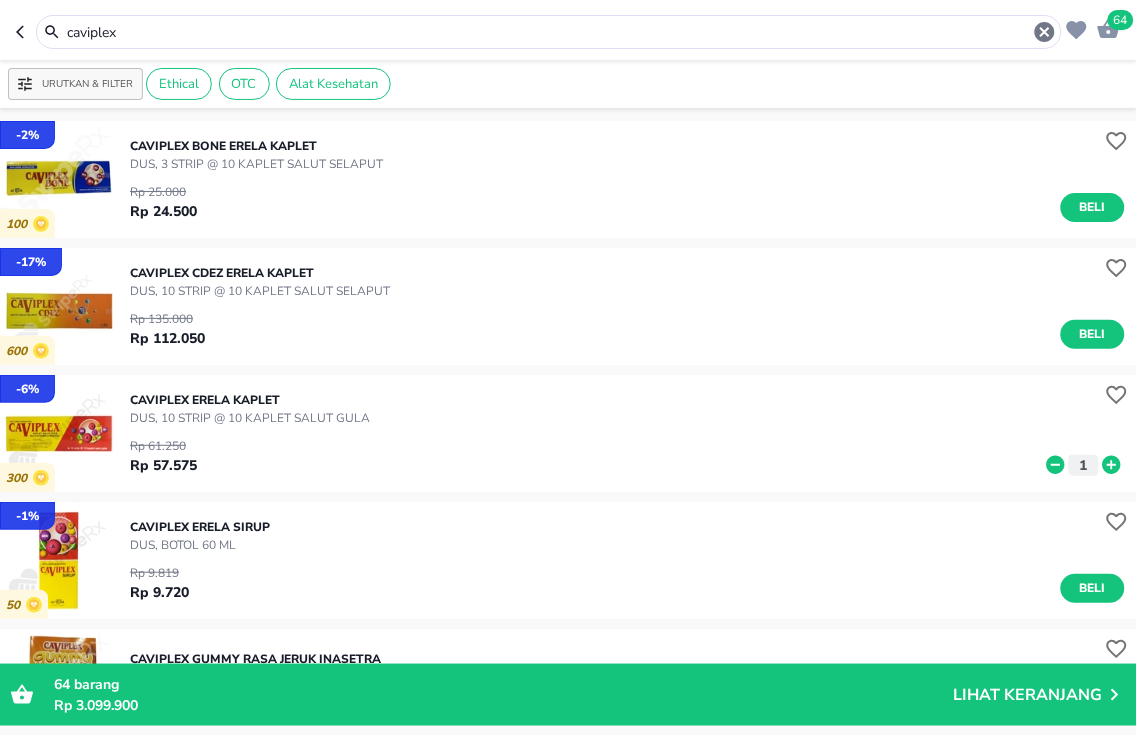 drag, startPoint x: 217, startPoint y: 37, endPoint x: 0, endPoint y: -104, distance: 258.7856 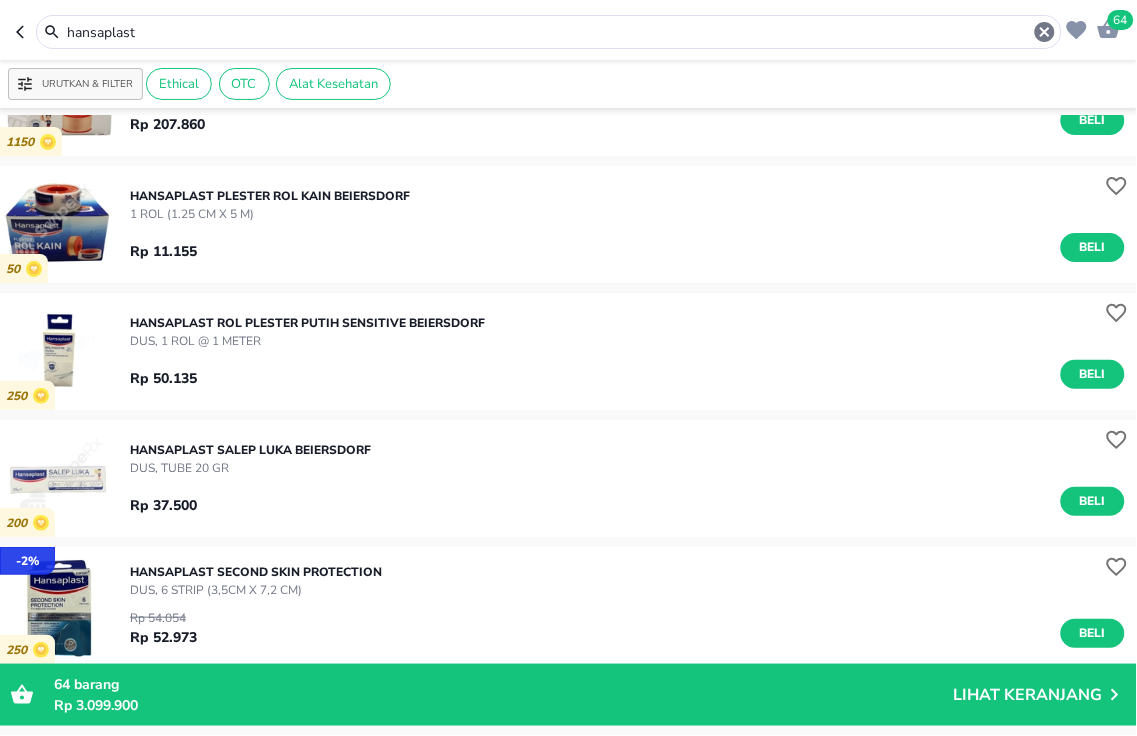 scroll, scrollTop: 2975, scrollLeft: 0, axis: vertical 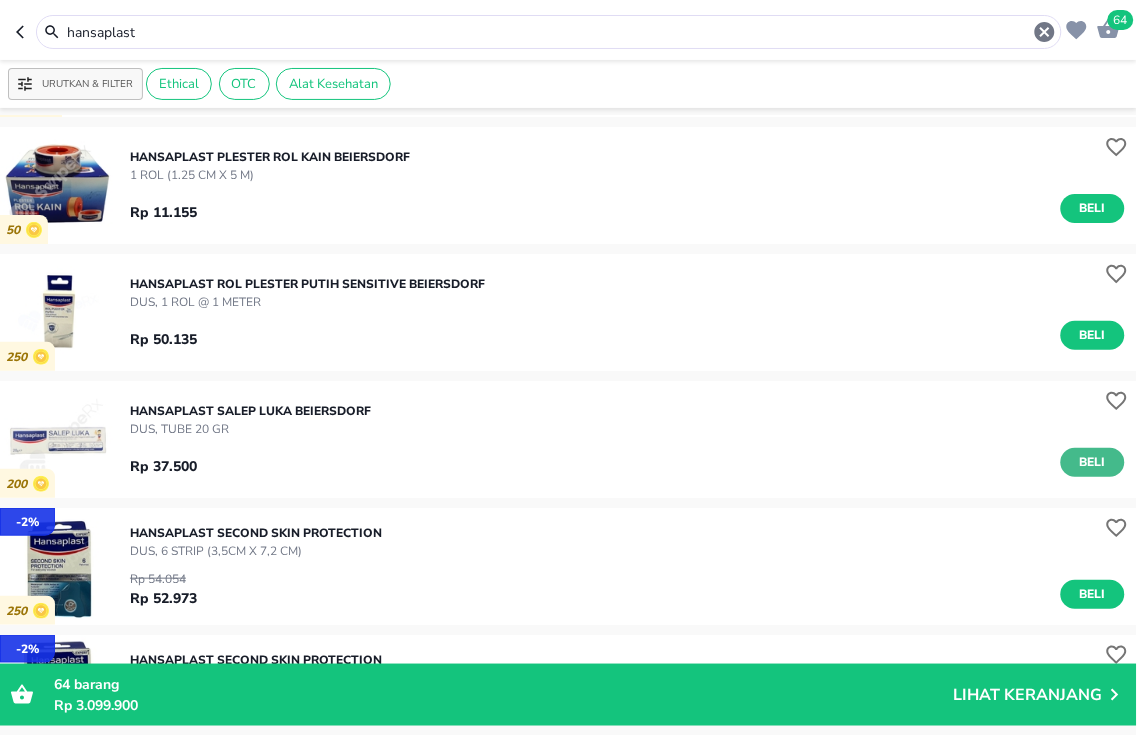 click on "Beli" at bounding box center [1093, 462] 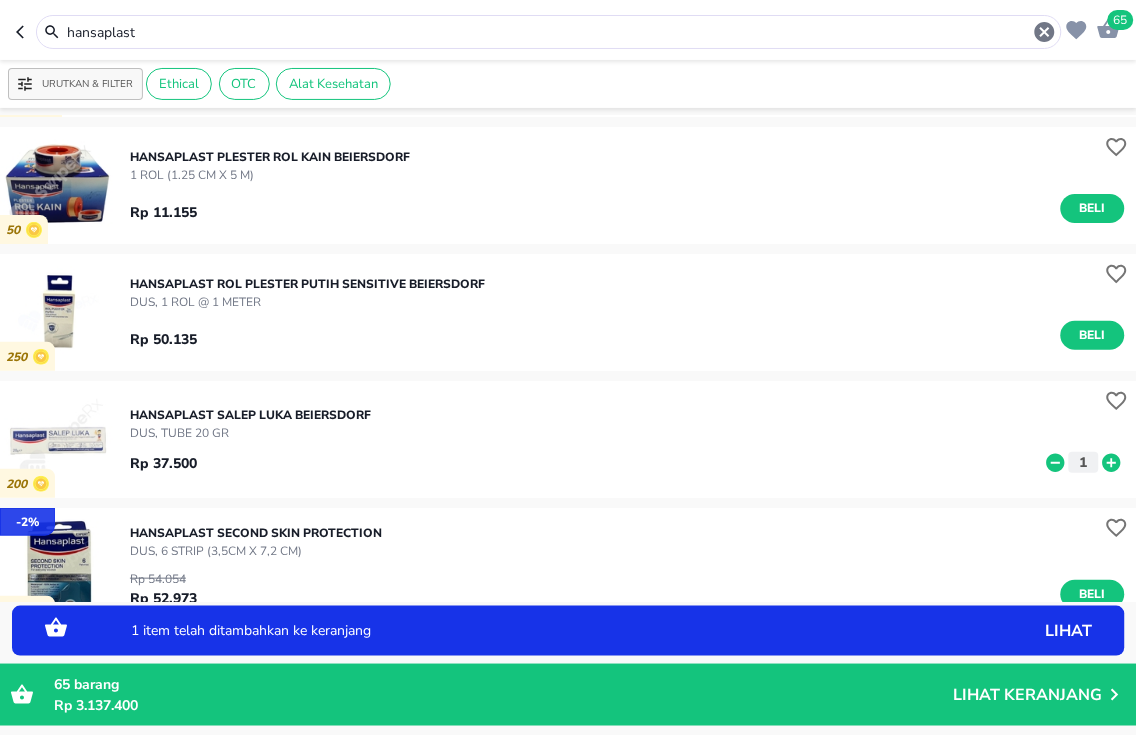 click 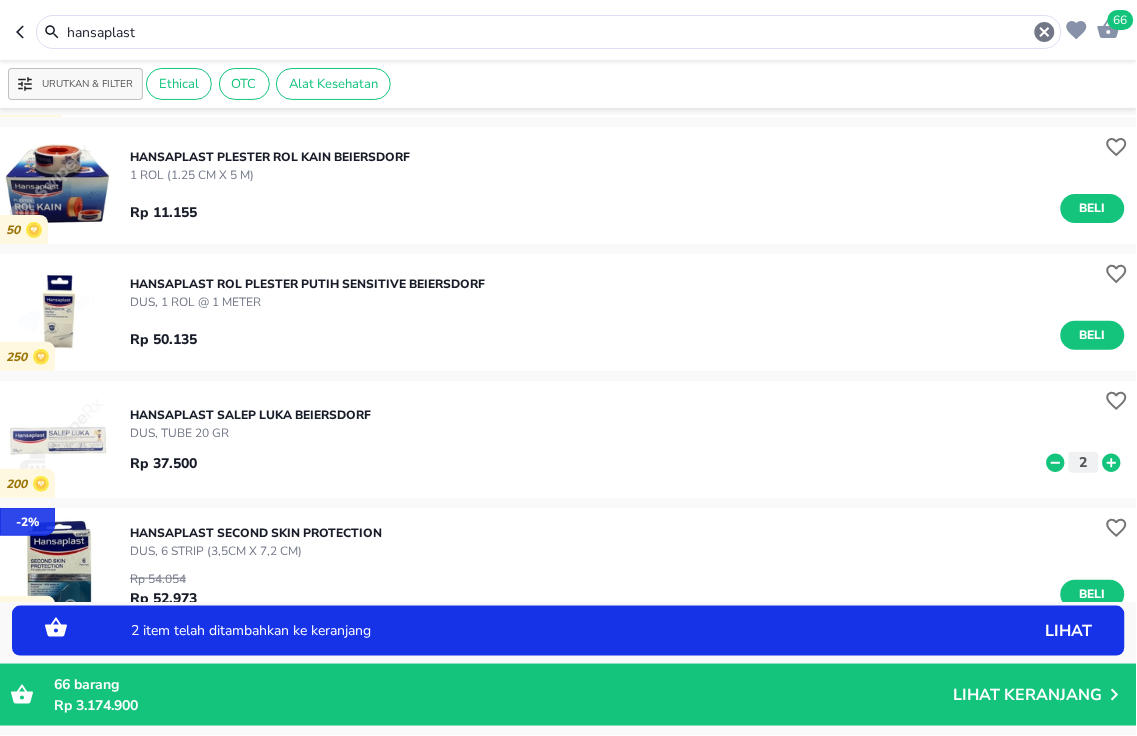 click 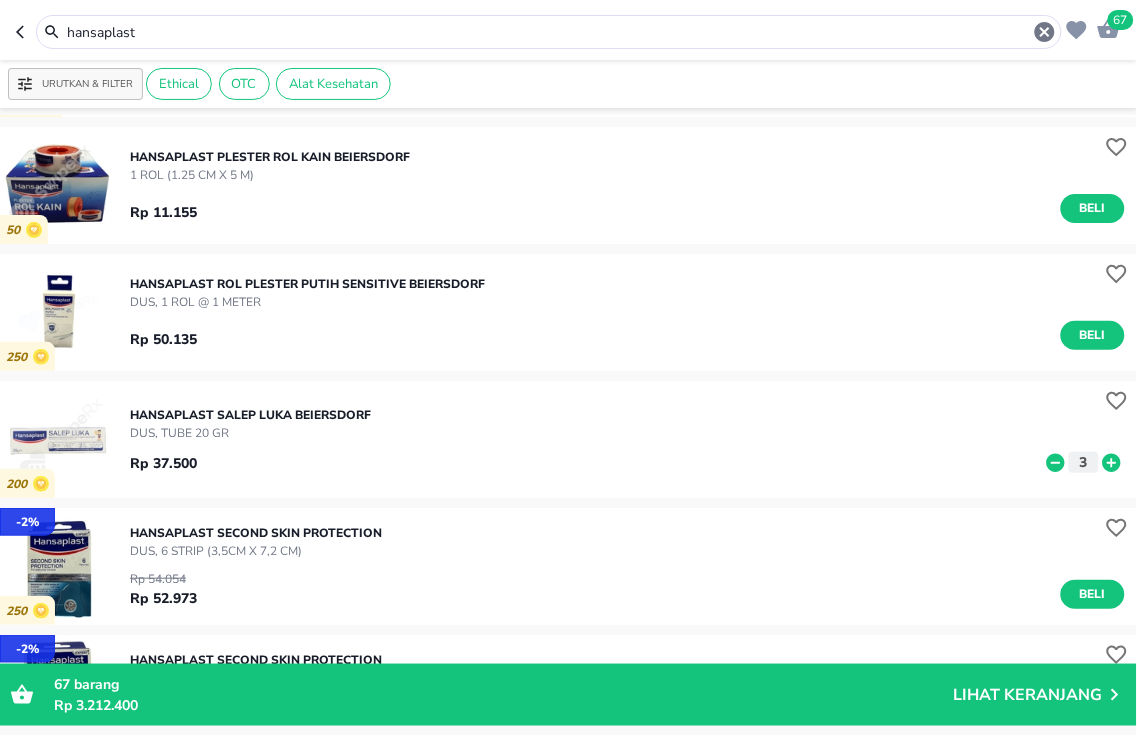 drag, startPoint x: 170, startPoint y: 32, endPoint x: 0, endPoint y: 22, distance: 170.29387 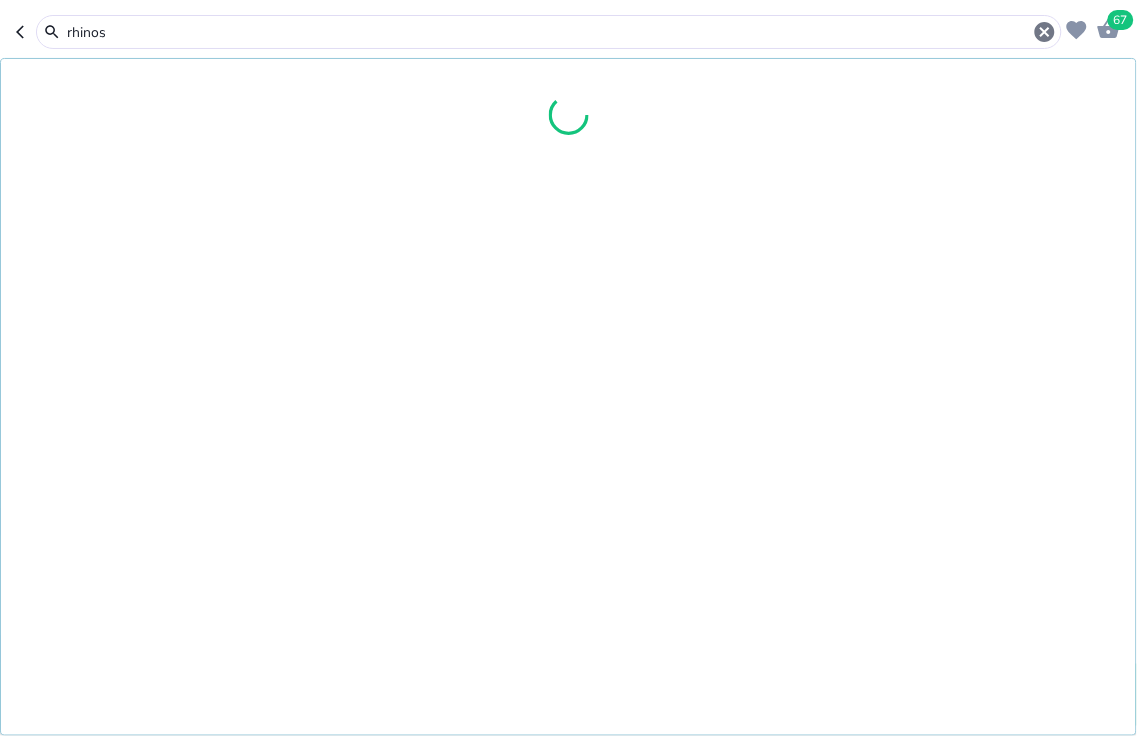 type on "rhinos" 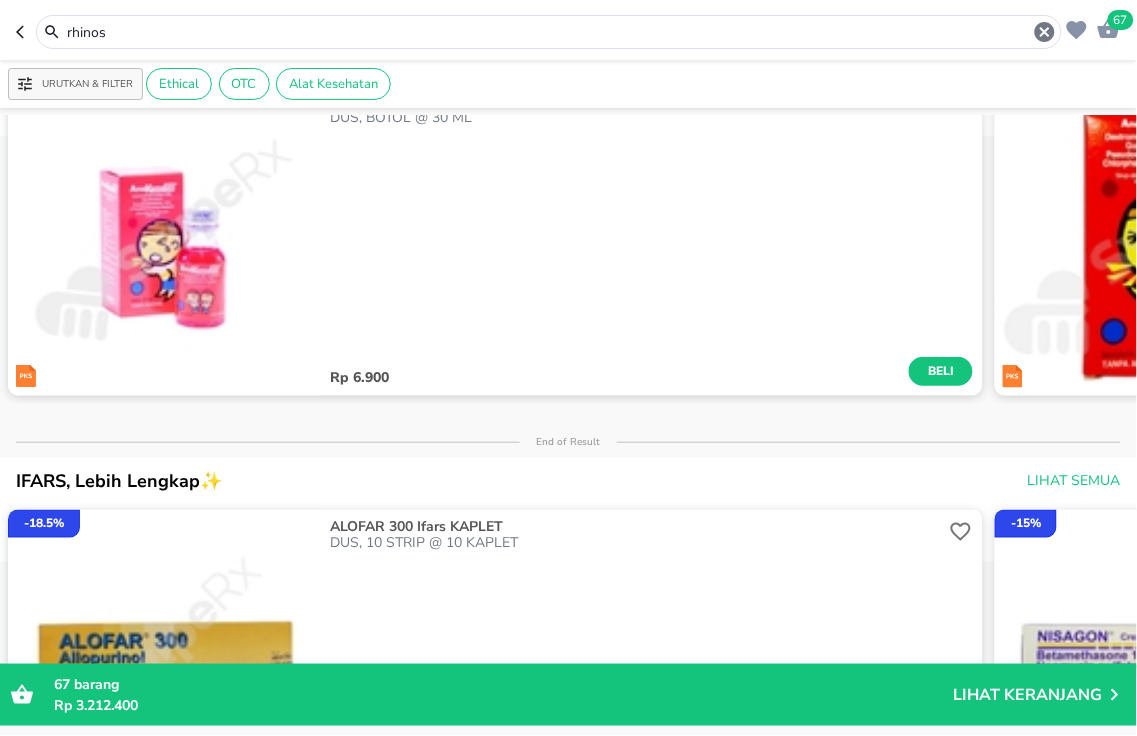 scroll, scrollTop: 0, scrollLeft: 0, axis: both 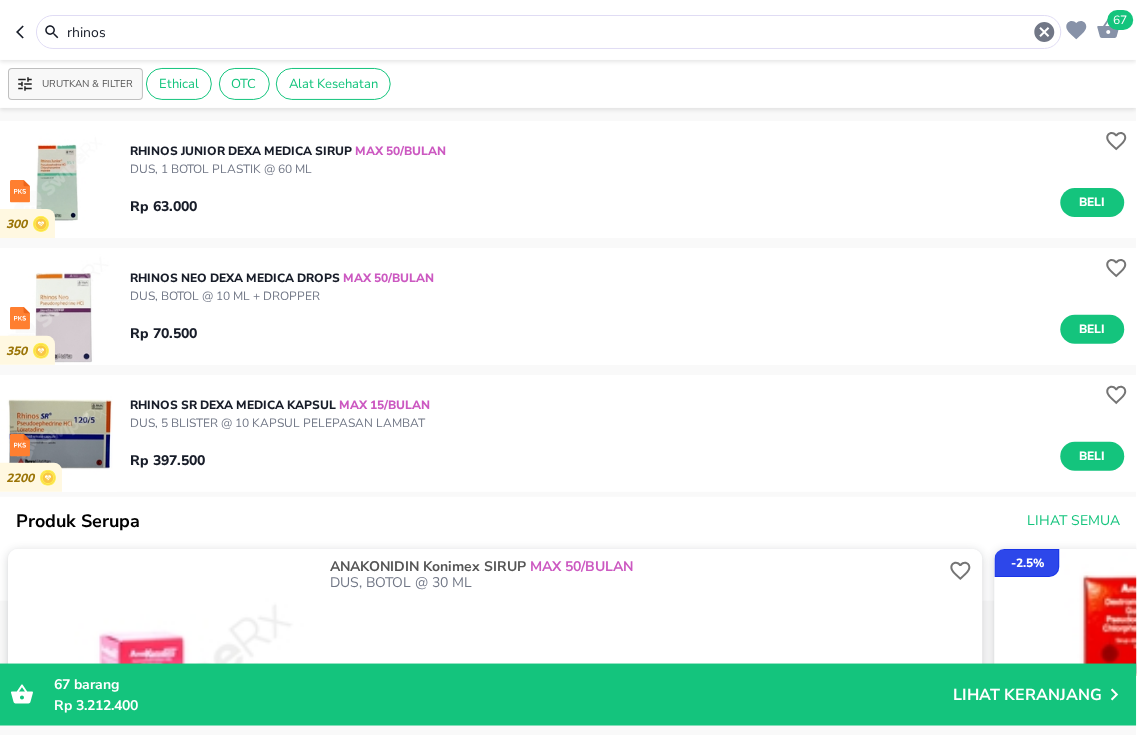 click 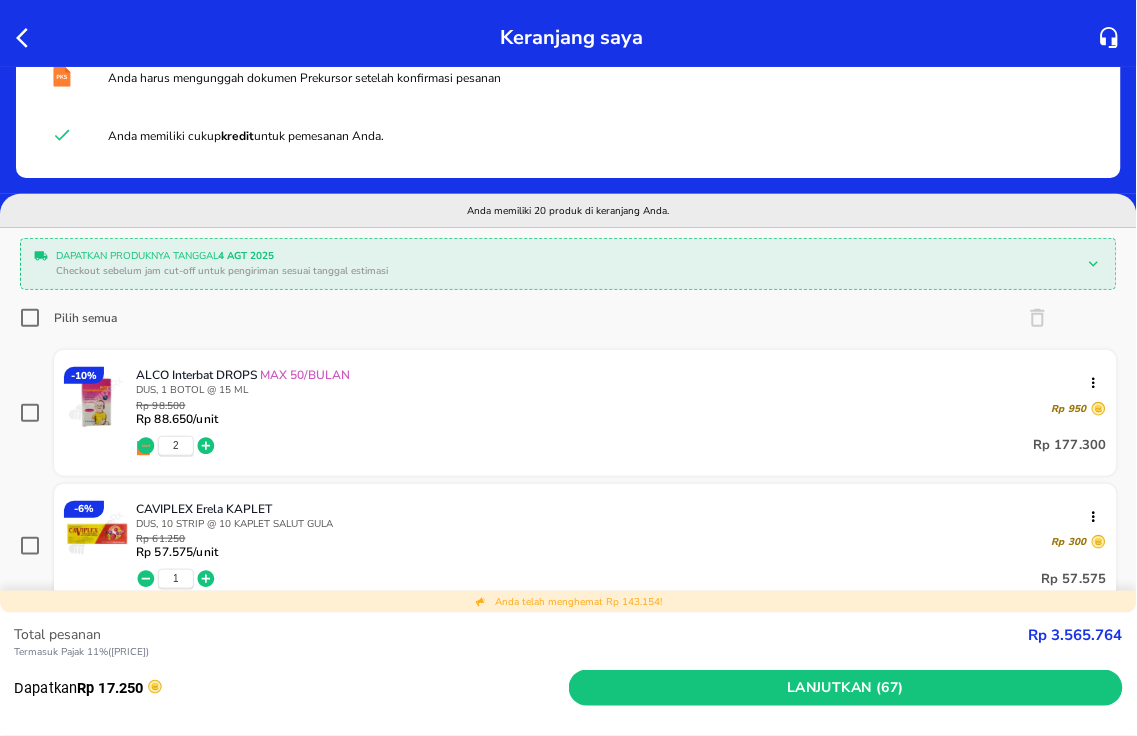 scroll, scrollTop: 333, scrollLeft: 0, axis: vertical 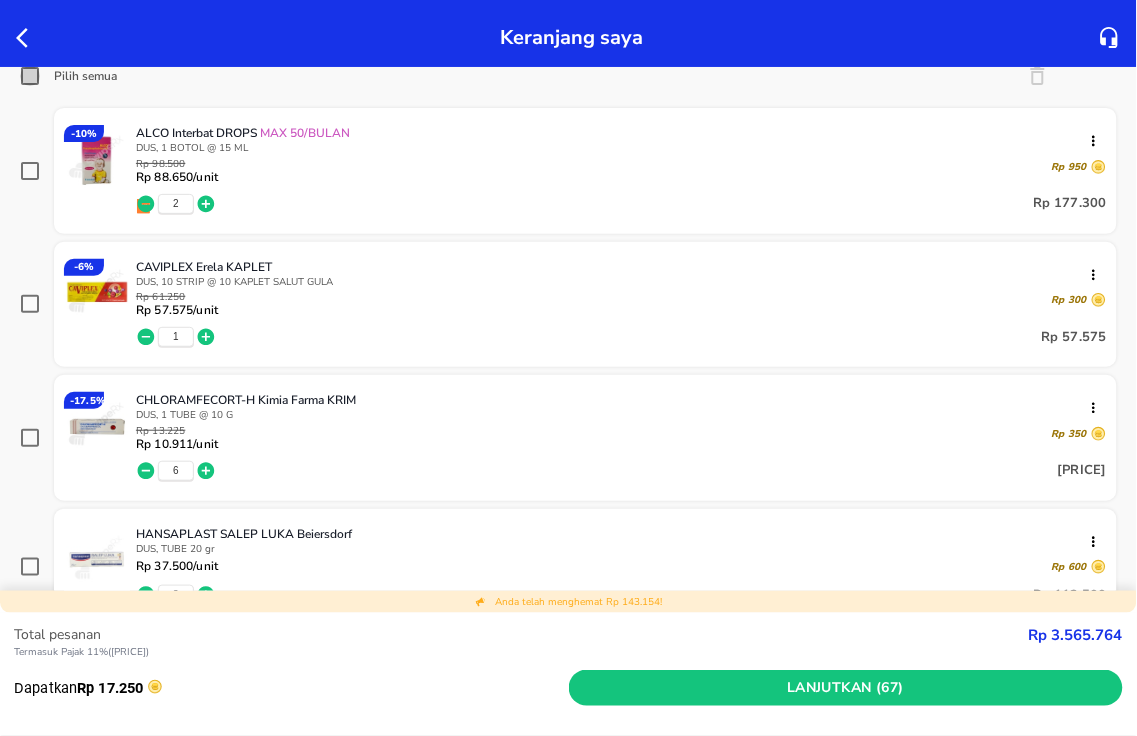 click on "Pilih semua" at bounding box center [30, 76] 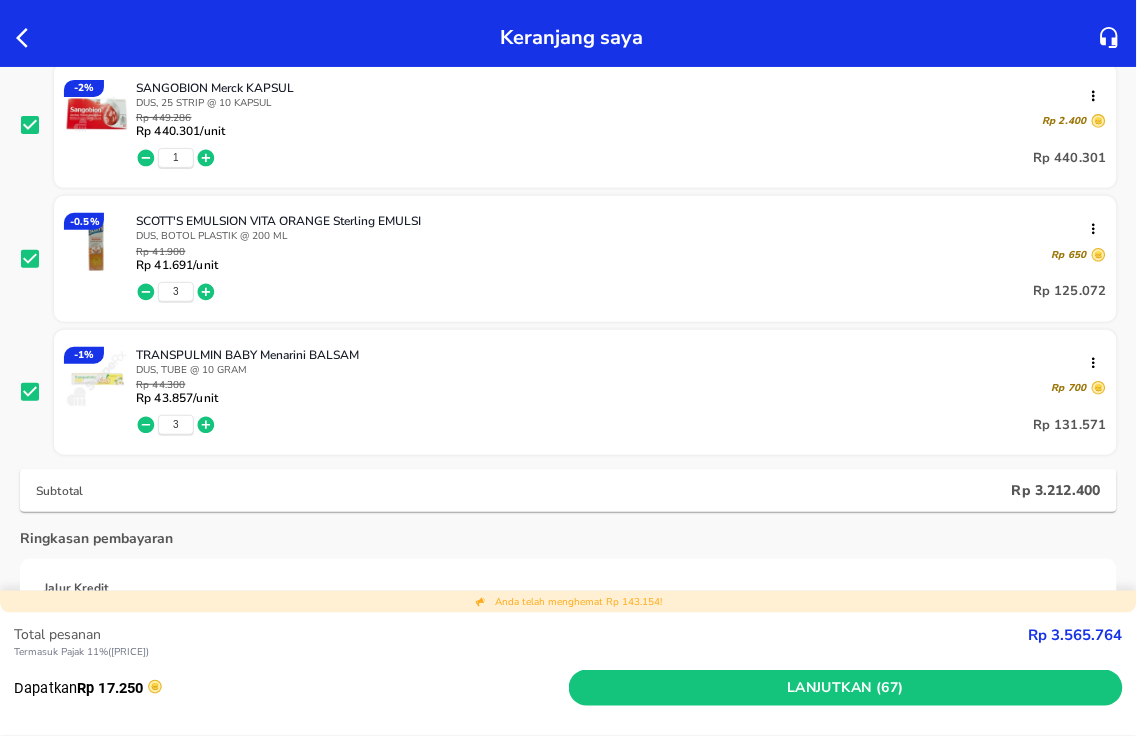 scroll, scrollTop: 2666, scrollLeft: 0, axis: vertical 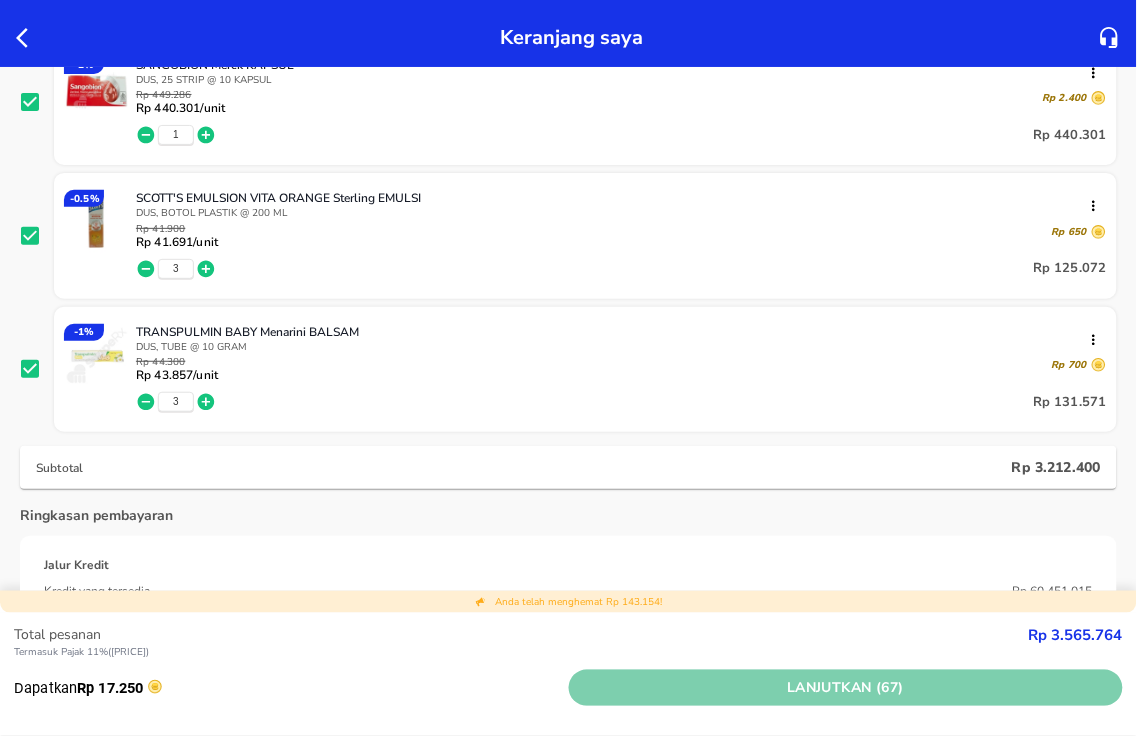 click on "Lanjutkan (67)" at bounding box center (846, 688) 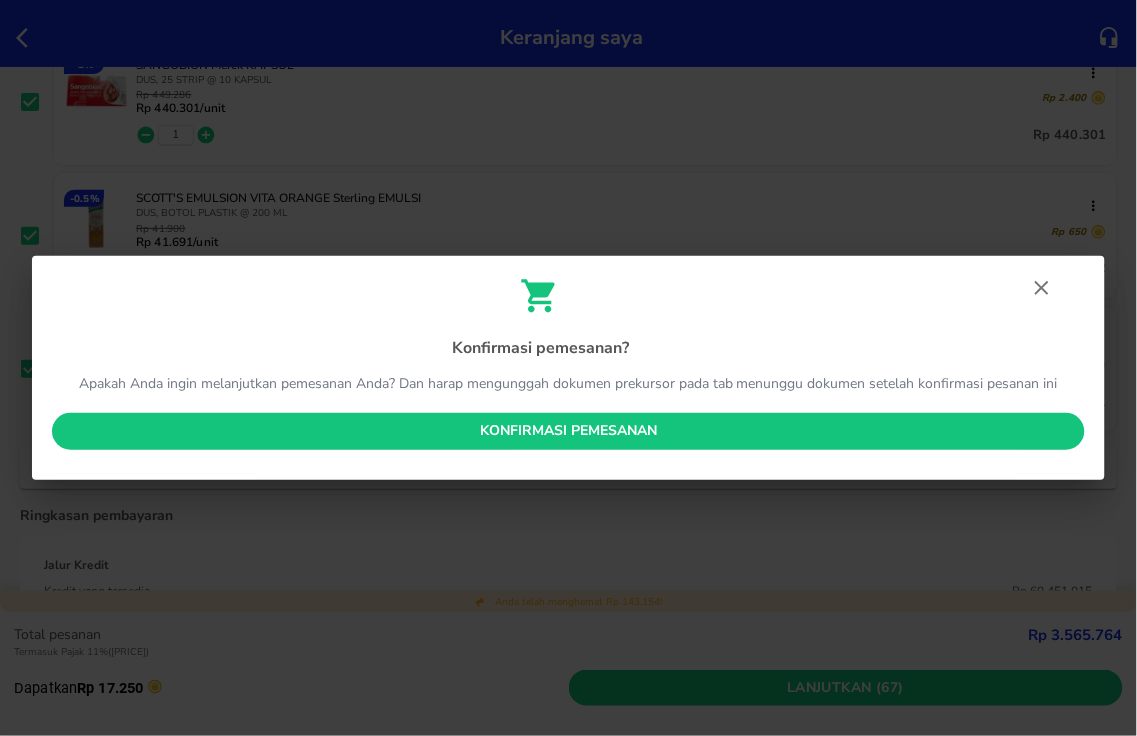 drag, startPoint x: 451, startPoint y: 420, endPoint x: 325, endPoint y: 724, distance: 329.07748 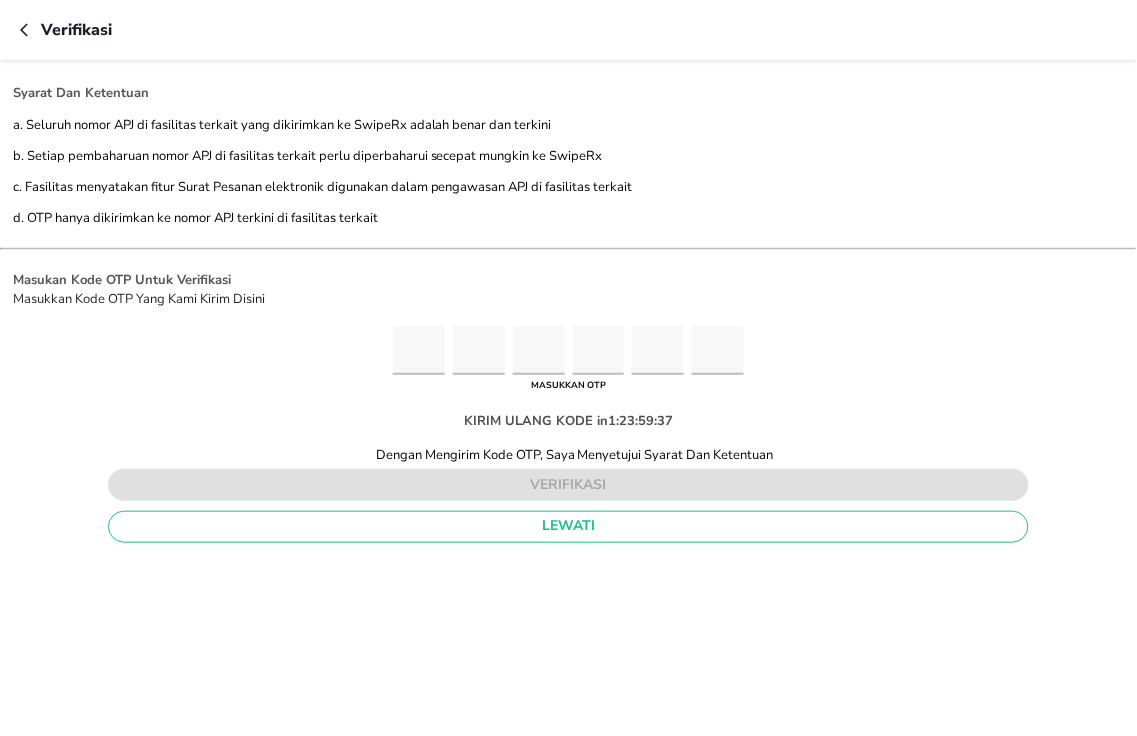click at bounding box center [419, 350] 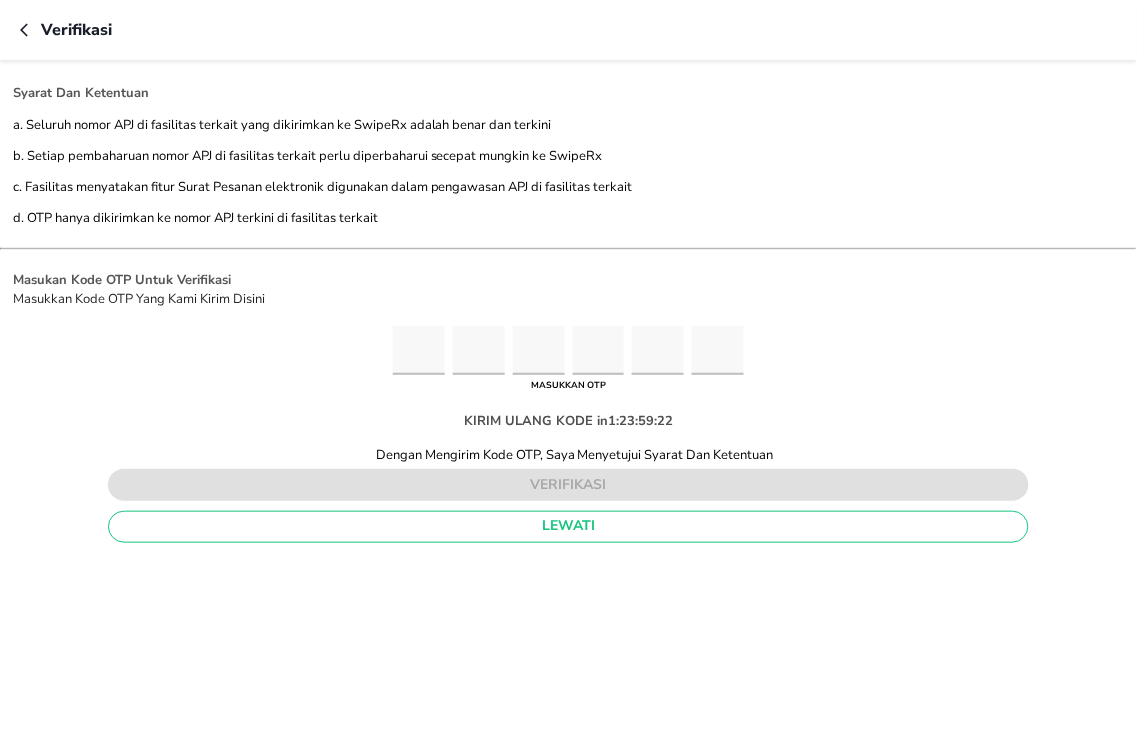 type on "3" 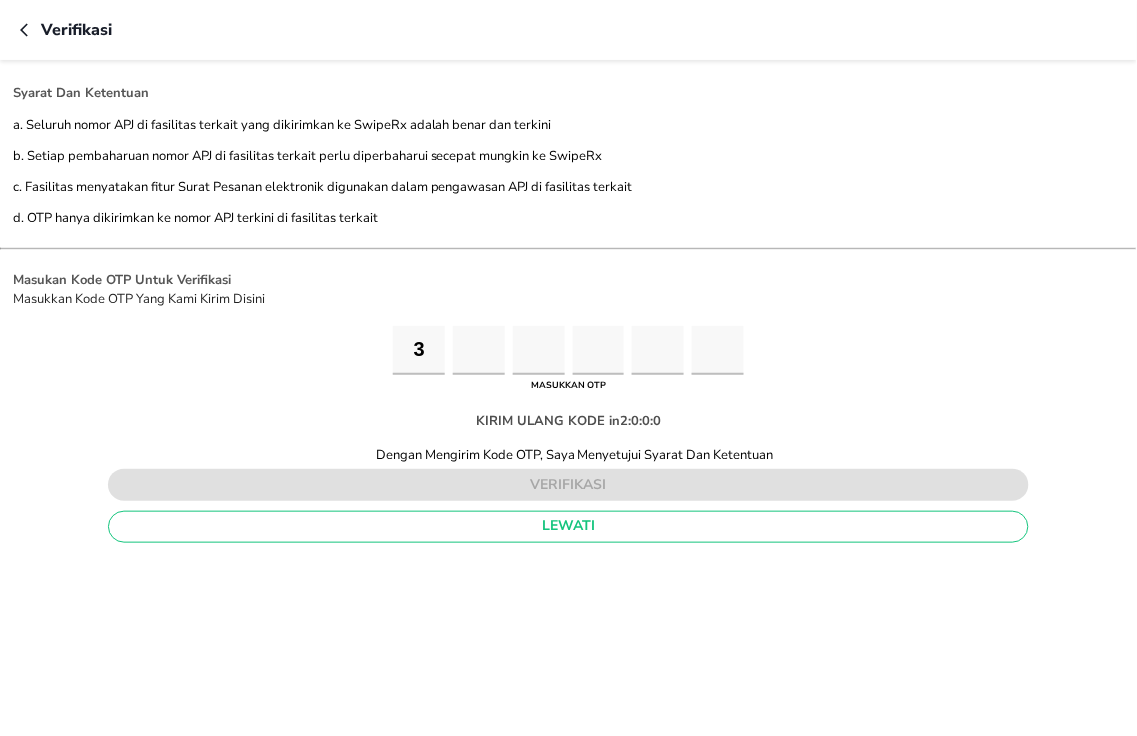 type on "8" 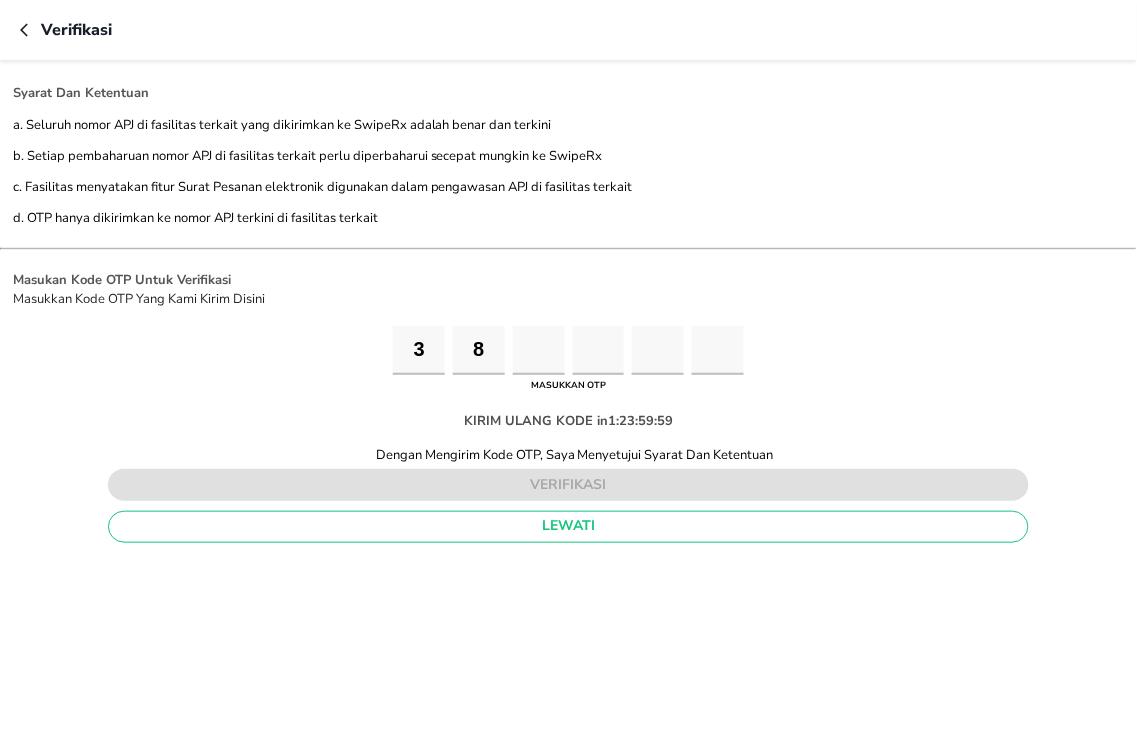 type 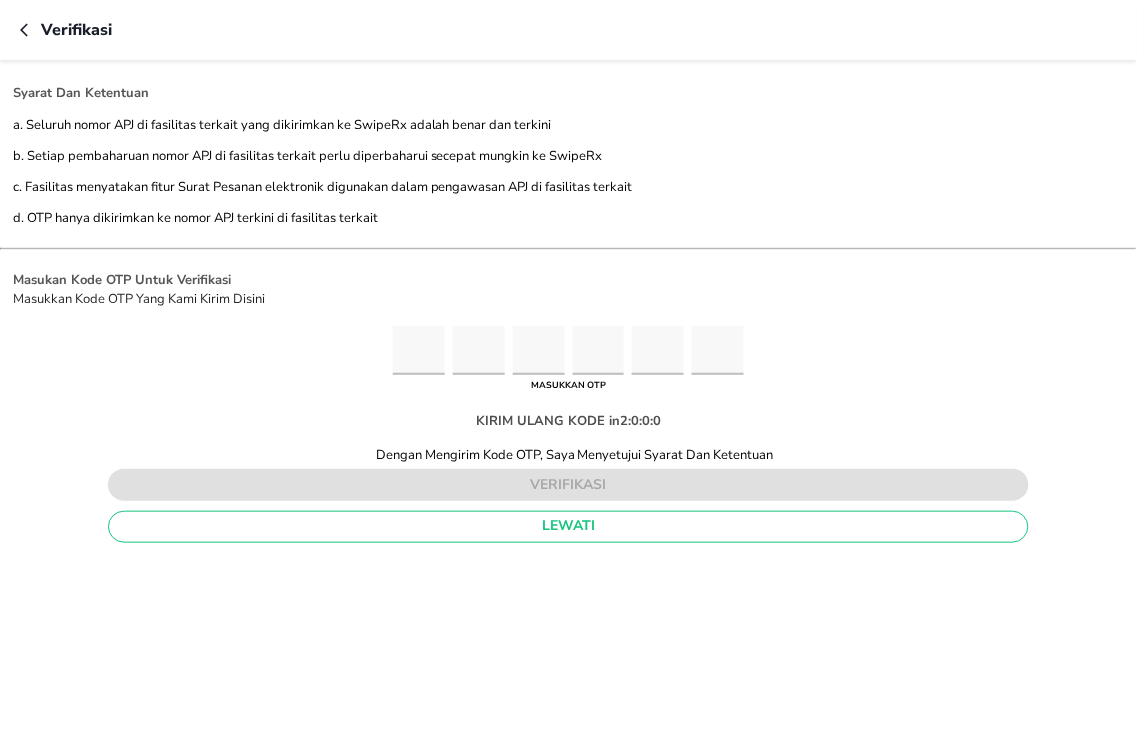 type on "9" 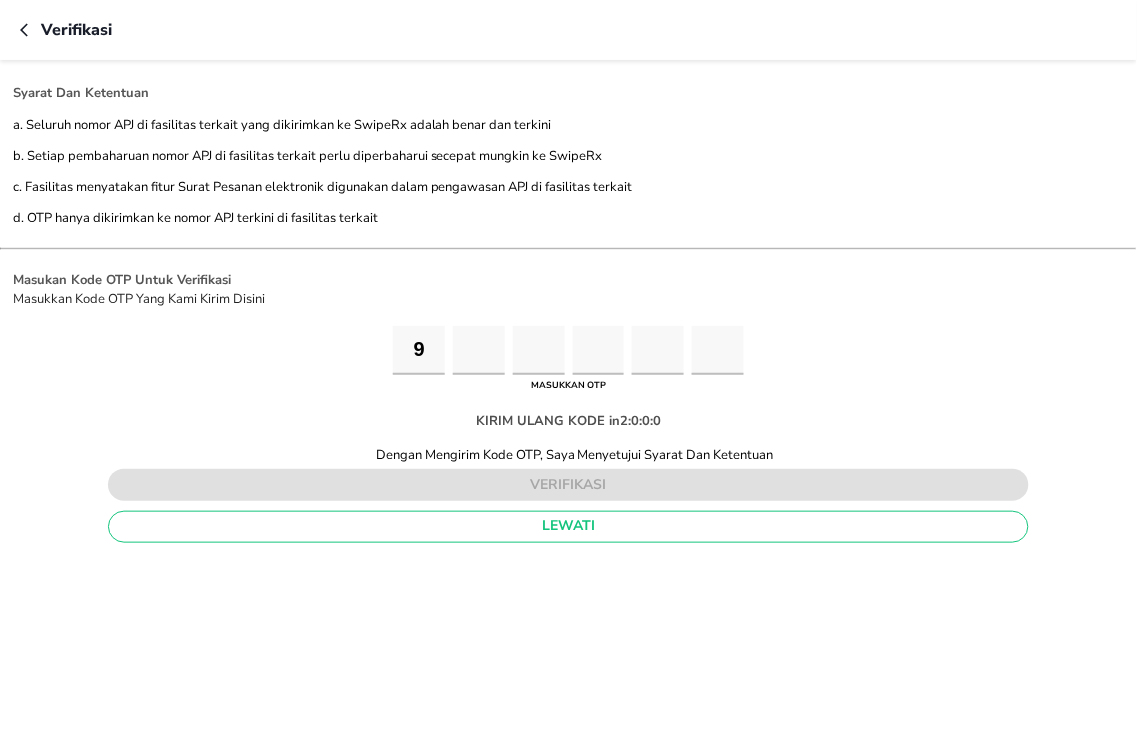 type on "8" 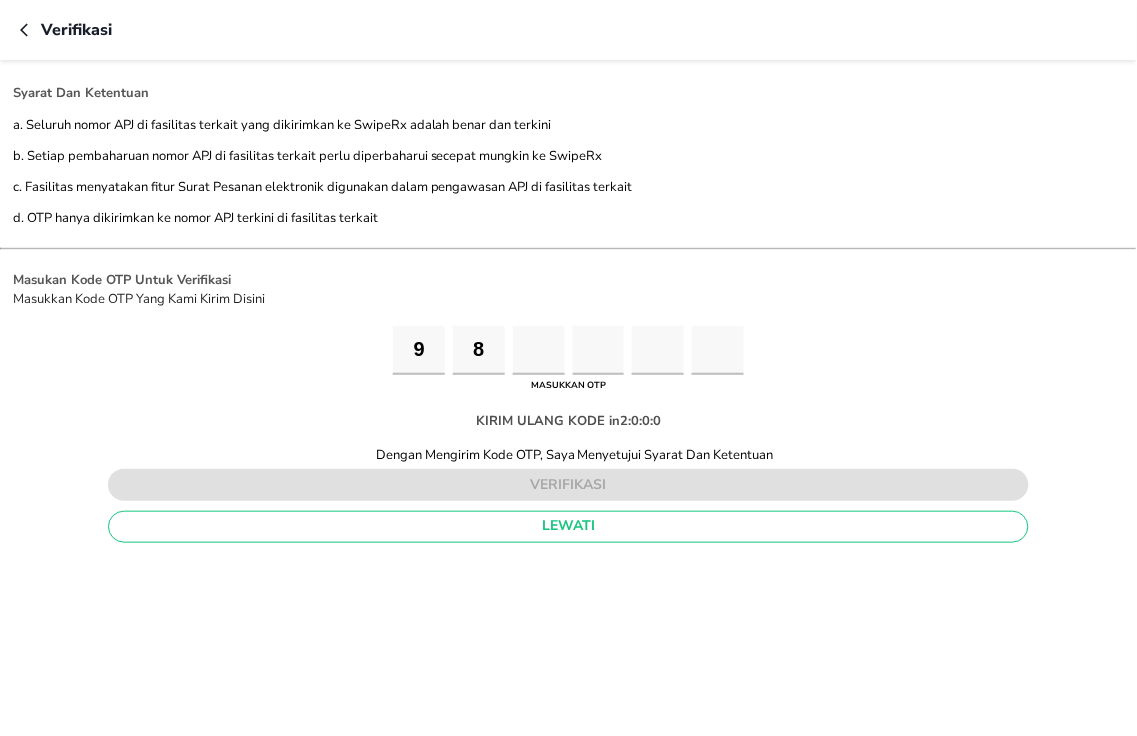 type on "5" 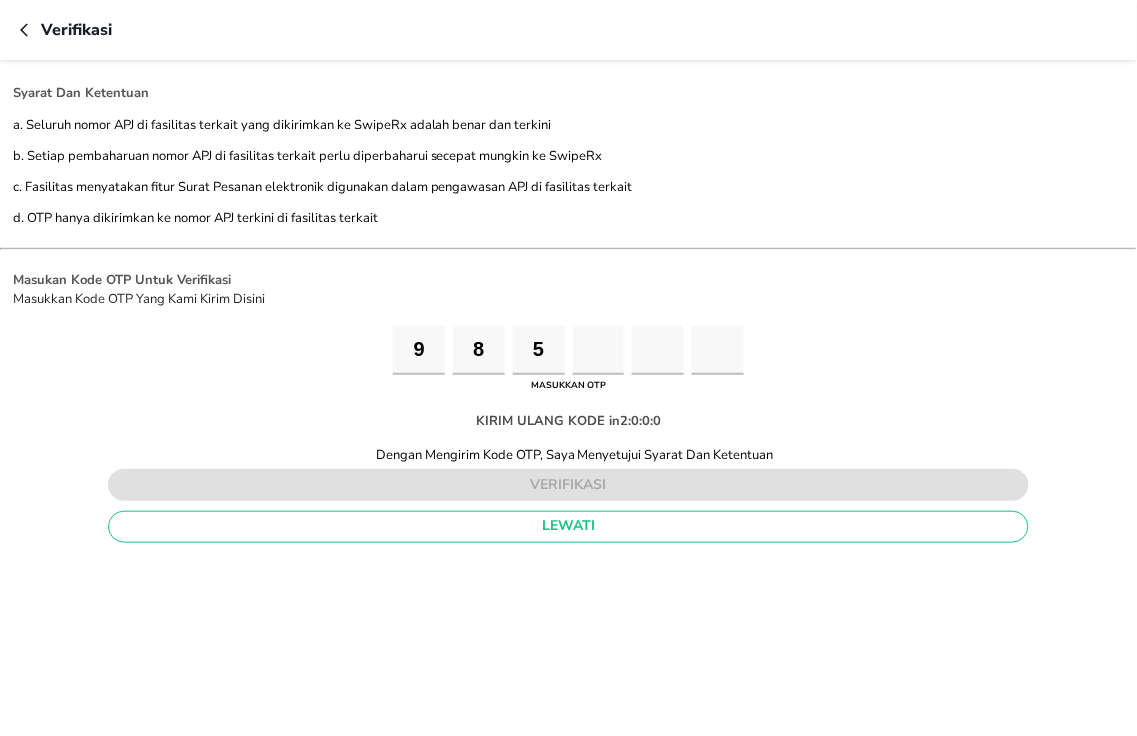 type on "3" 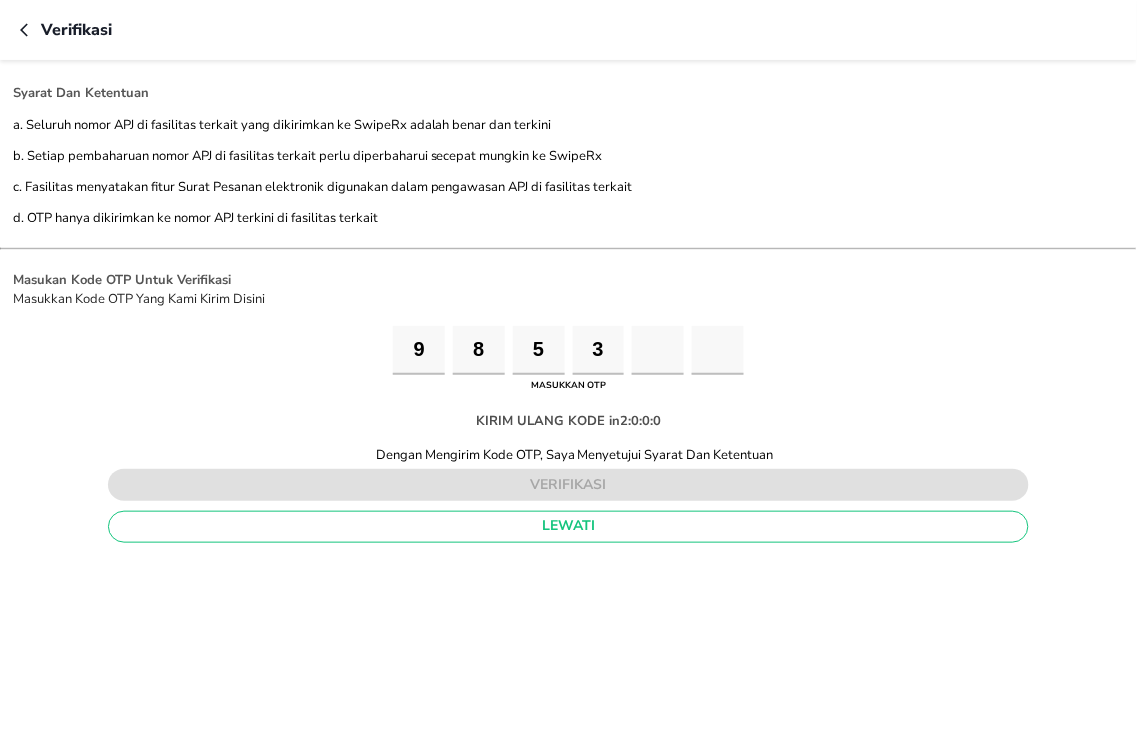 type on "5" 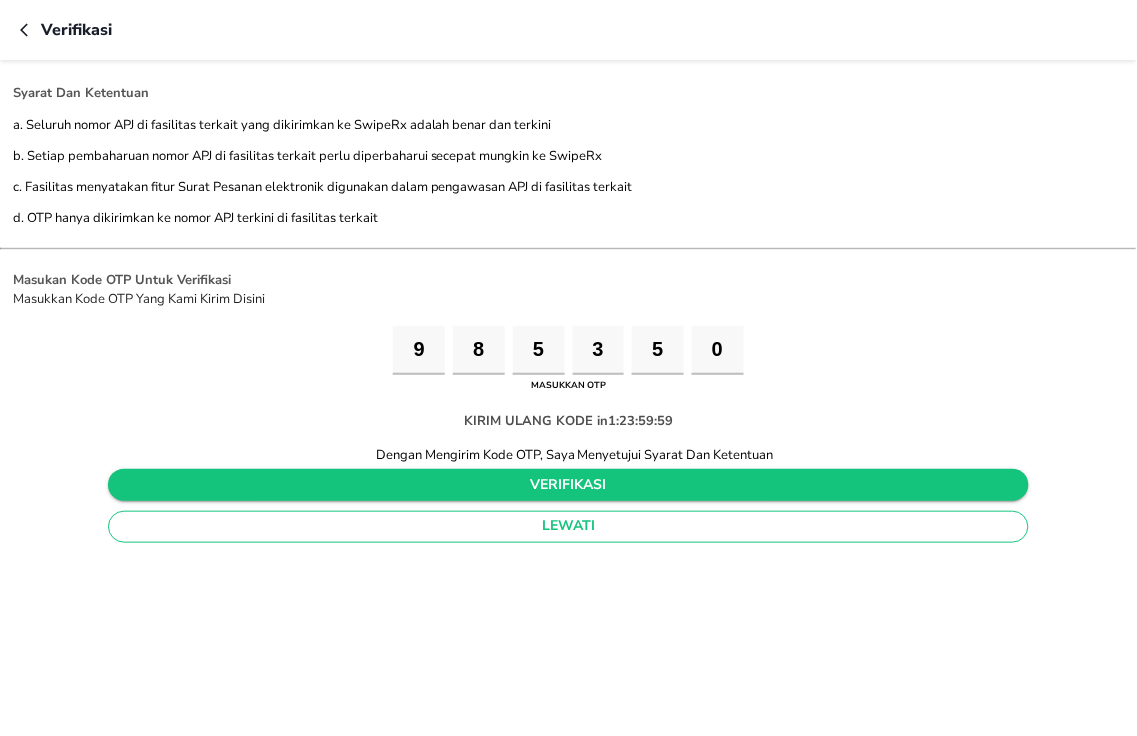 type on "0" 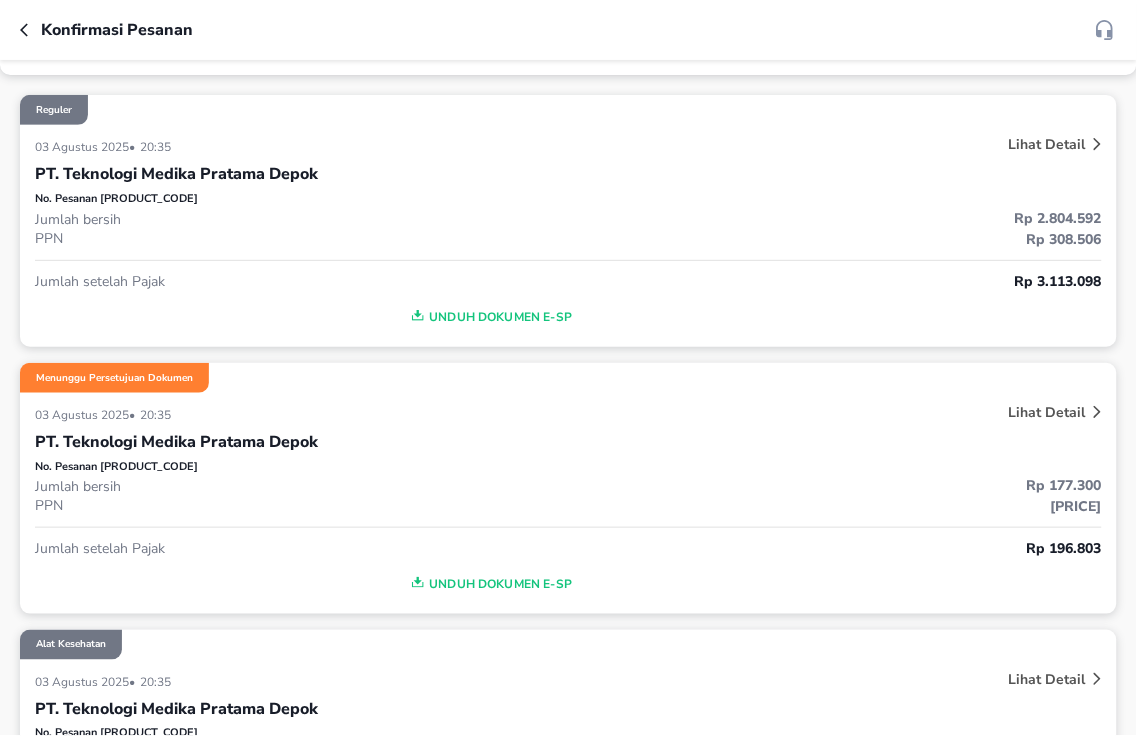 scroll, scrollTop: 0, scrollLeft: 0, axis: both 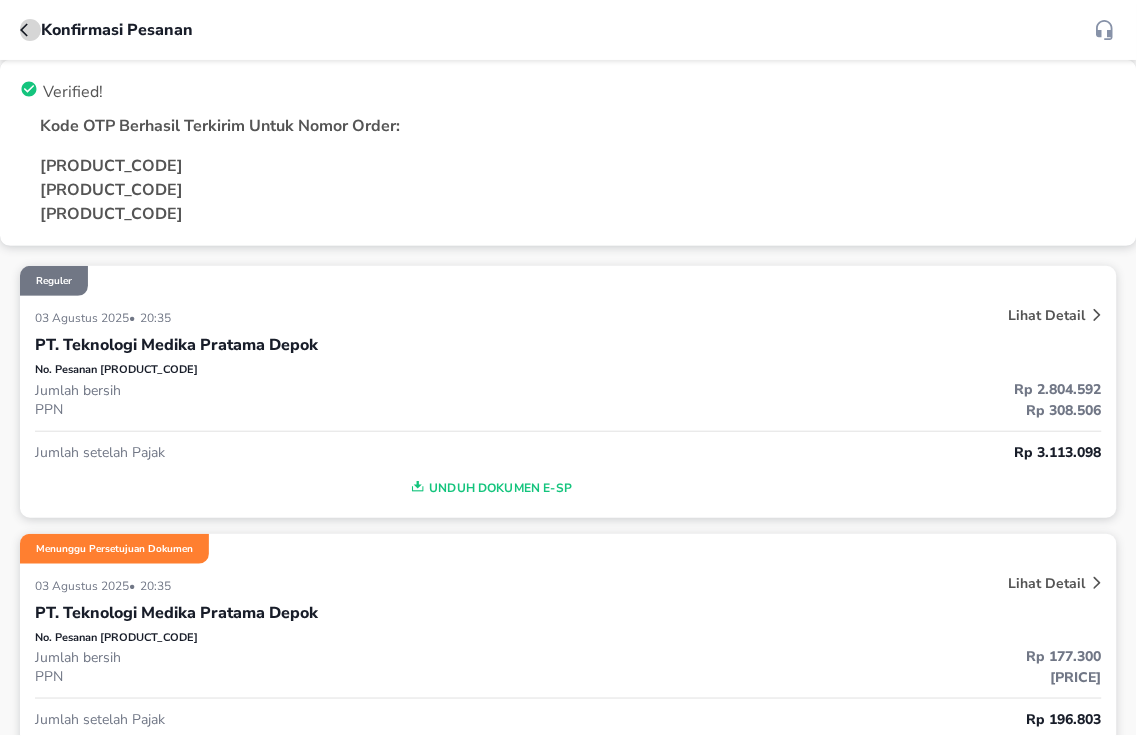 click 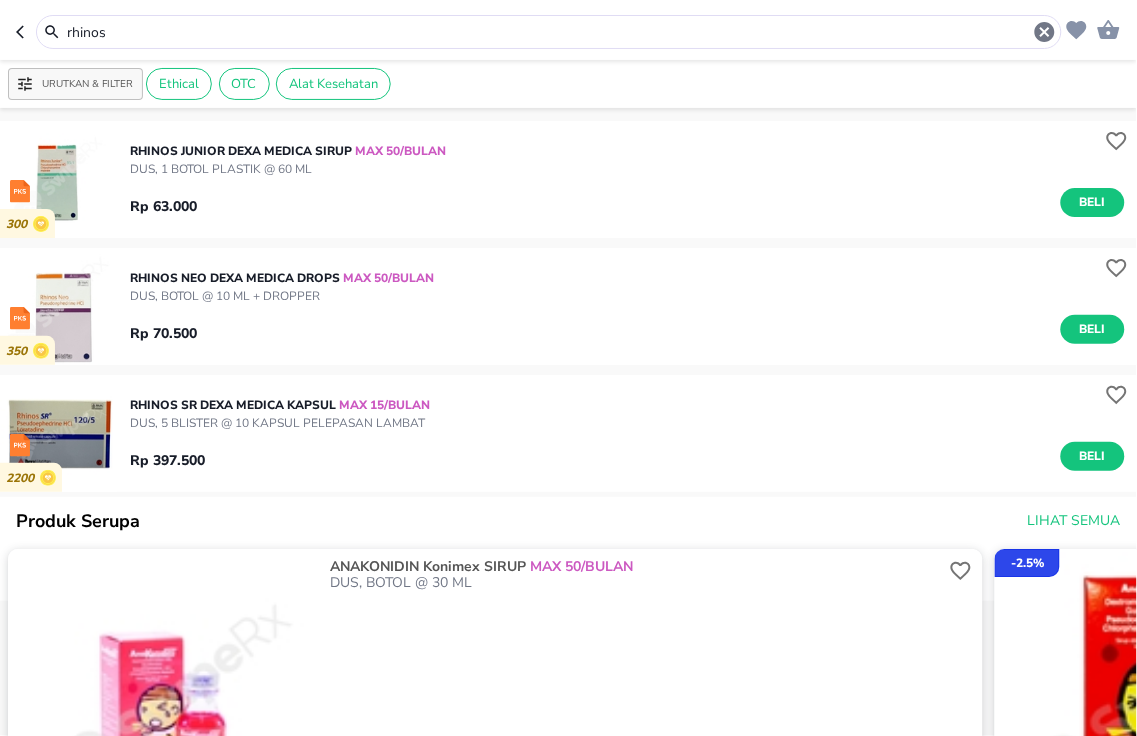 click 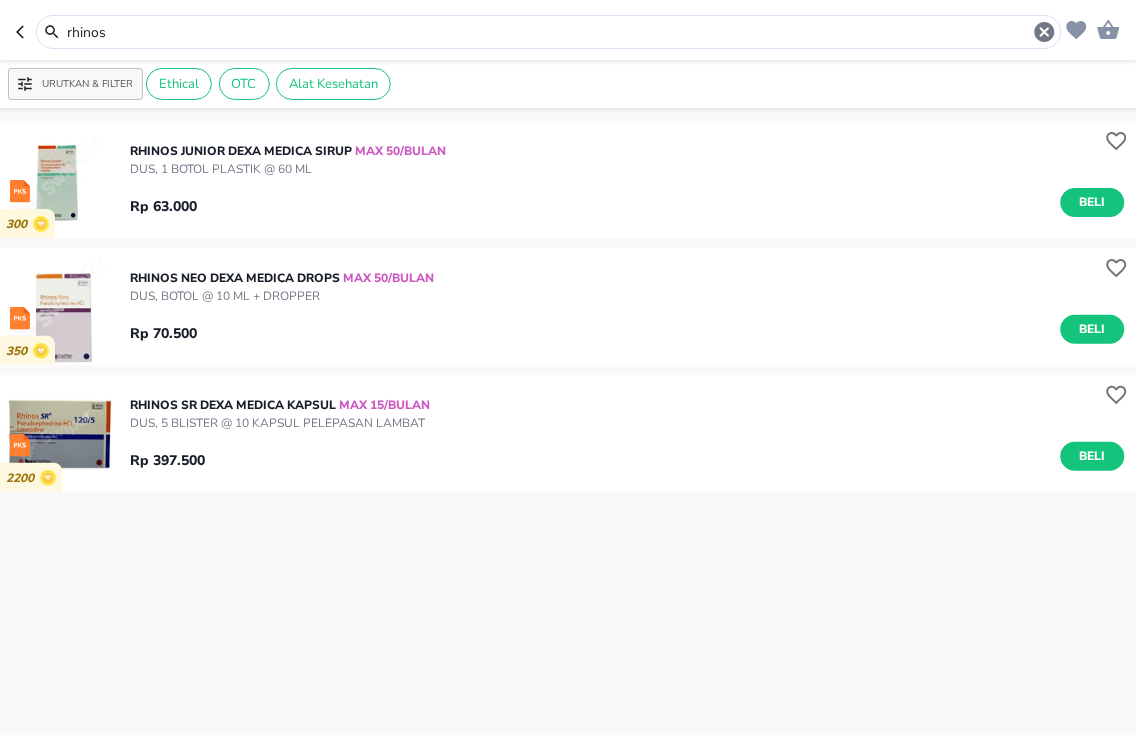 type on "hansaplast" 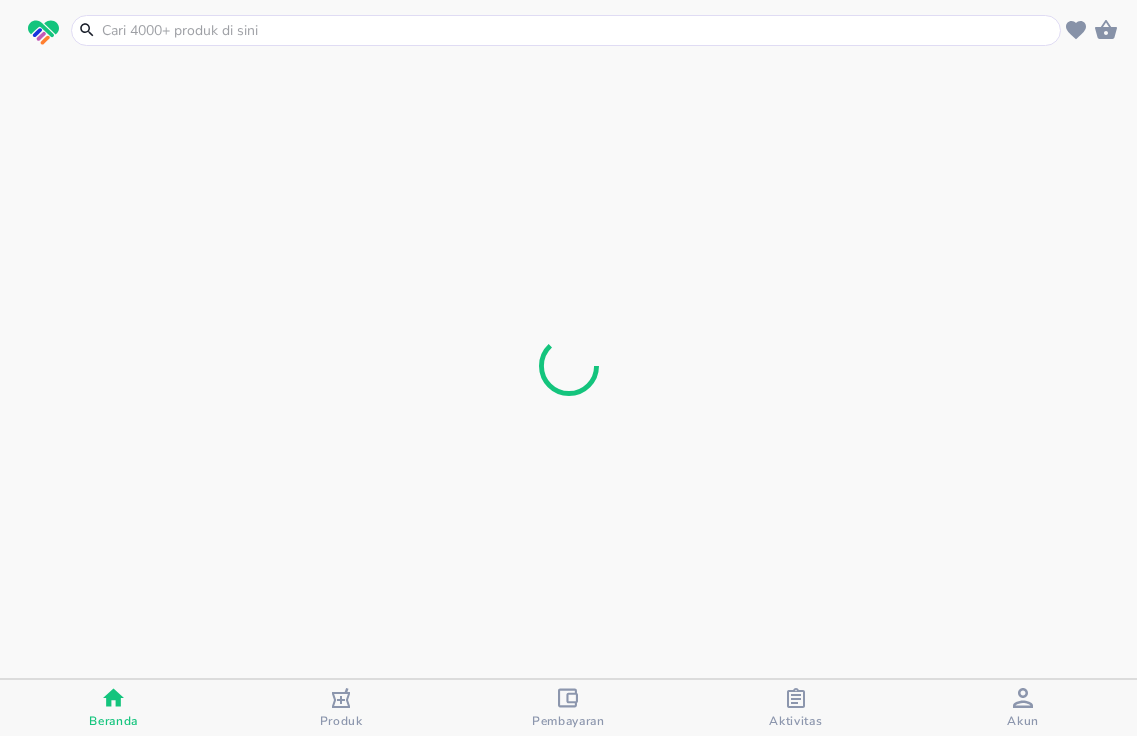 scroll, scrollTop: 0, scrollLeft: 0, axis: both 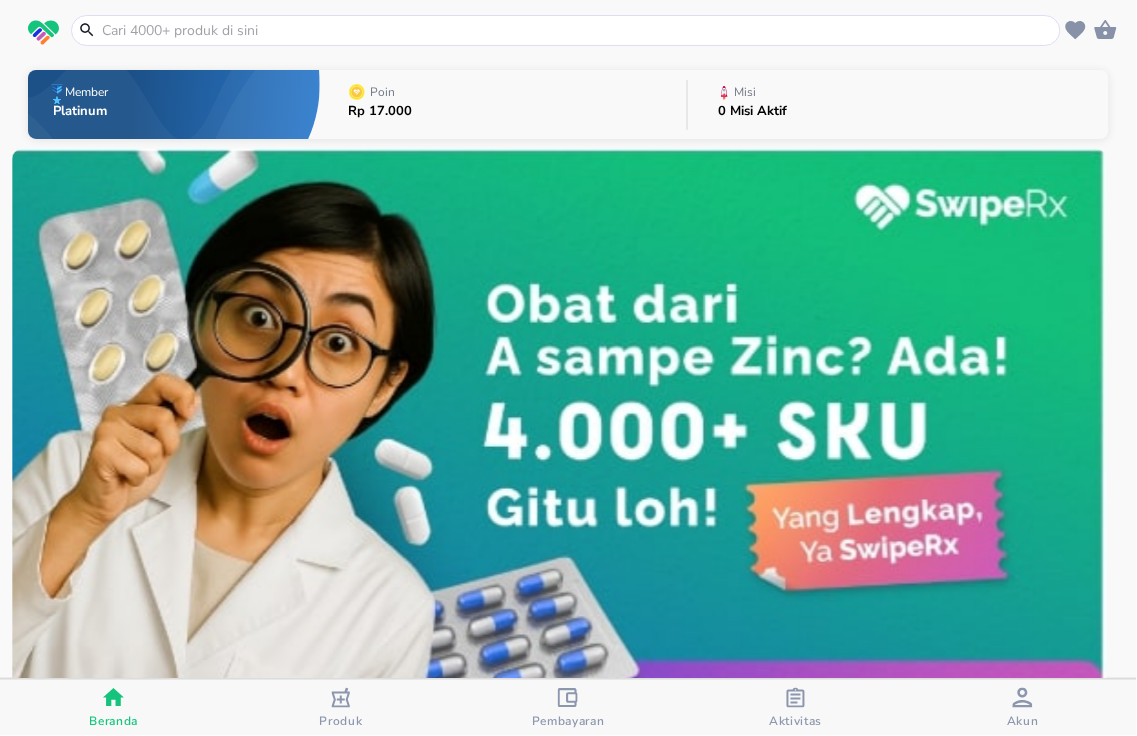click on "0   Misi Aktif" at bounding box center (753, 111) 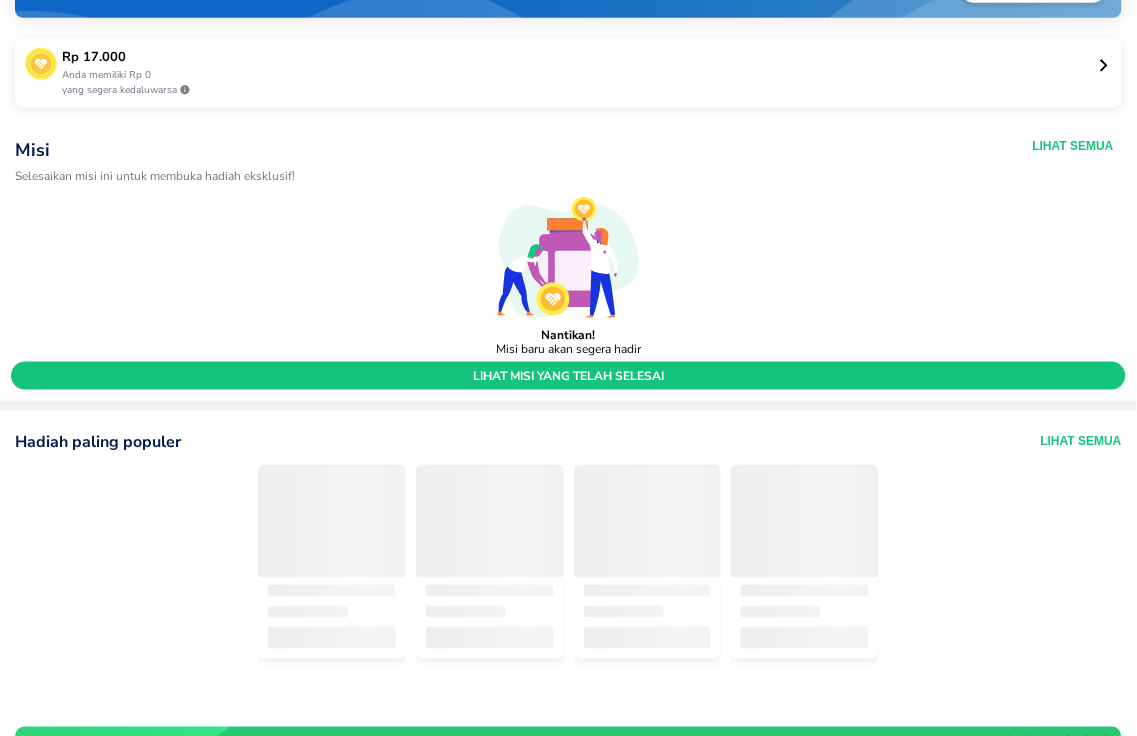 scroll, scrollTop: 222, scrollLeft: 0, axis: vertical 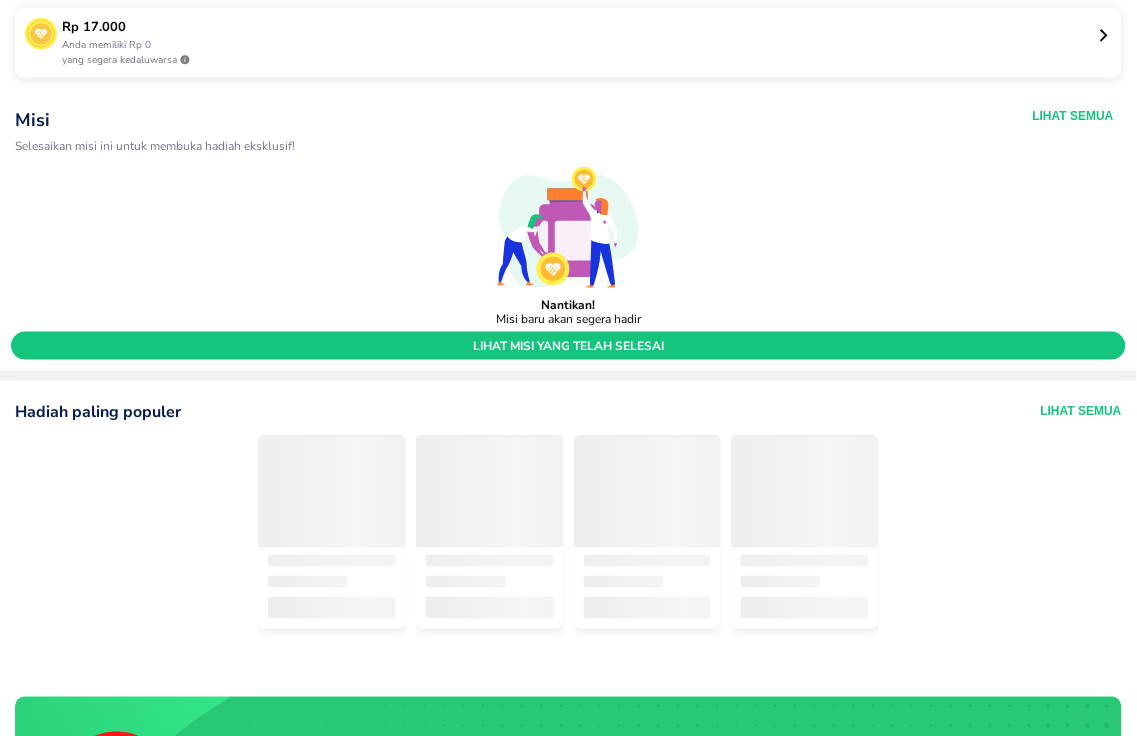 click on "Lihat Semua" at bounding box center [1073, 116] 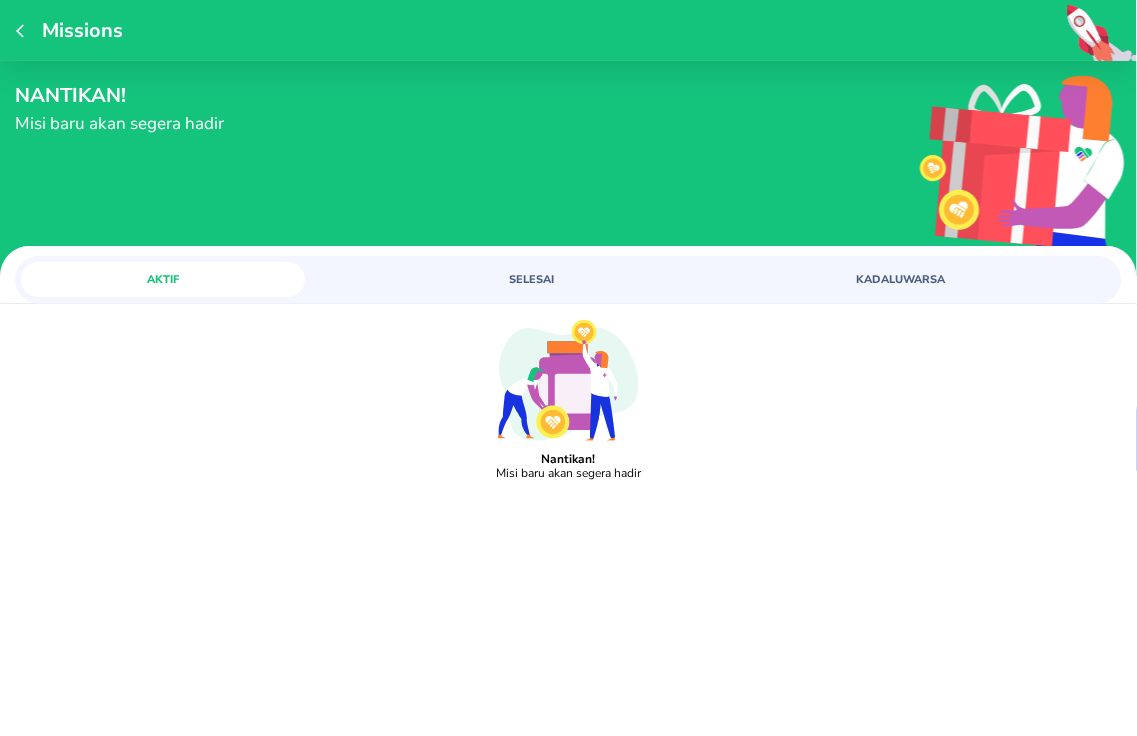 click on "SELESAI" at bounding box center [532, 279] 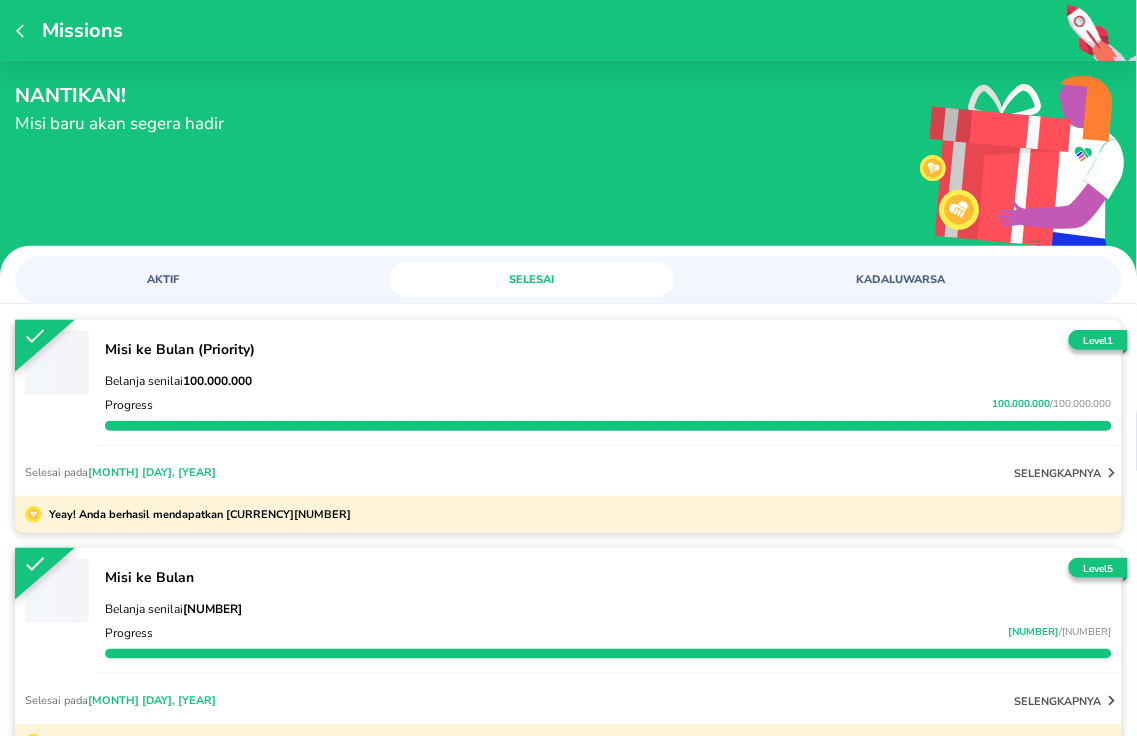 click on "AKTIF" at bounding box center (163, 279) 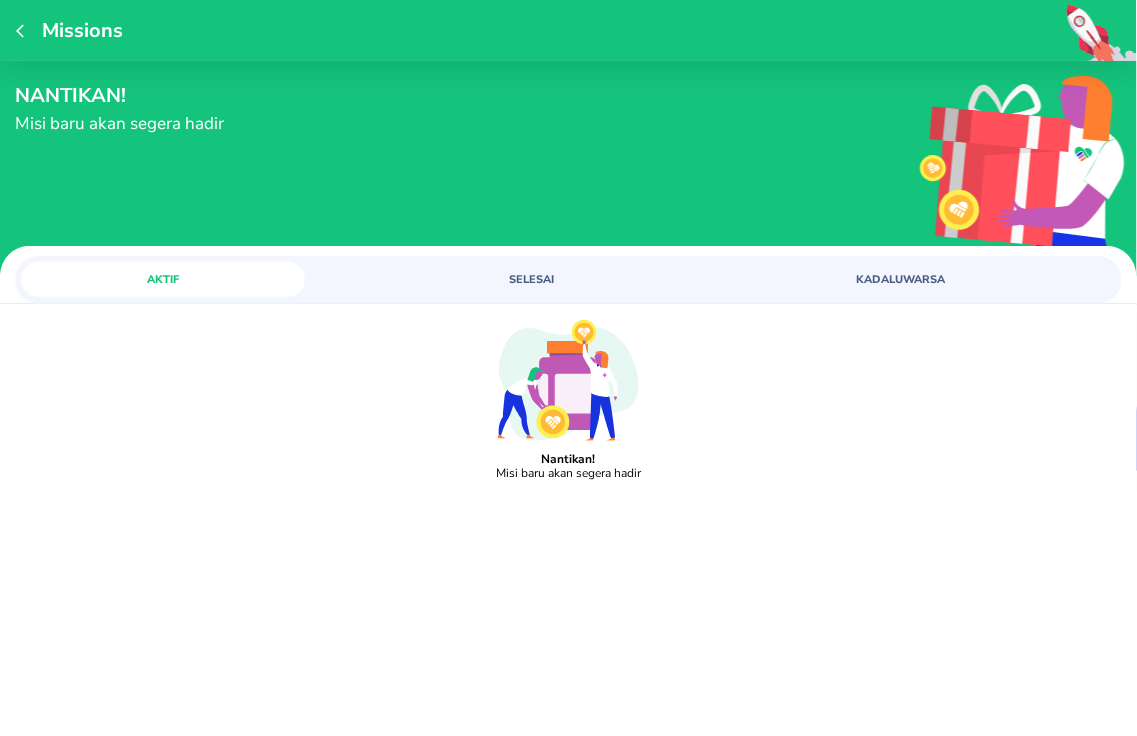 click on "KADALUWARSA" at bounding box center (901, 279) 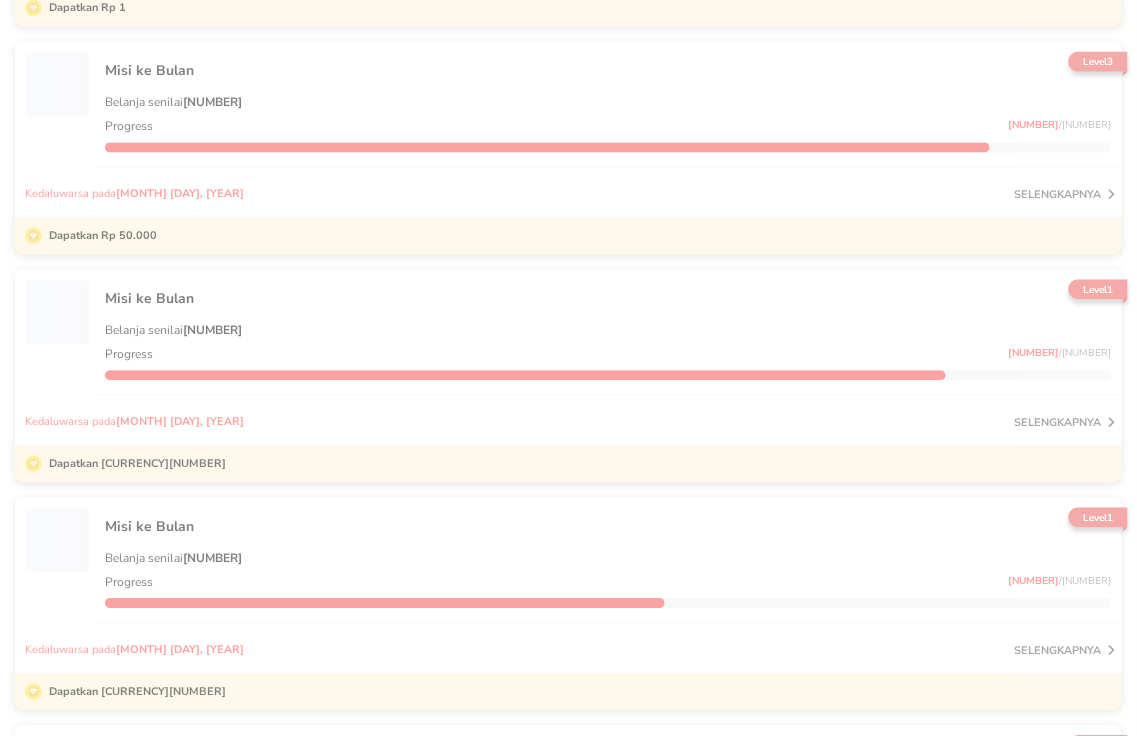 scroll, scrollTop: 888, scrollLeft: 0, axis: vertical 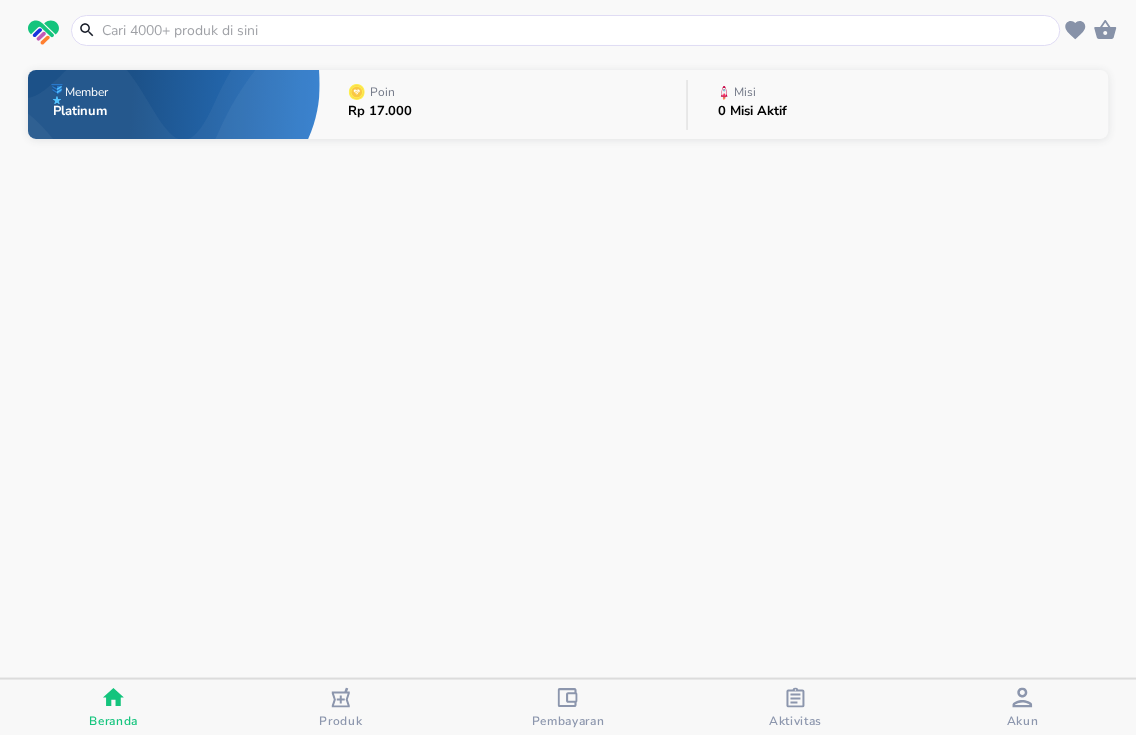 click at bounding box center (578, 30) 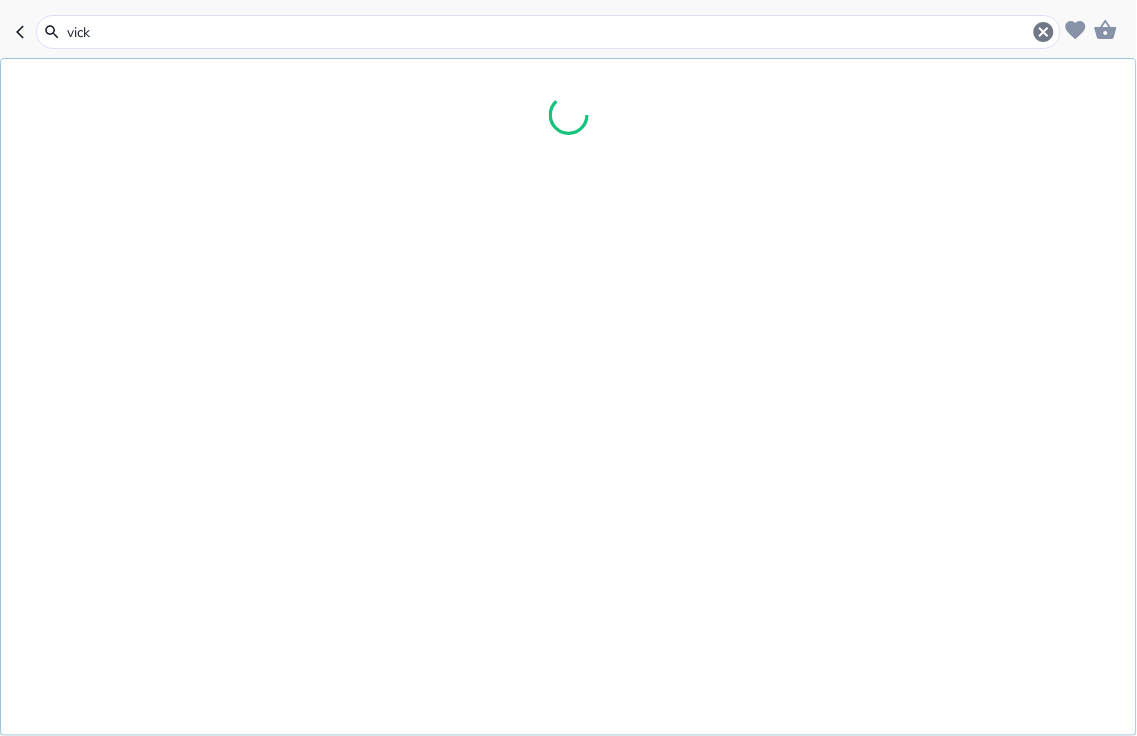 type on "vicks" 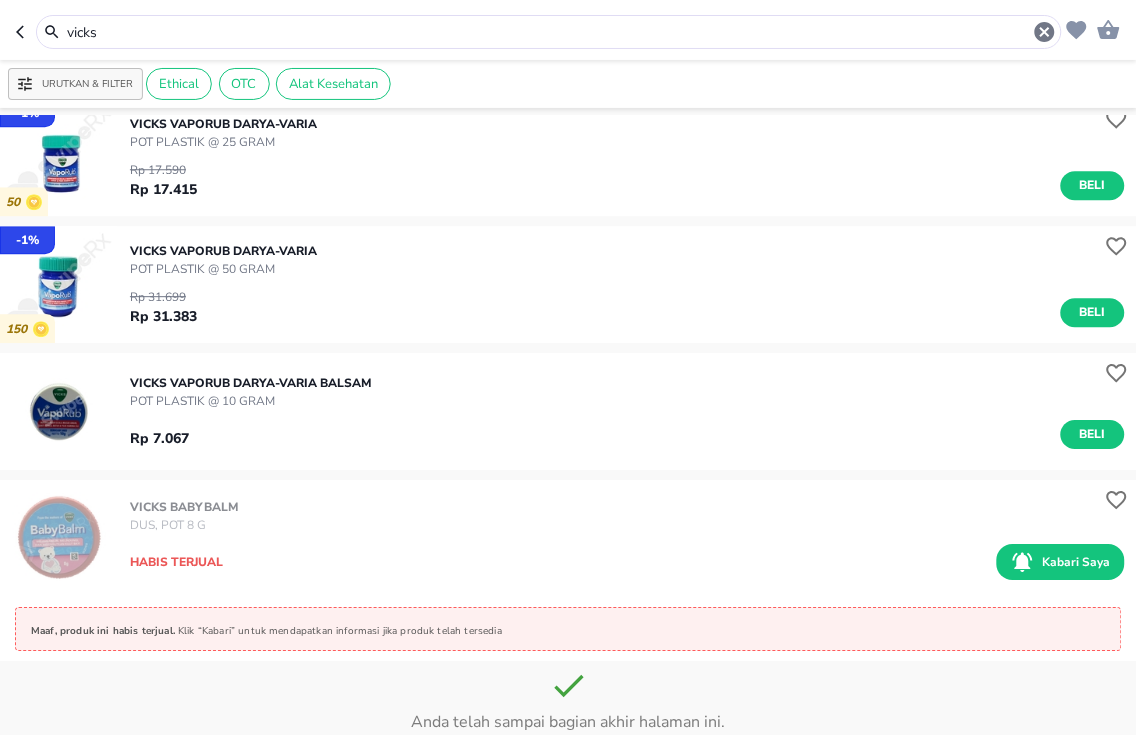 scroll, scrollTop: 1084, scrollLeft: 0, axis: vertical 